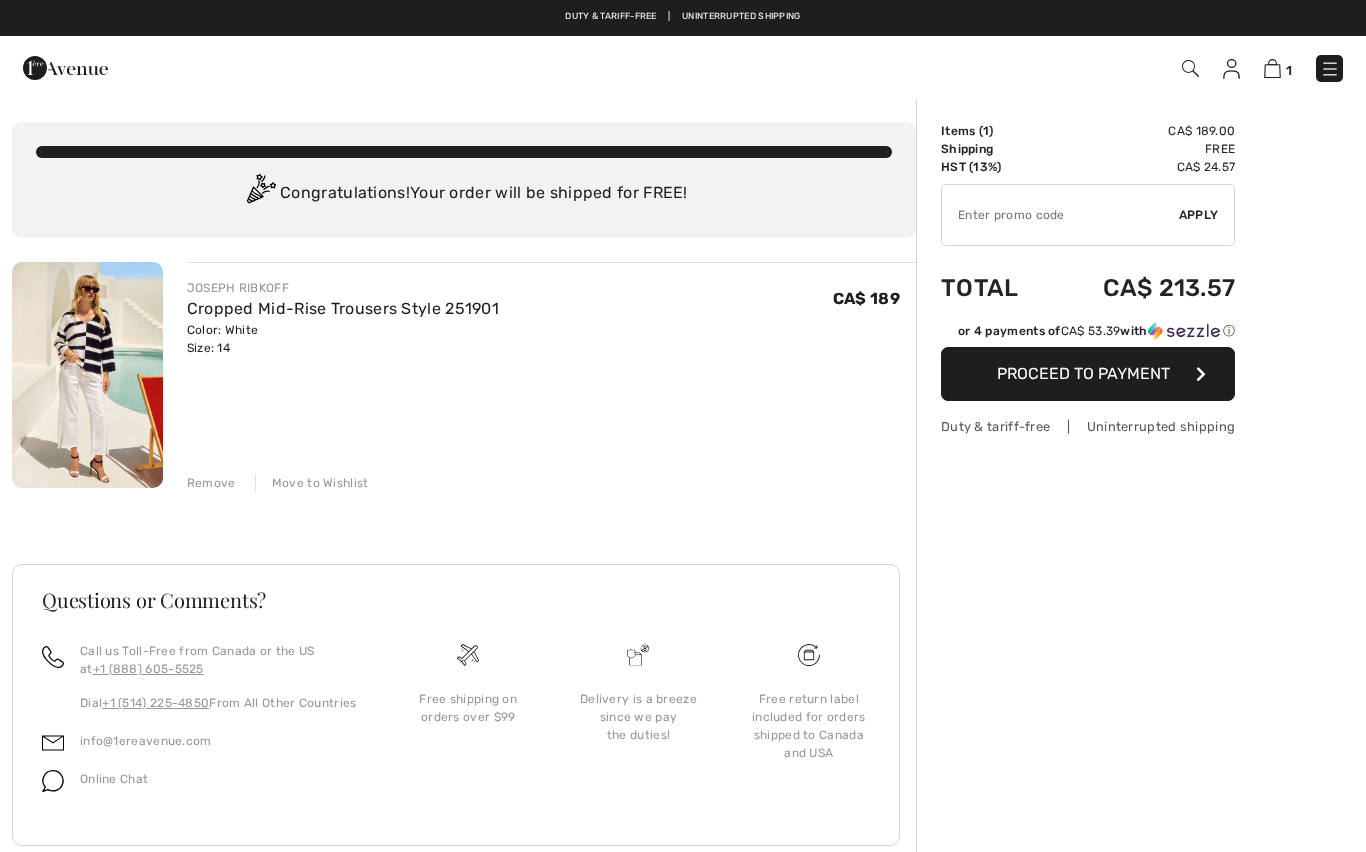 scroll, scrollTop: 0, scrollLeft: 0, axis: both 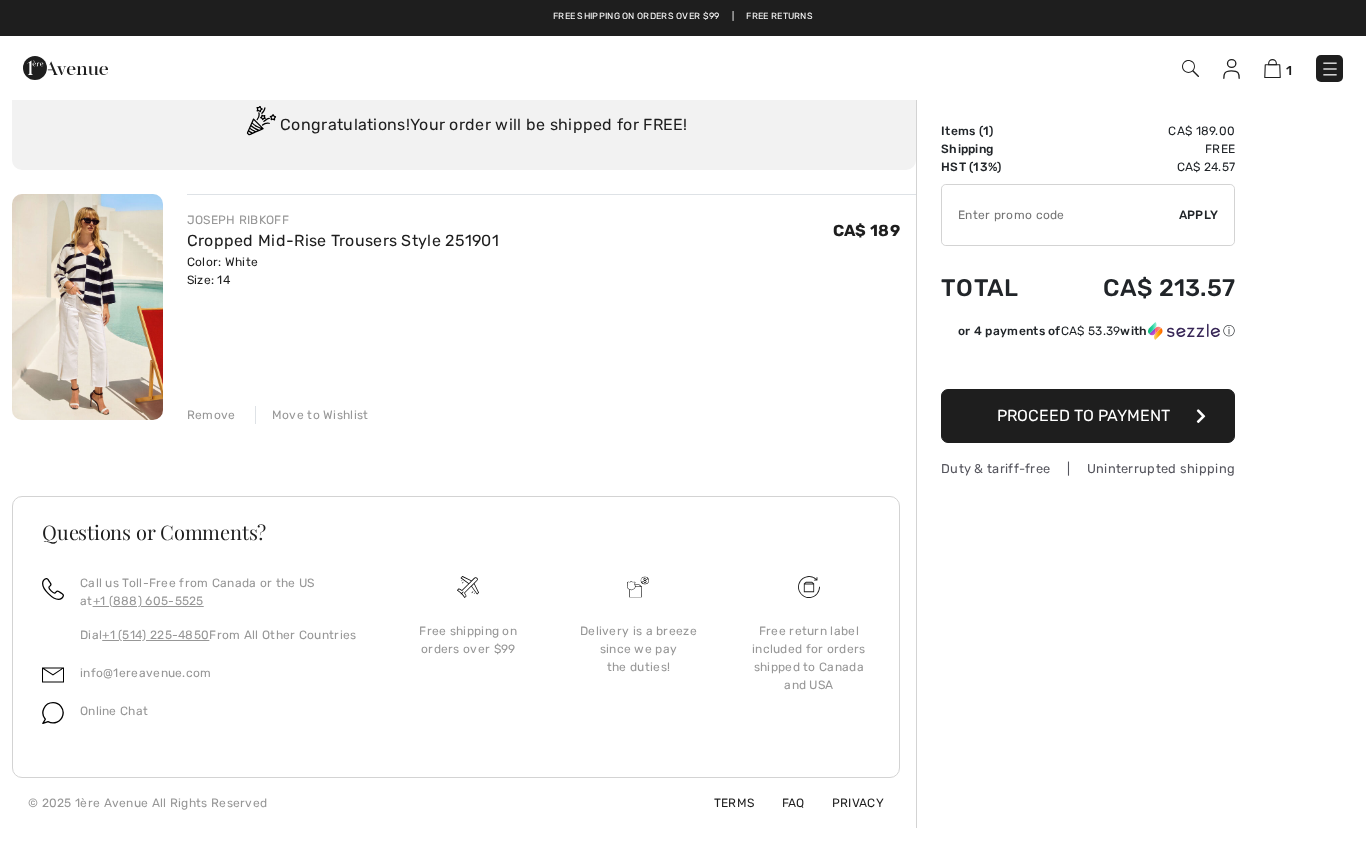 click on "Proceed to Payment" at bounding box center (1088, 416) 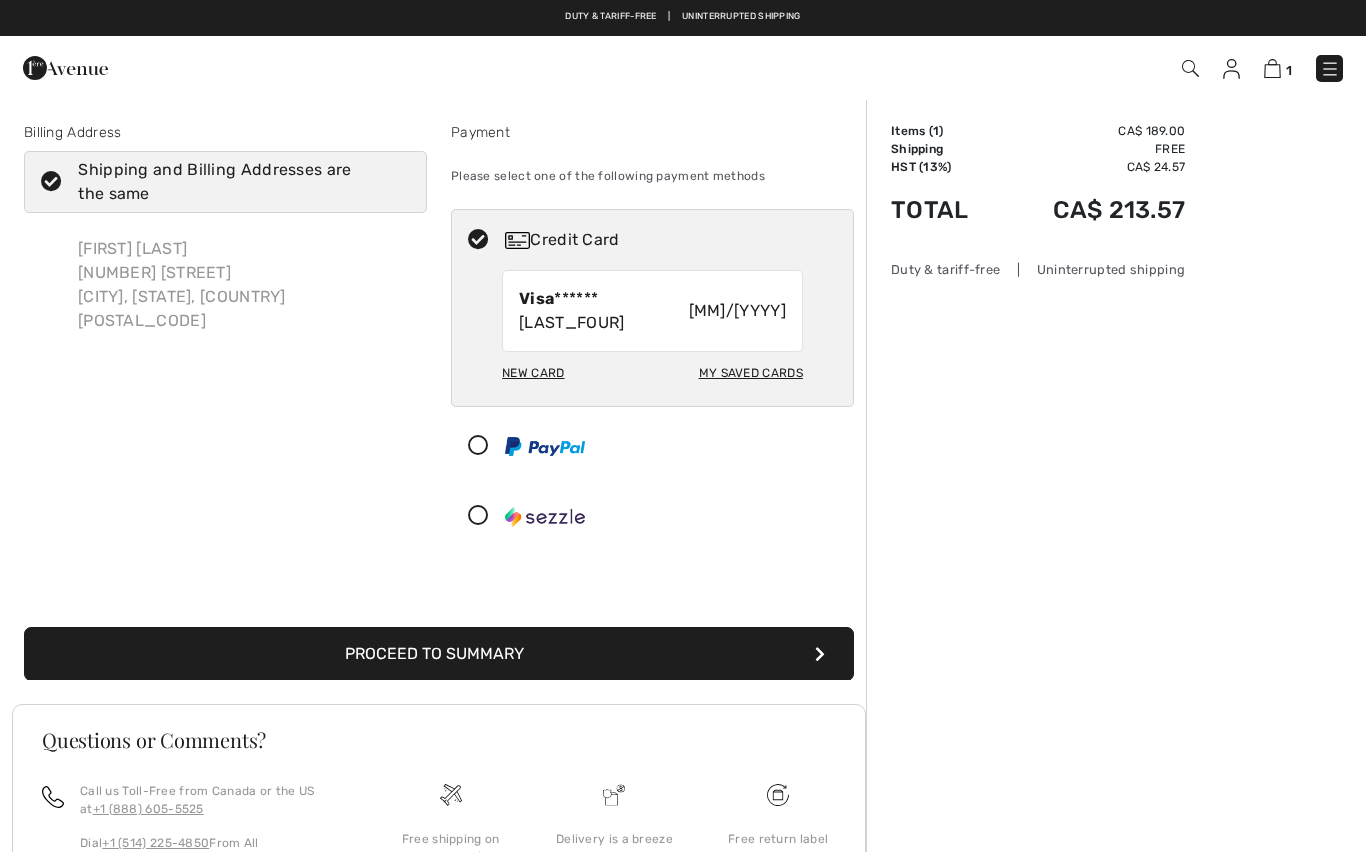 scroll, scrollTop: 0, scrollLeft: 0, axis: both 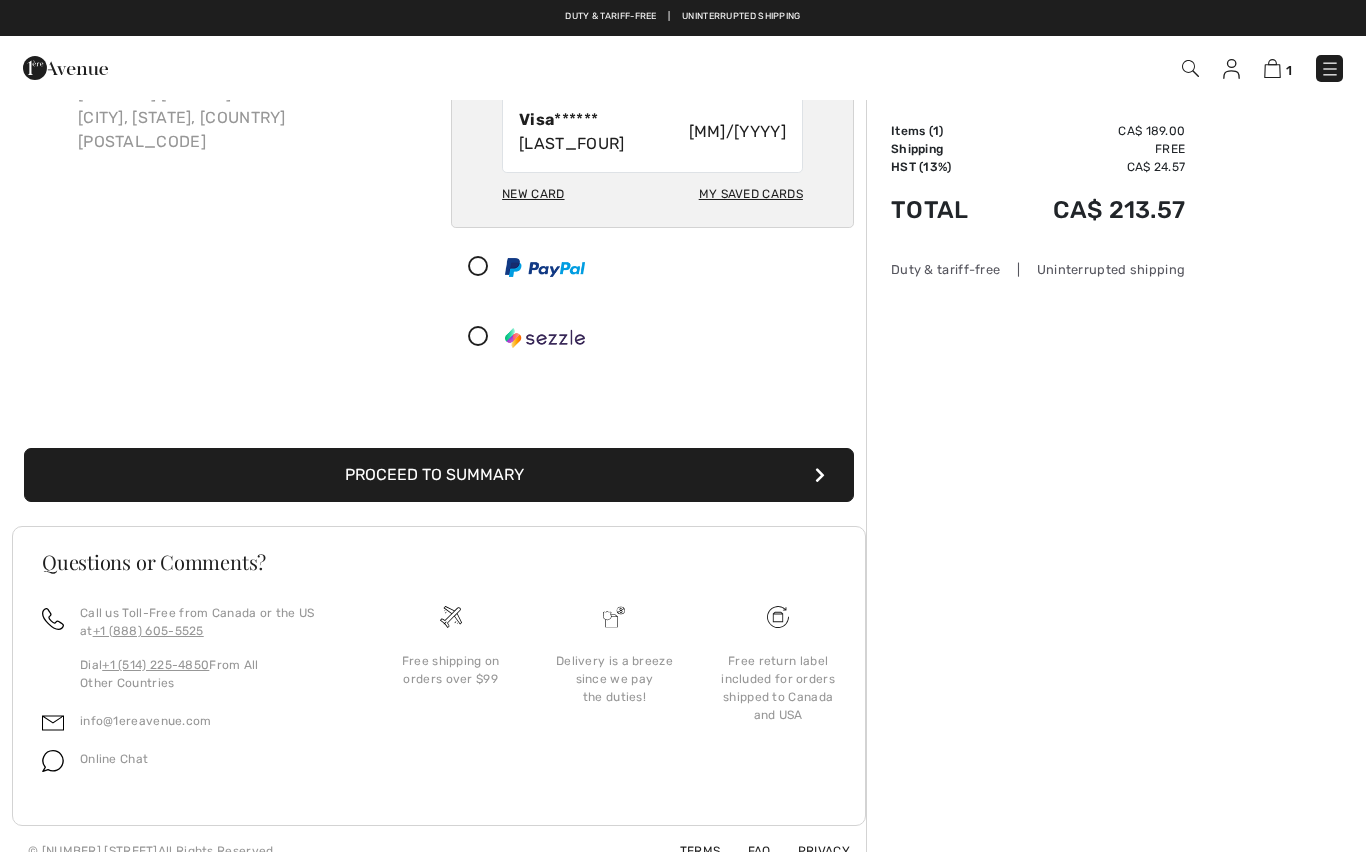 click on "Proceed to Summary" at bounding box center [439, 475] 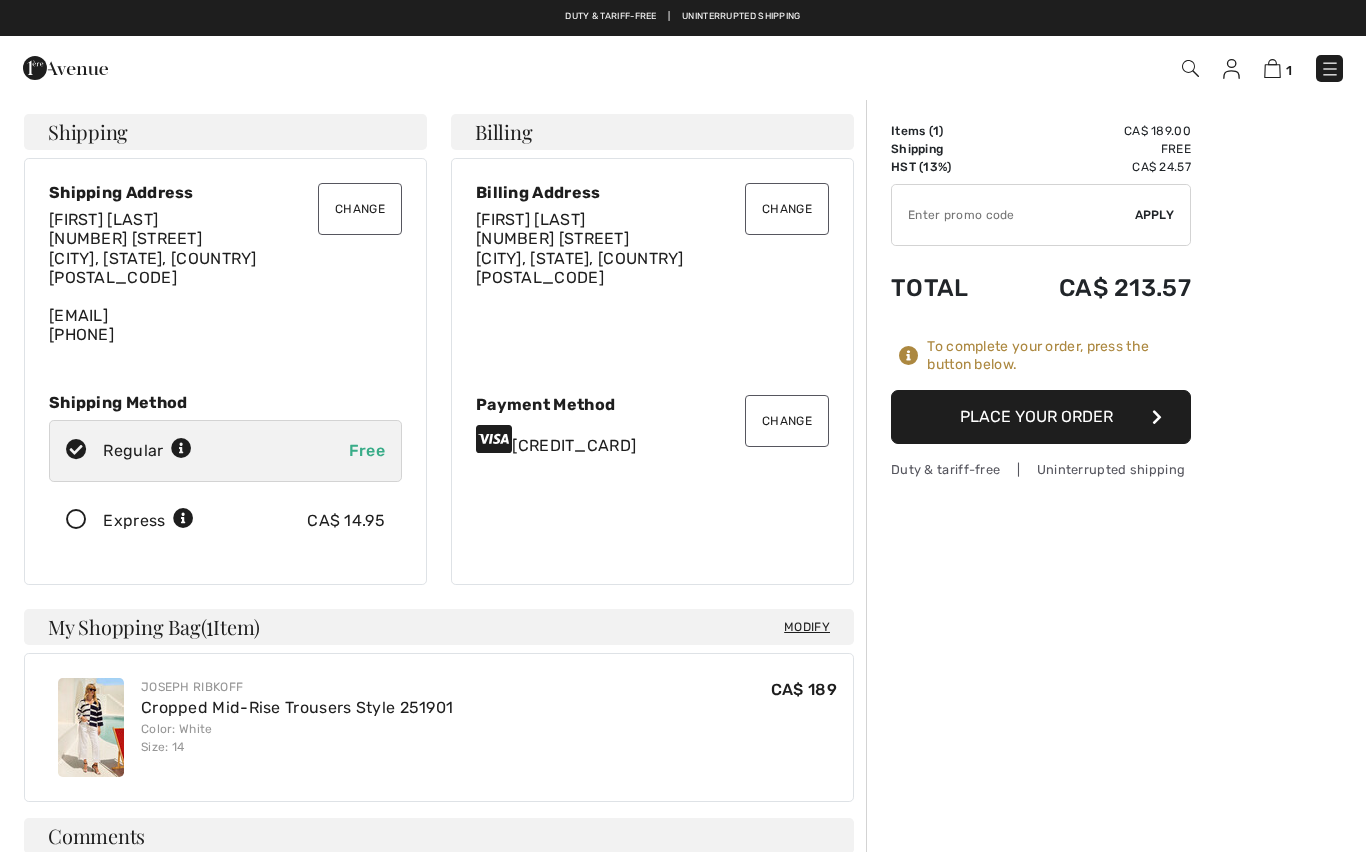 scroll, scrollTop: 0, scrollLeft: 0, axis: both 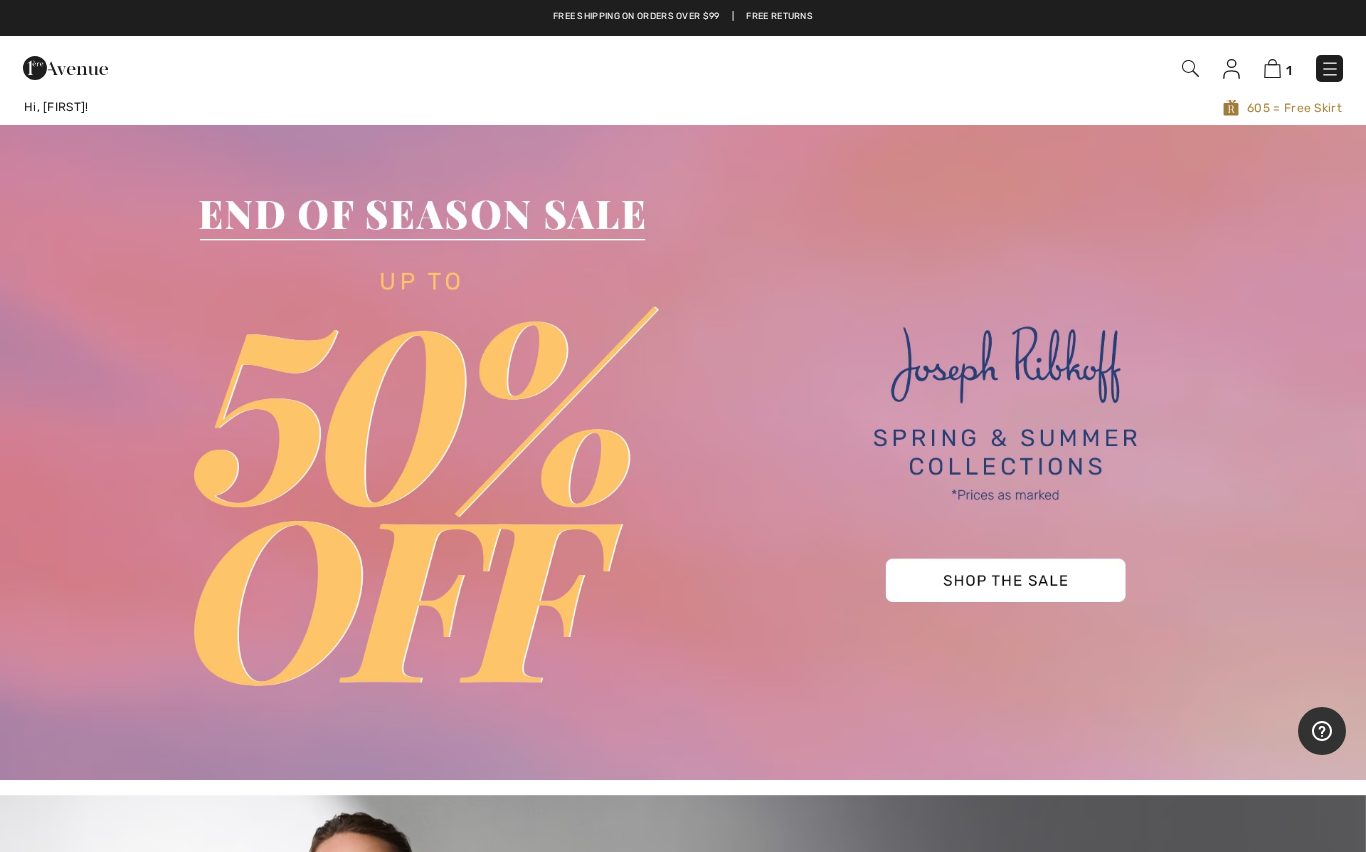 click on "1
Checkout" at bounding box center [683, 68] 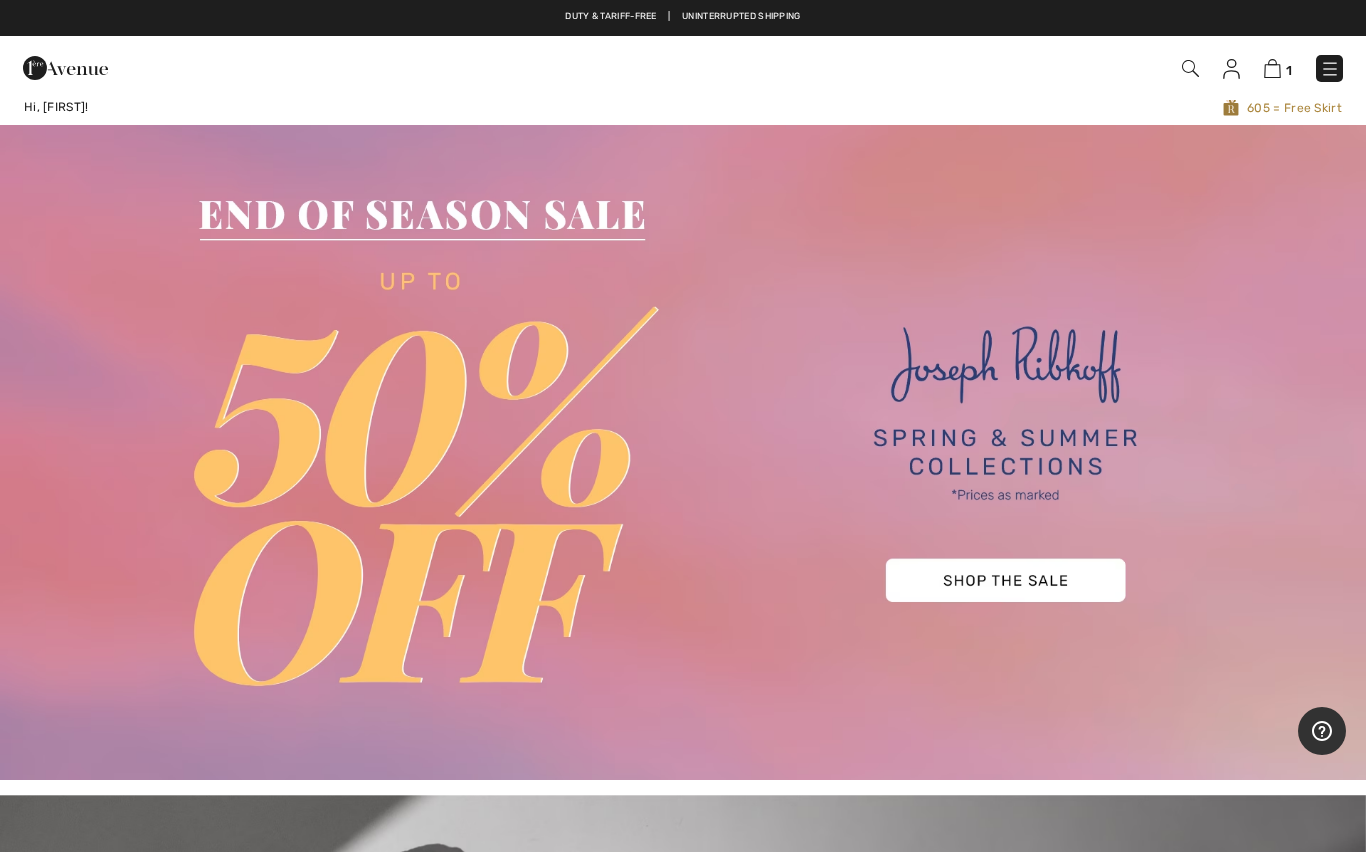 click at bounding box center [1190, 68] 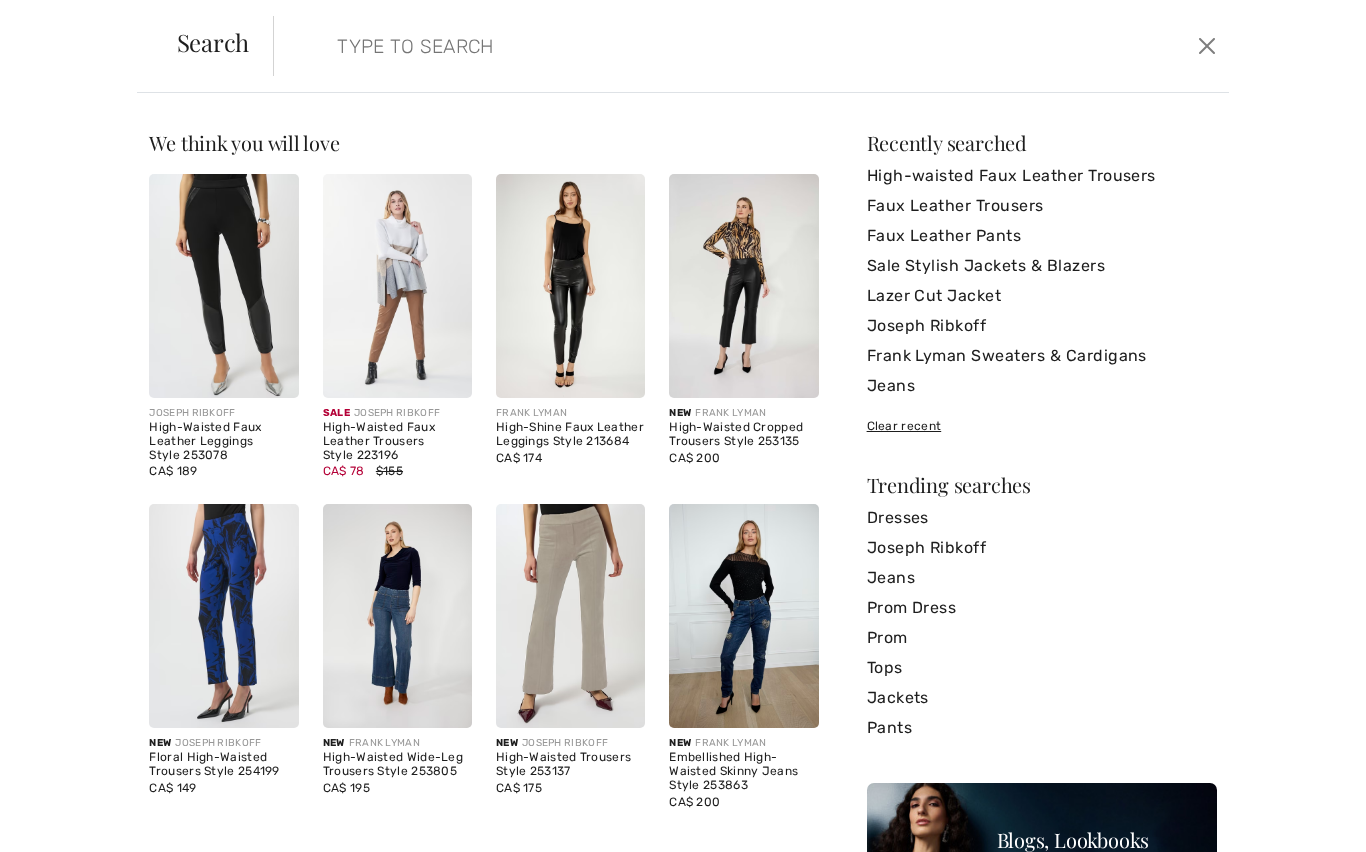 click at bounding box center (648, 46) 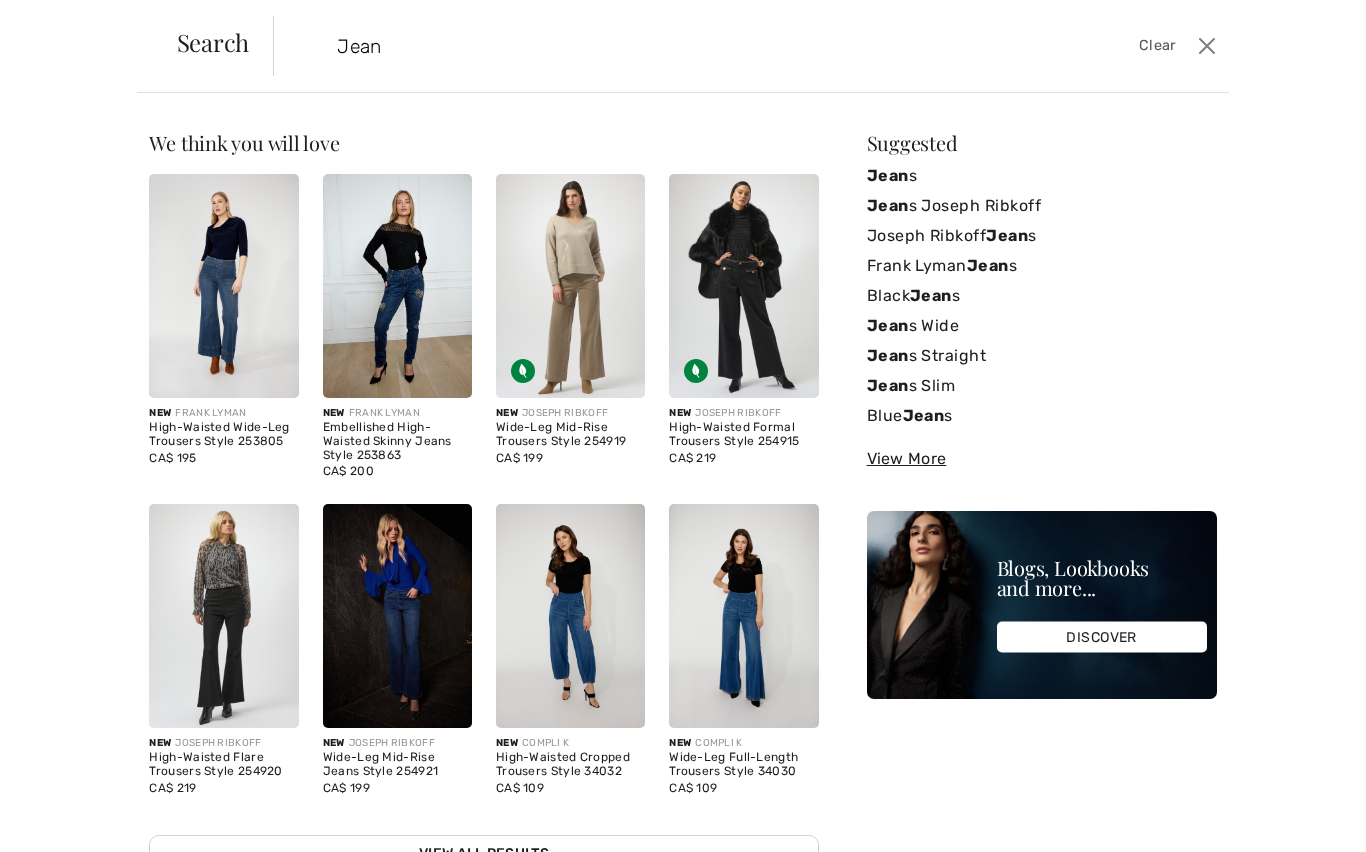 type on "Jeans" 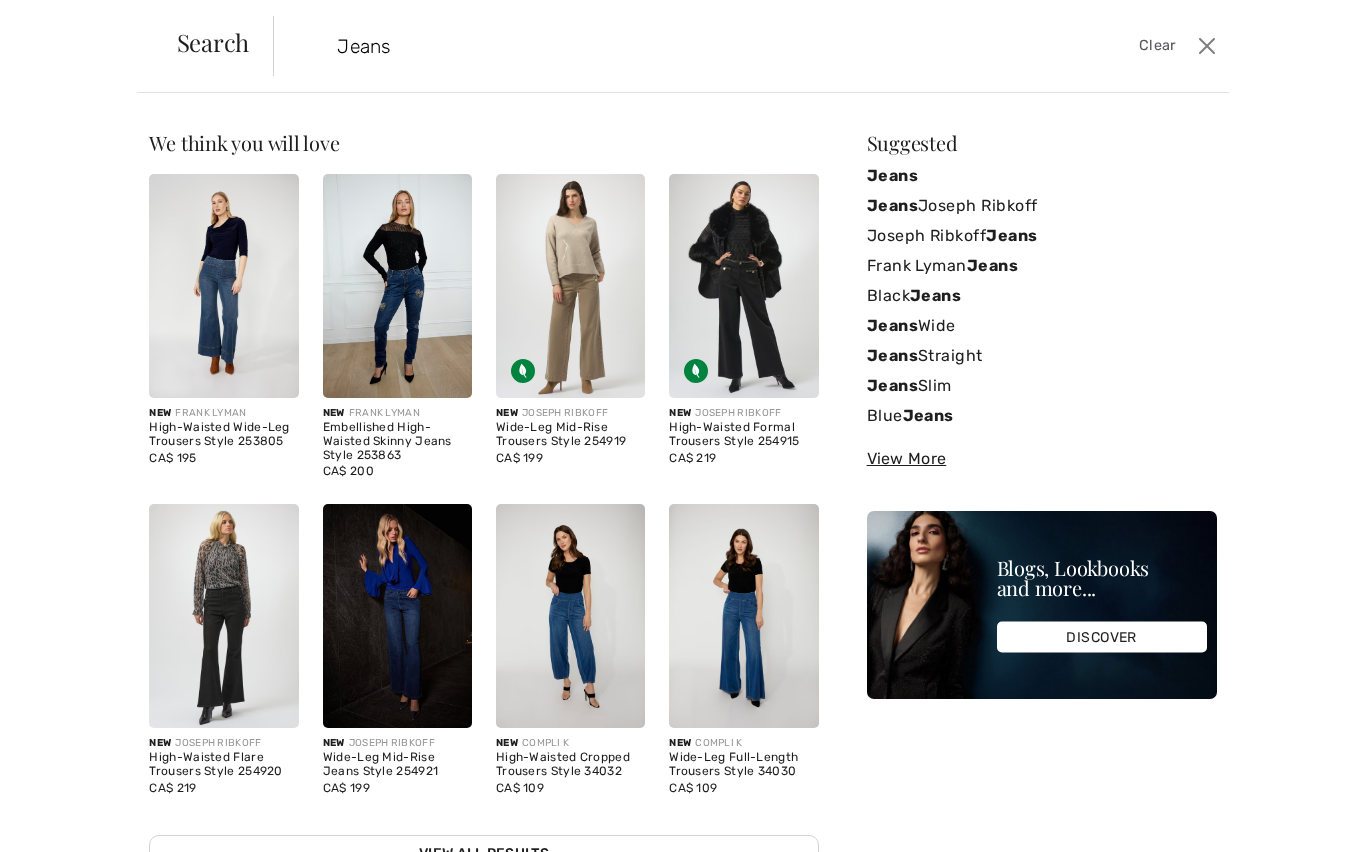 click on "Jeans  Joseph Ribkoff" at bounding box center [1042, 206] 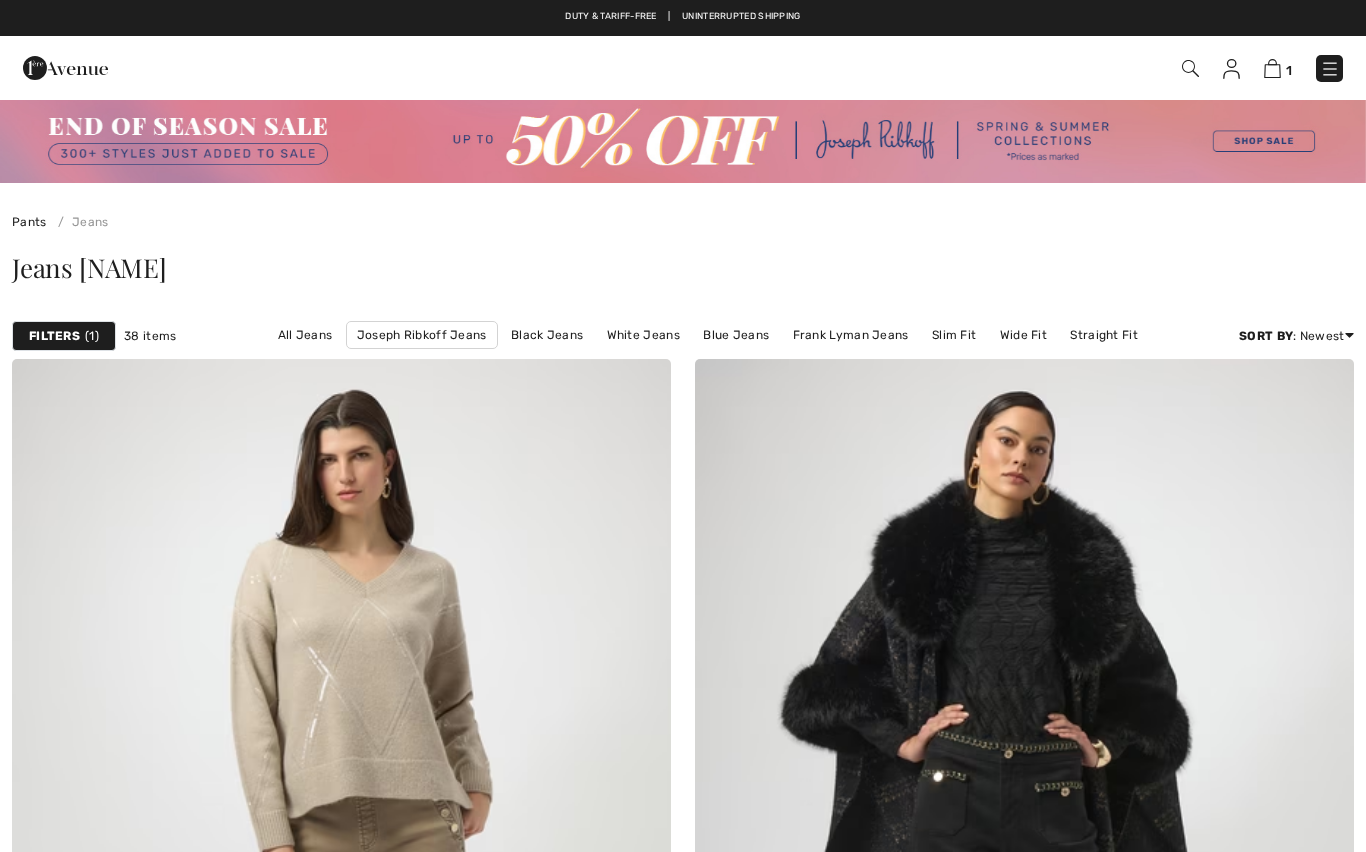 scroll, scrollTop: 0, scrollLeft: 0, axis: both 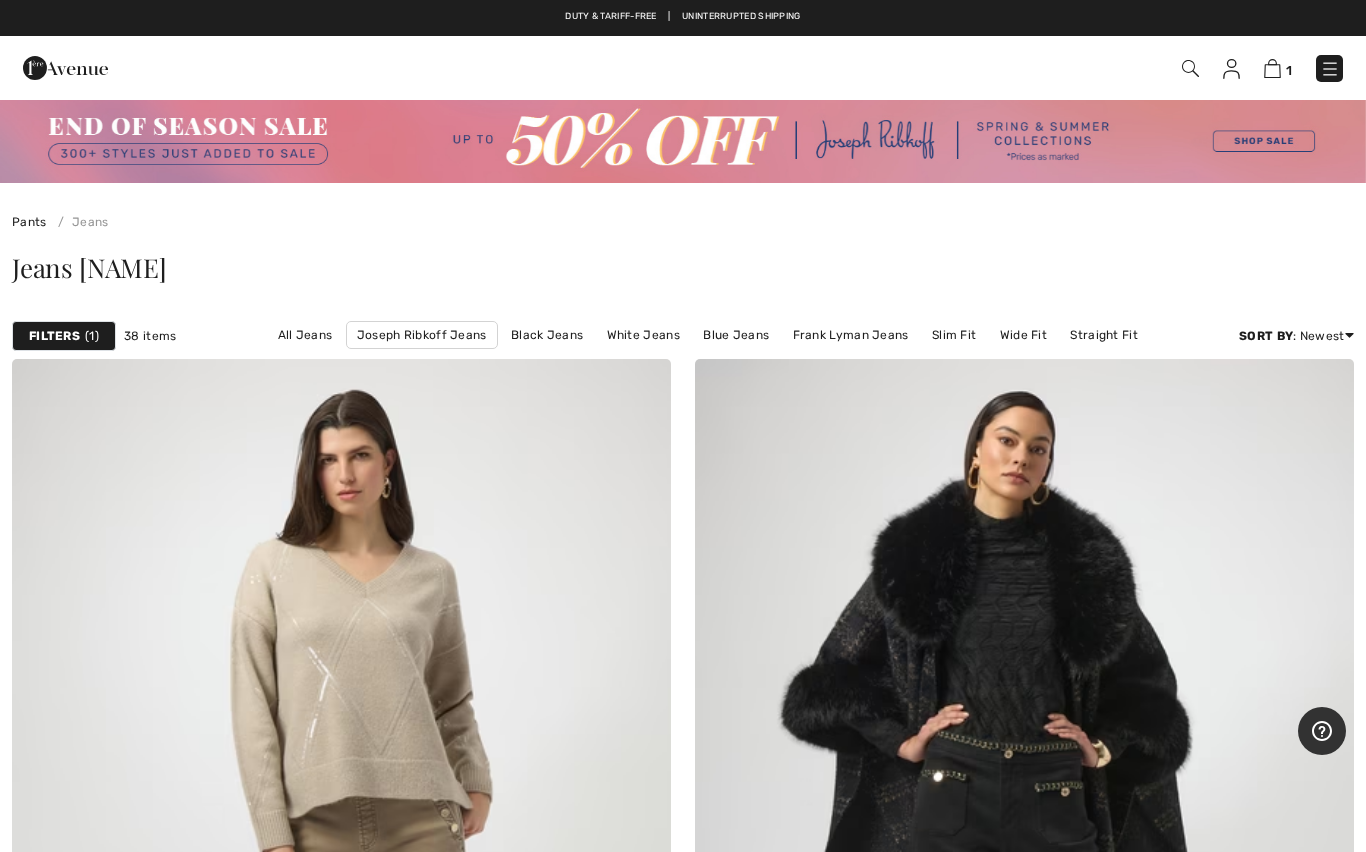 click on "1" at bounding box center (92, 336) 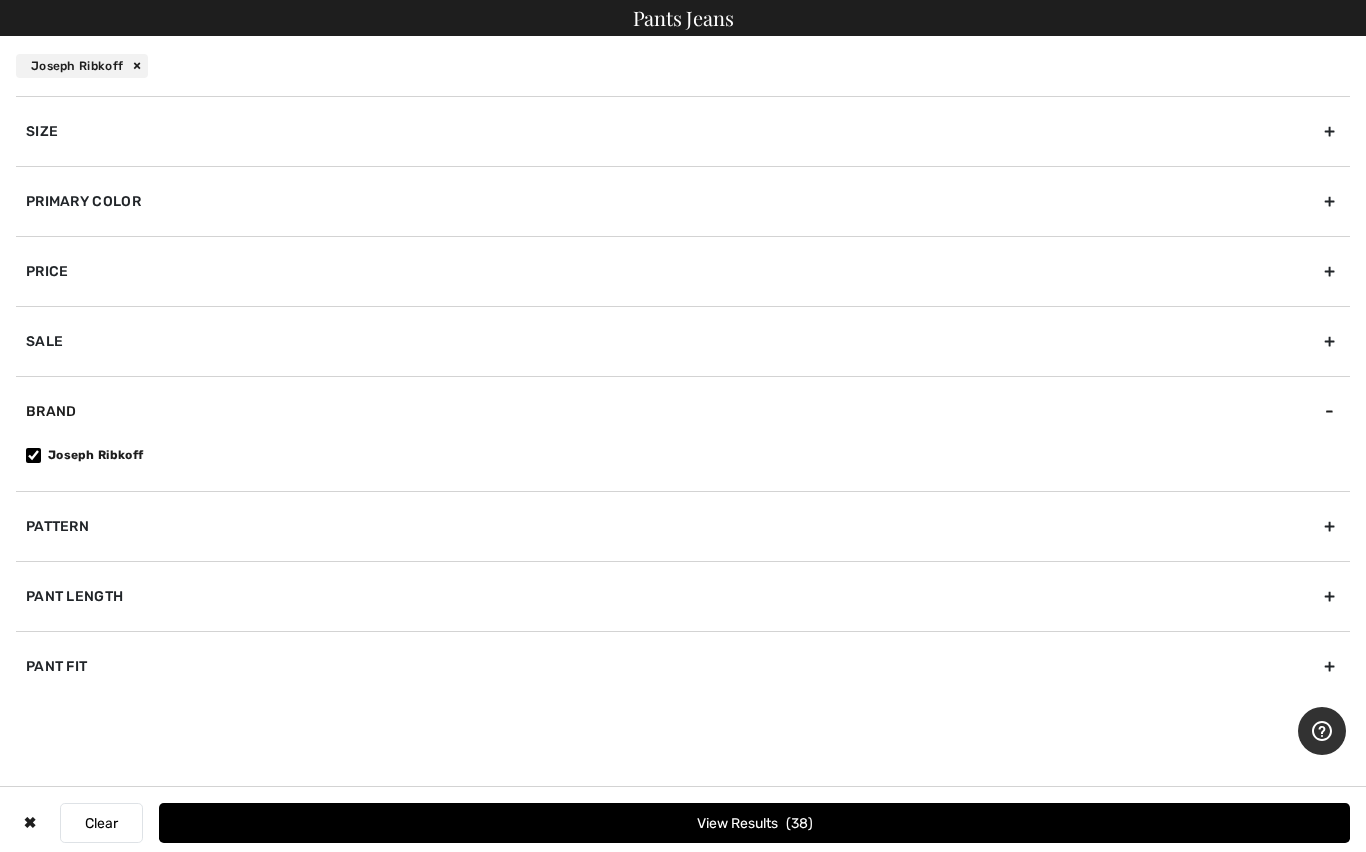 click on "Primary Color" at bounding box center [683, 201] 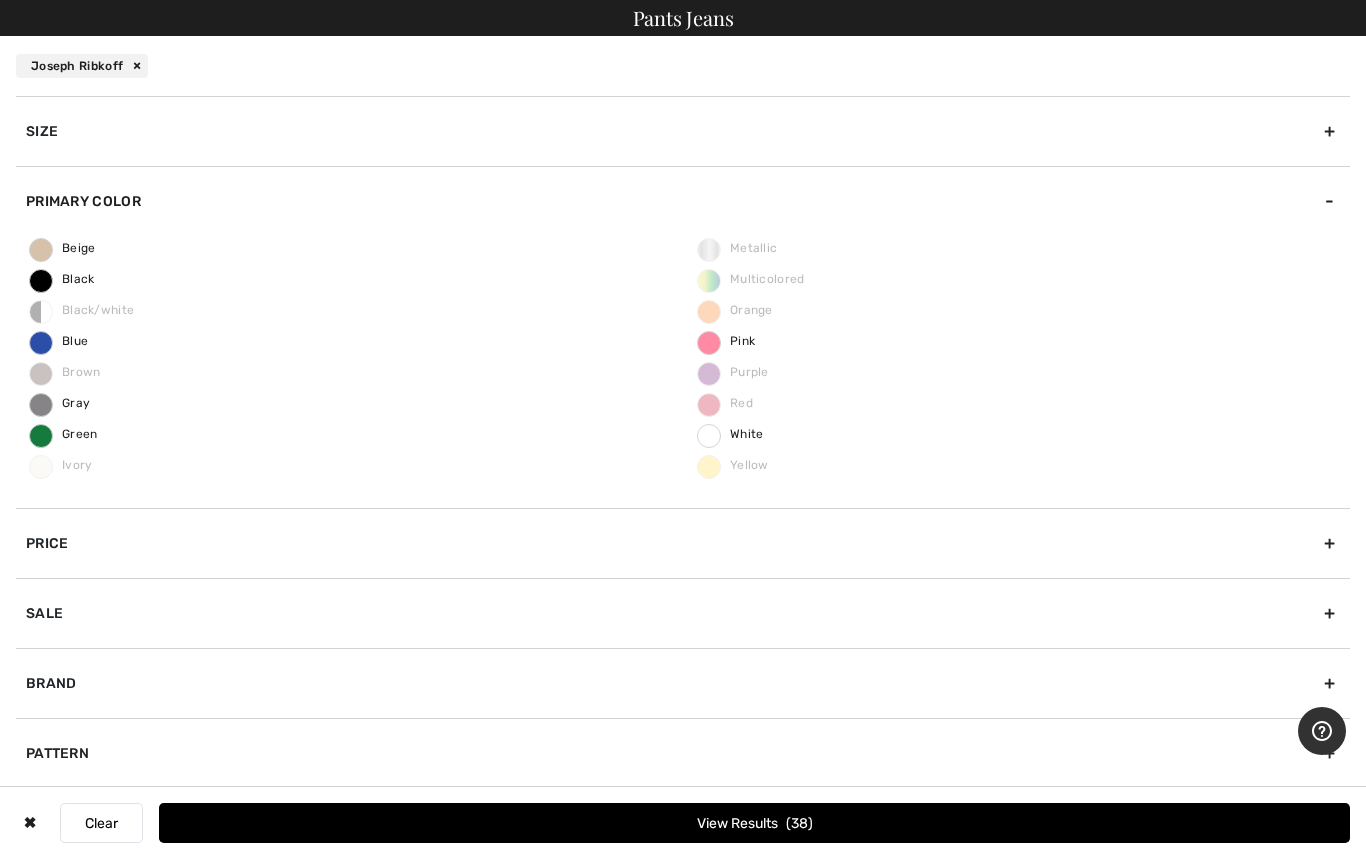 click on "Beige" at bounding box center [63, 248] 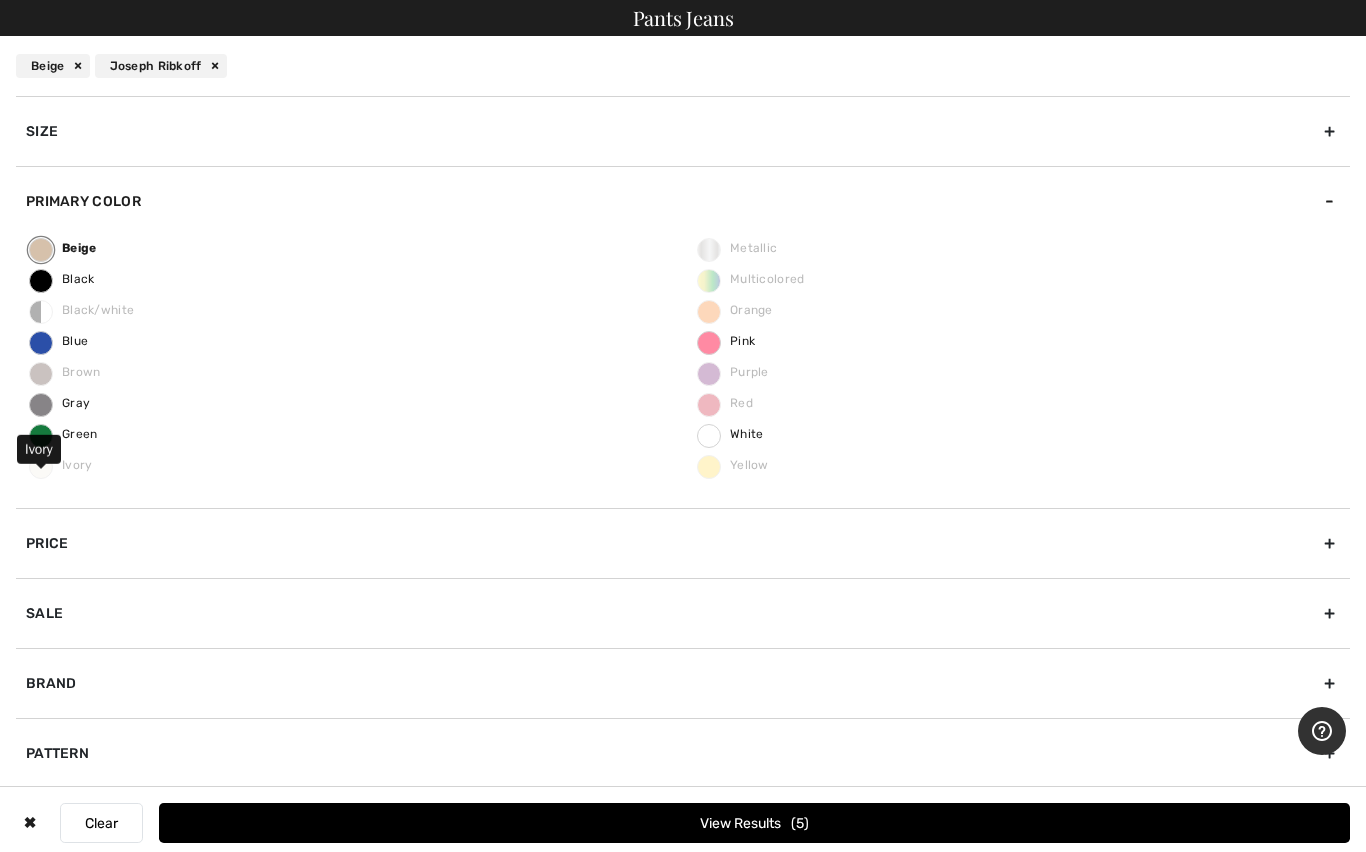 click on "Ivory" at bounding box center [61, 465] 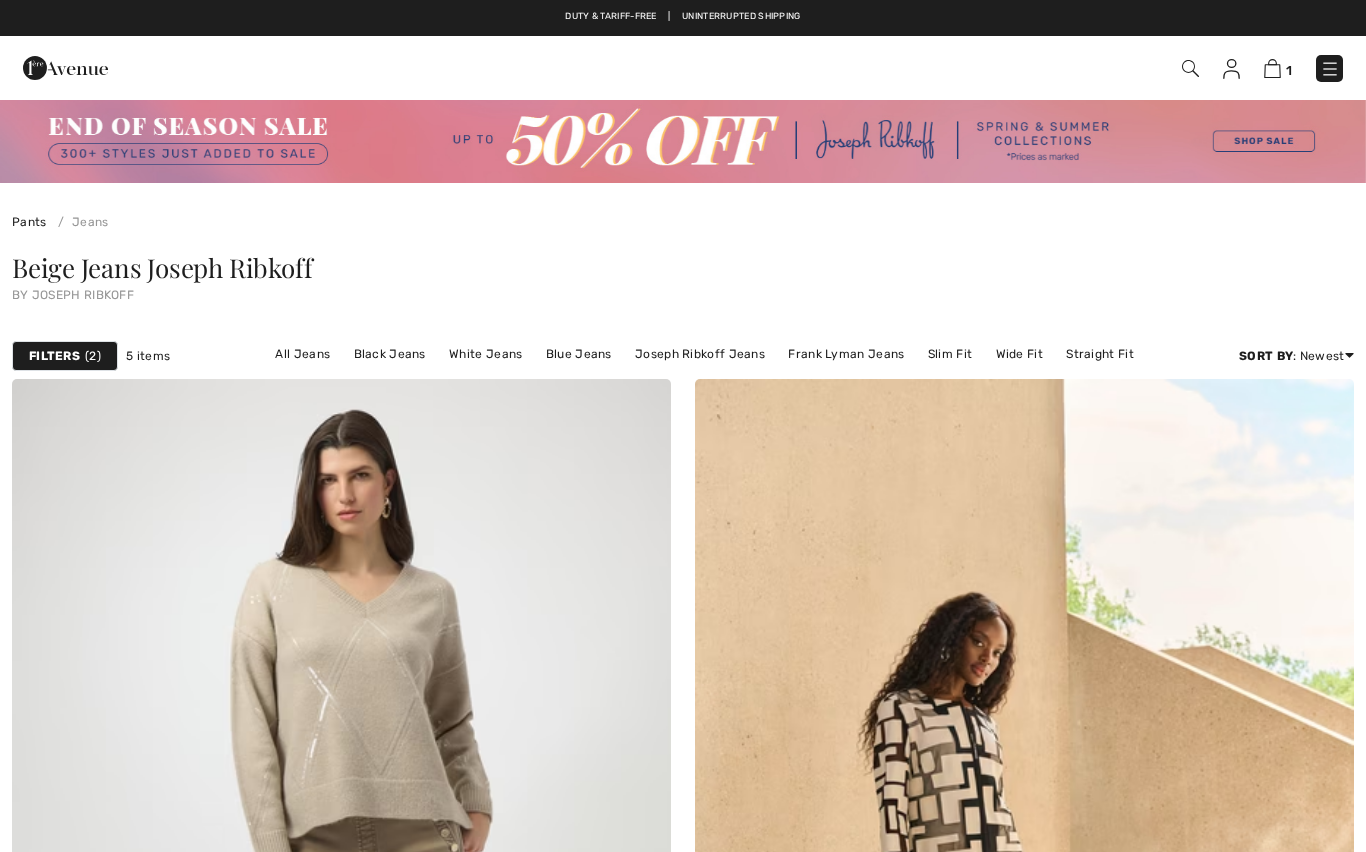 scroll, scrollTop: 0, scrollLeft: 0, axis: both 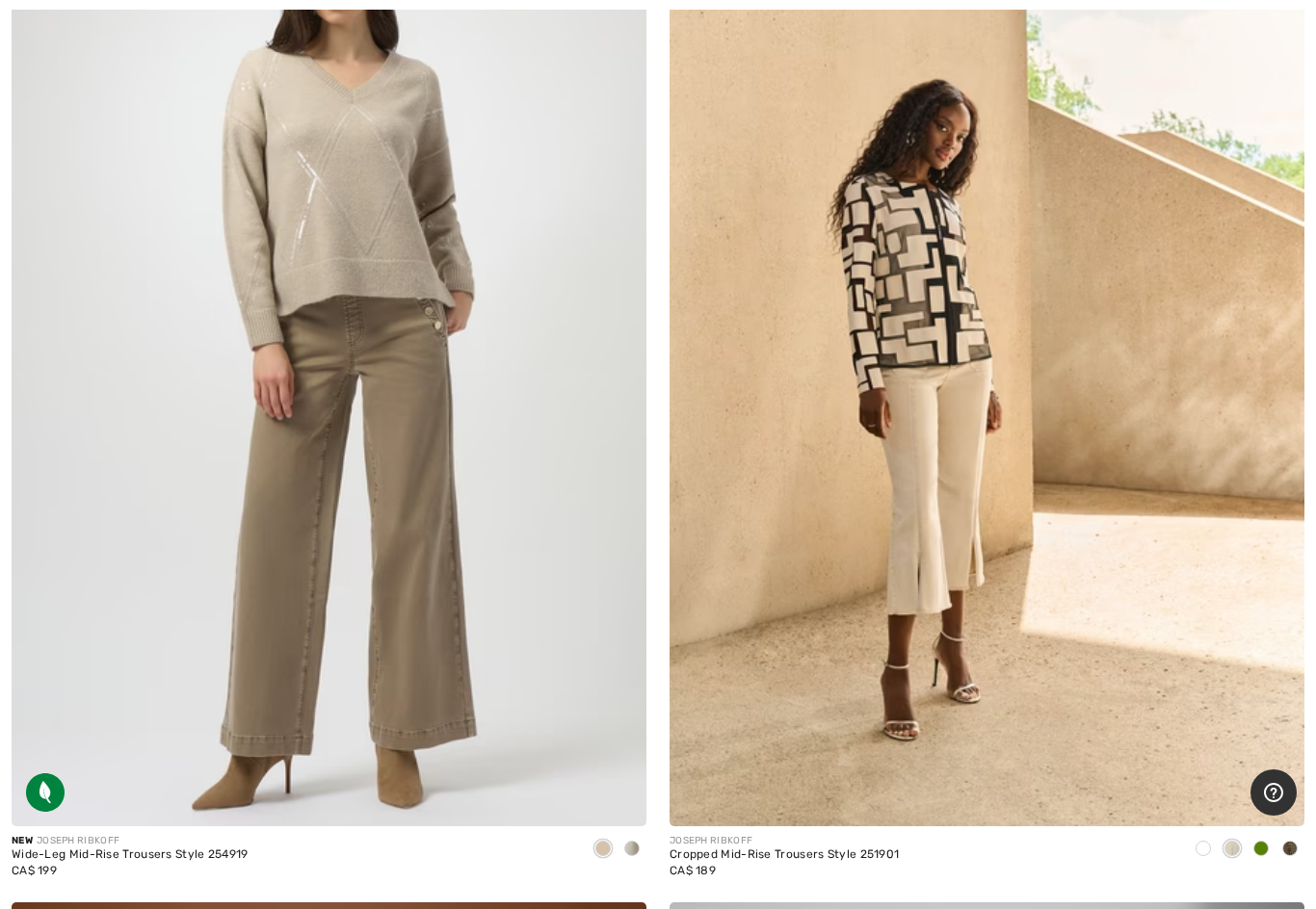 click at bounding box center [987, 350] 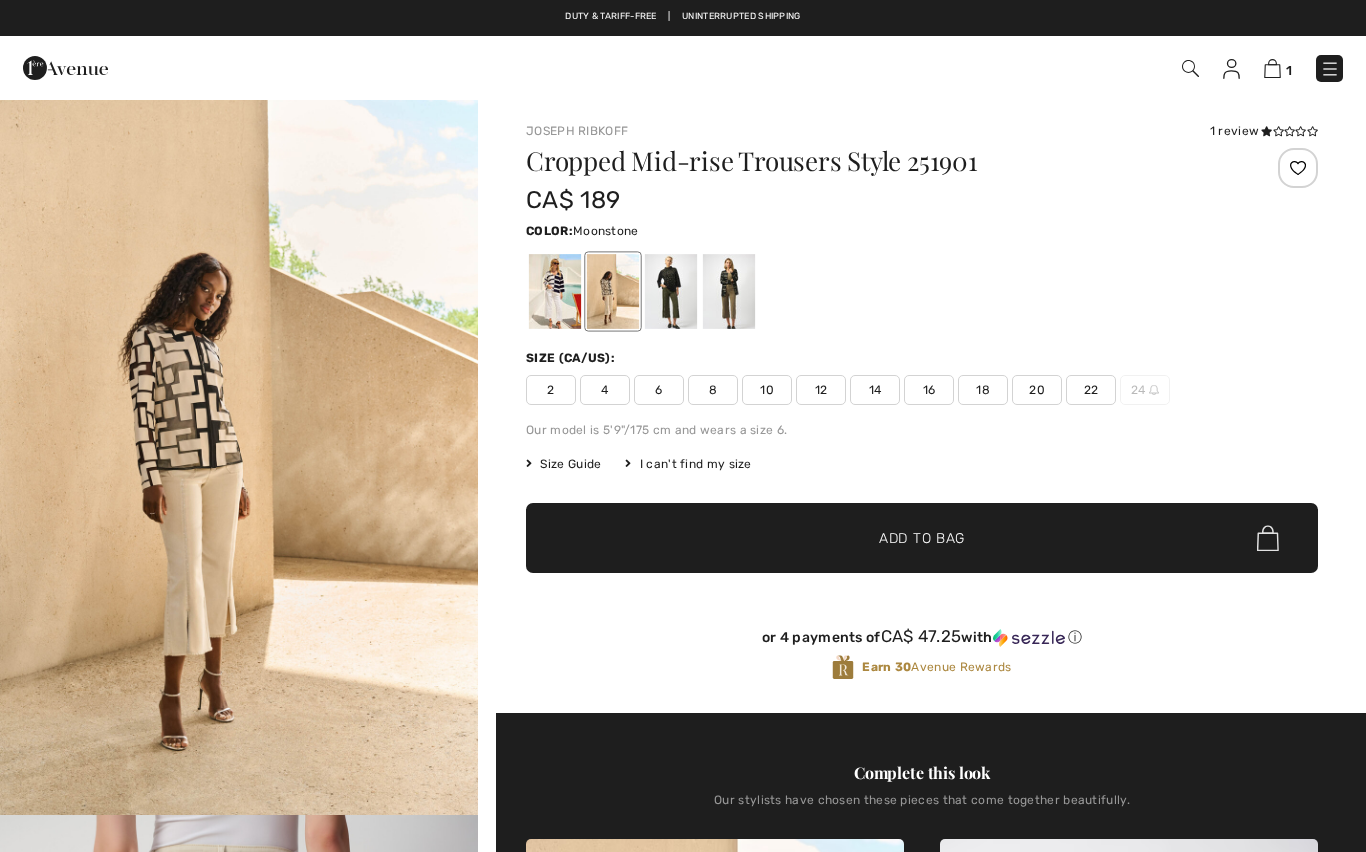 checkbox on "true" 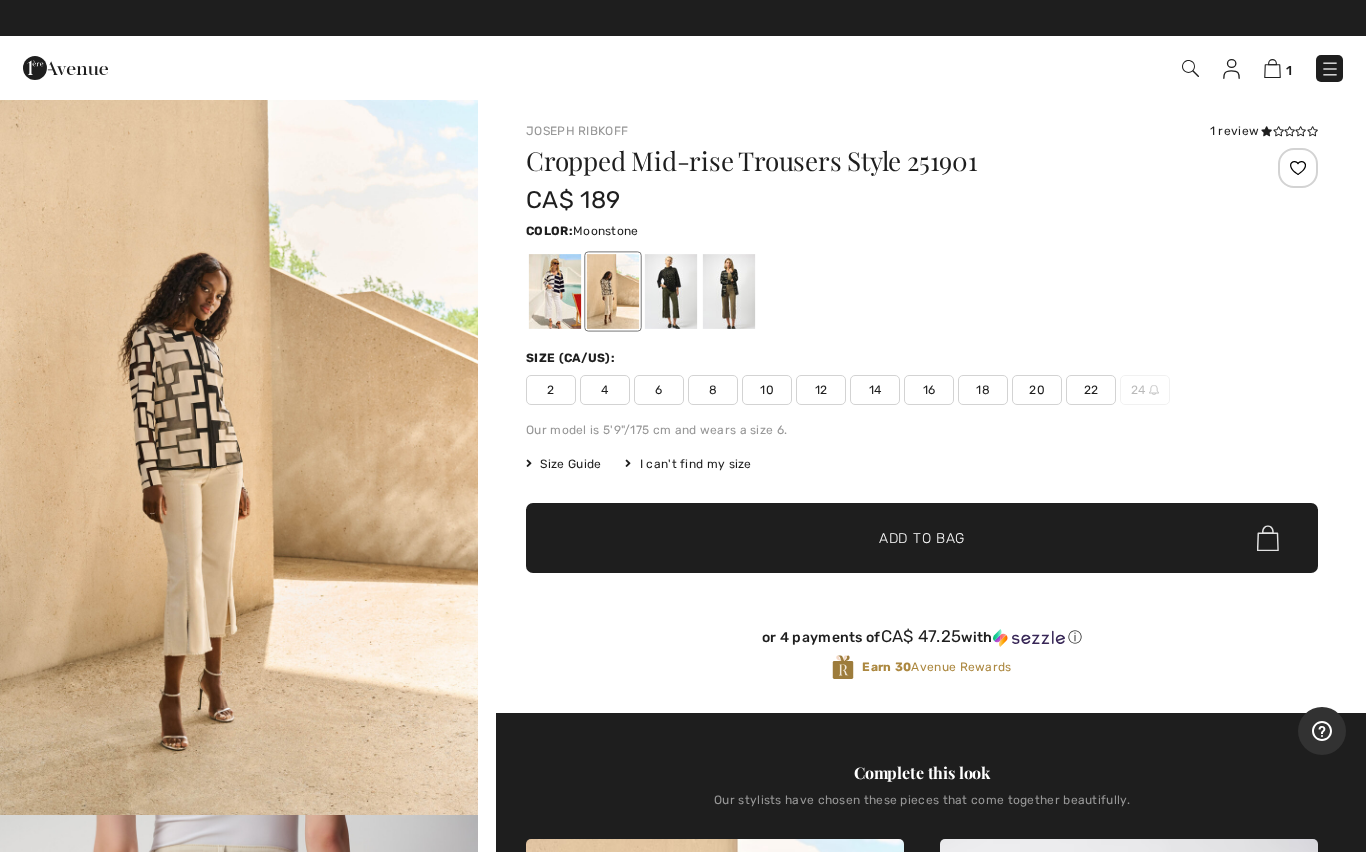 click at bounding box center [613, 291] 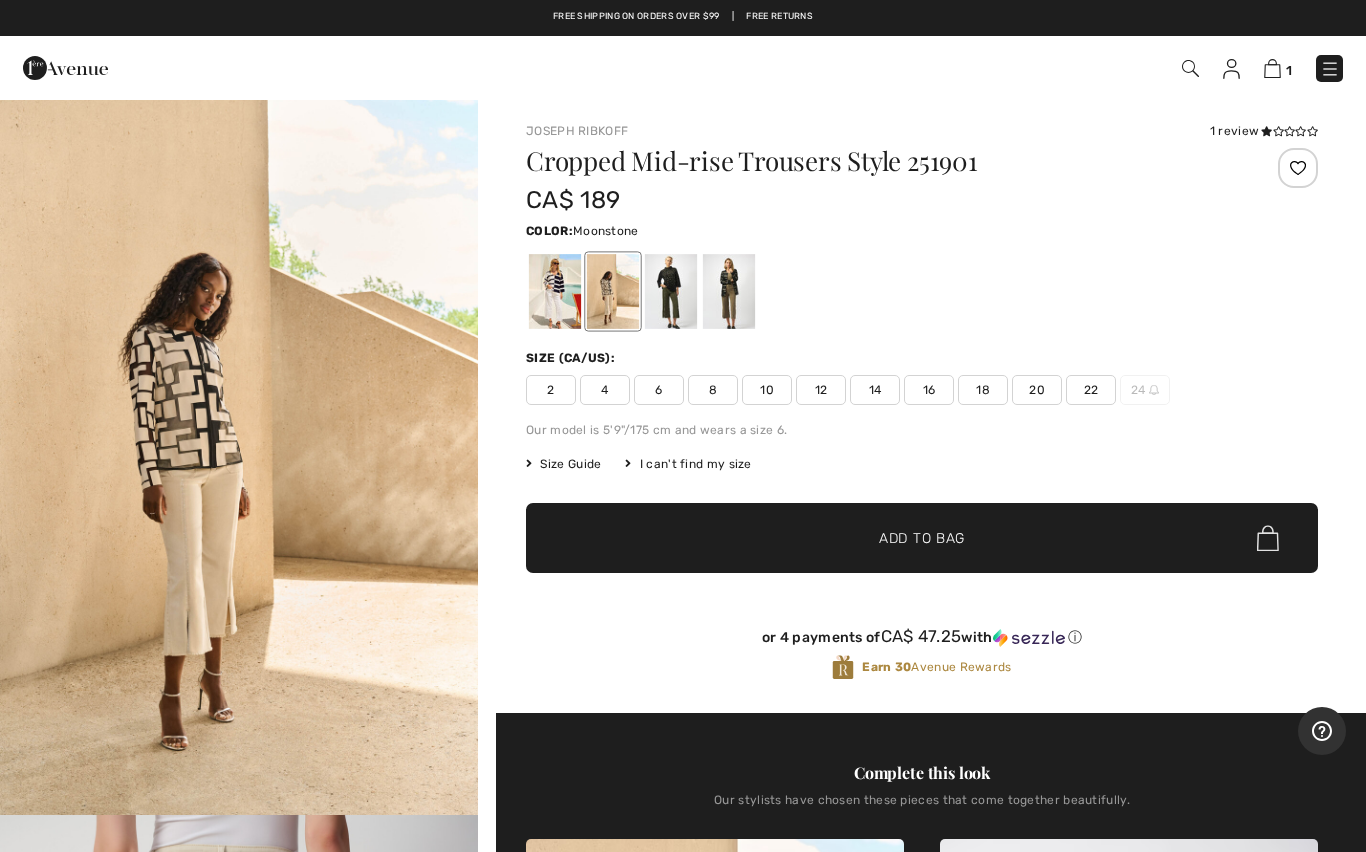 click on "14" at bounding box center [875, 390] 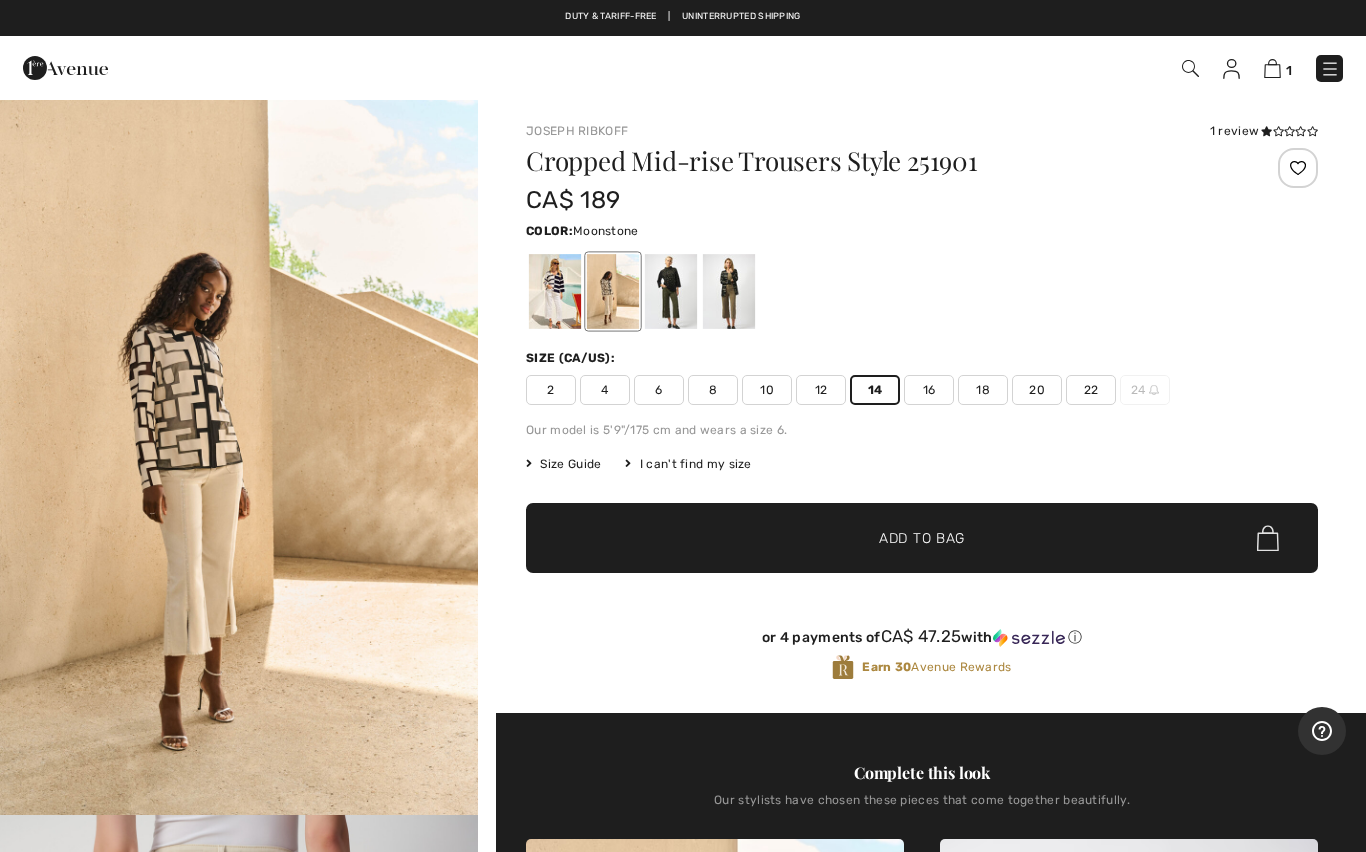 click on "Add to Bag" at bounding box center (922, 538) 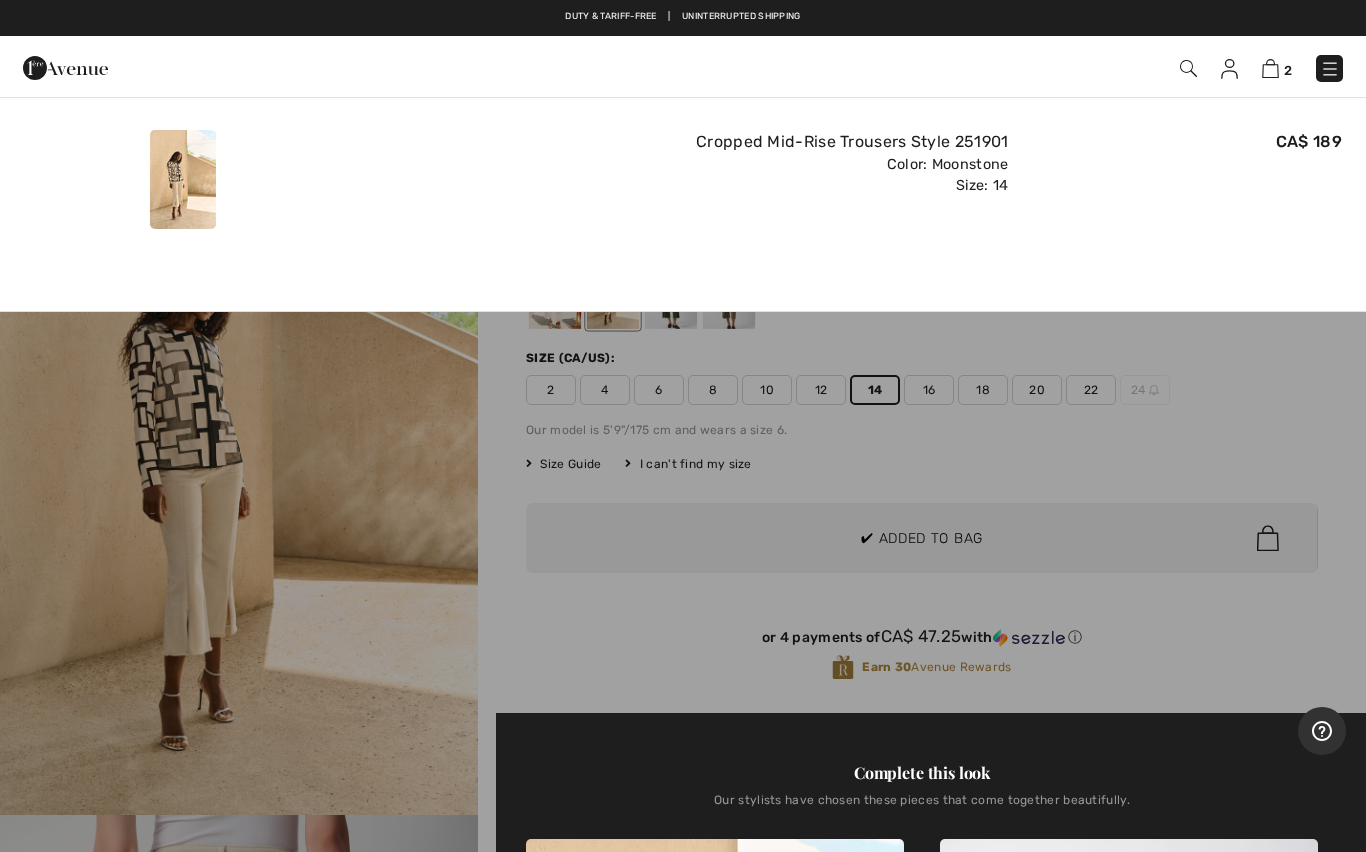 scroll, scrollTop: 0, scrollLeft: 0, axis: both 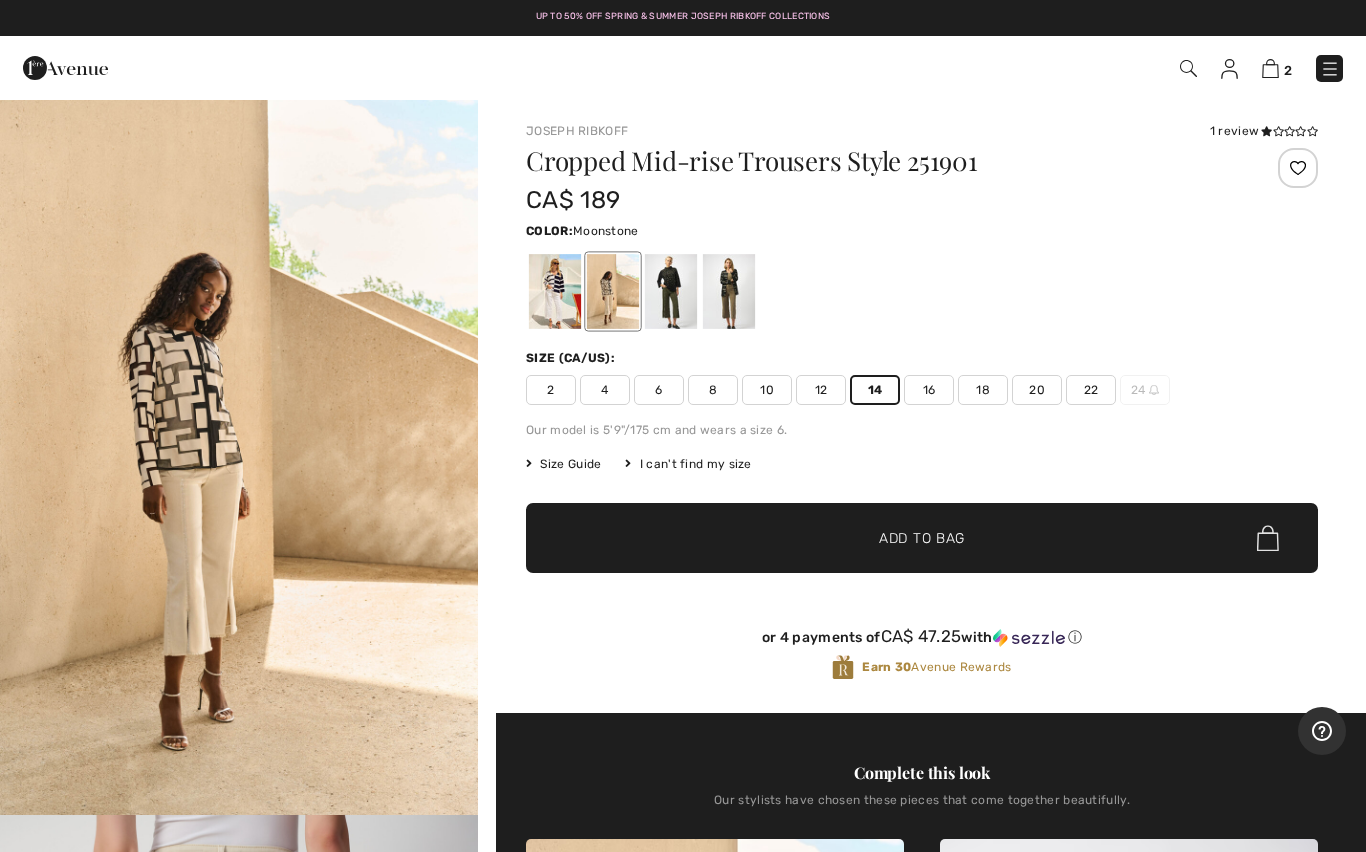 click at bounding box center (1270, 68) 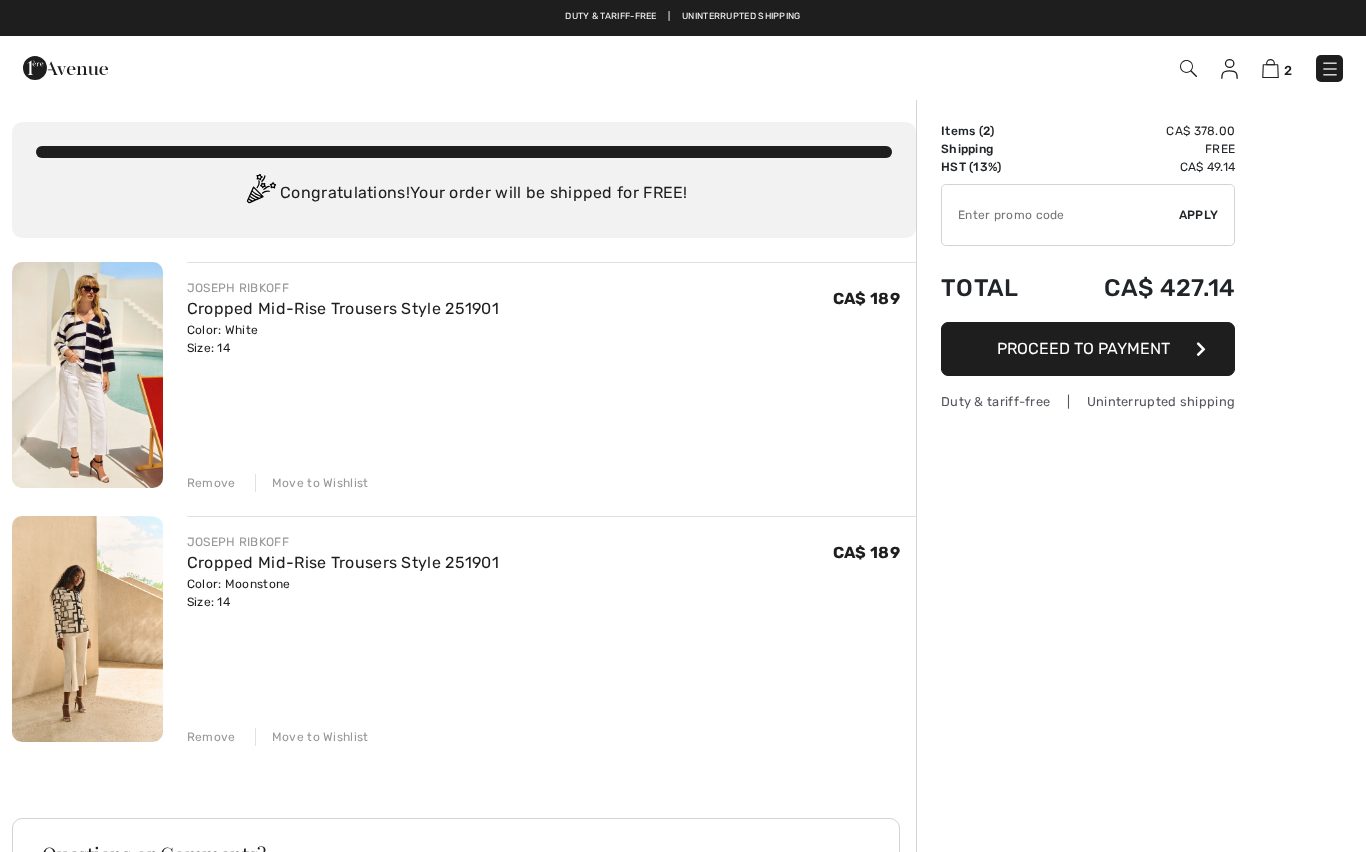 scroll, scrollTop: 0, scrollLeft: 0, axis: both 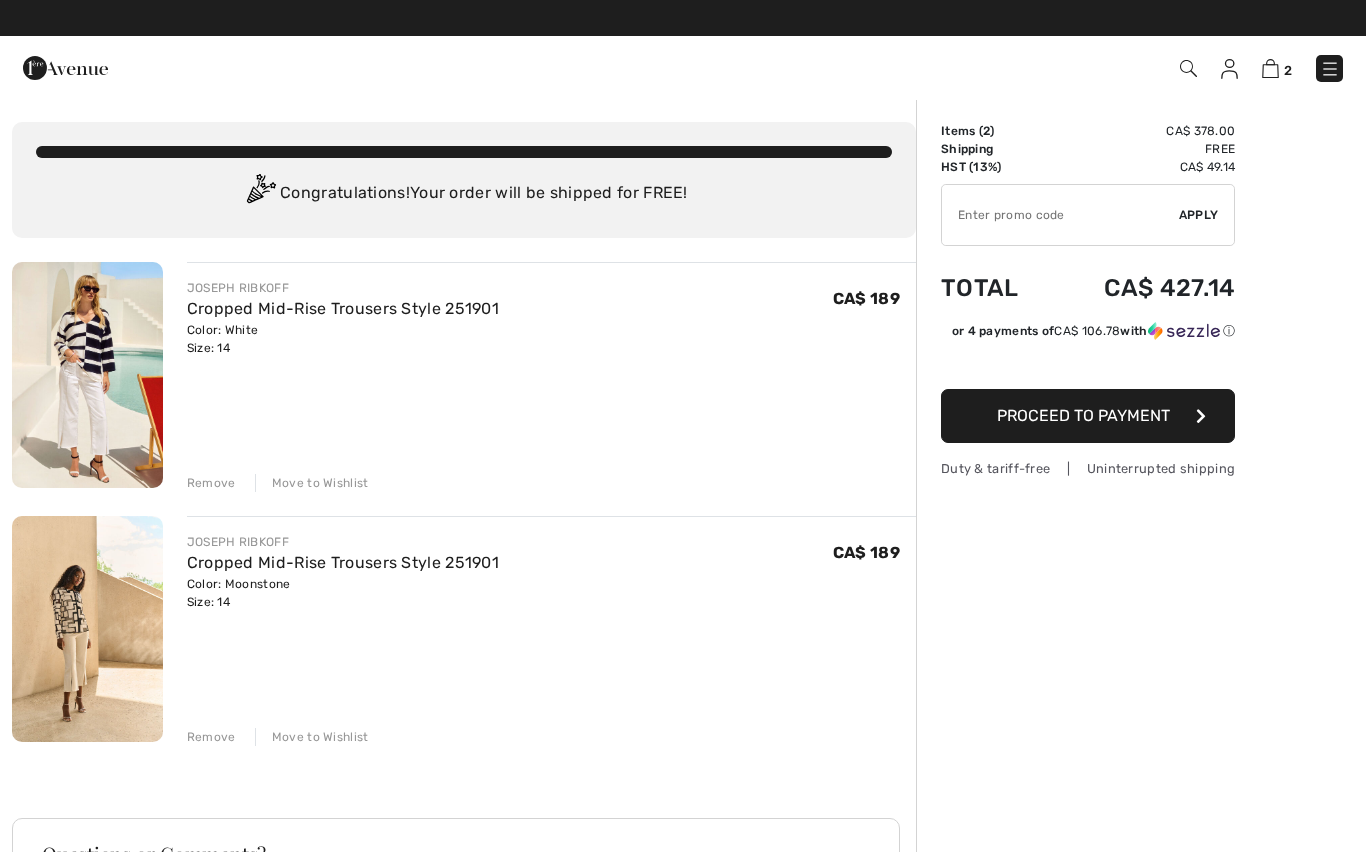 click on "Remove" at bounding box center [211, 483] 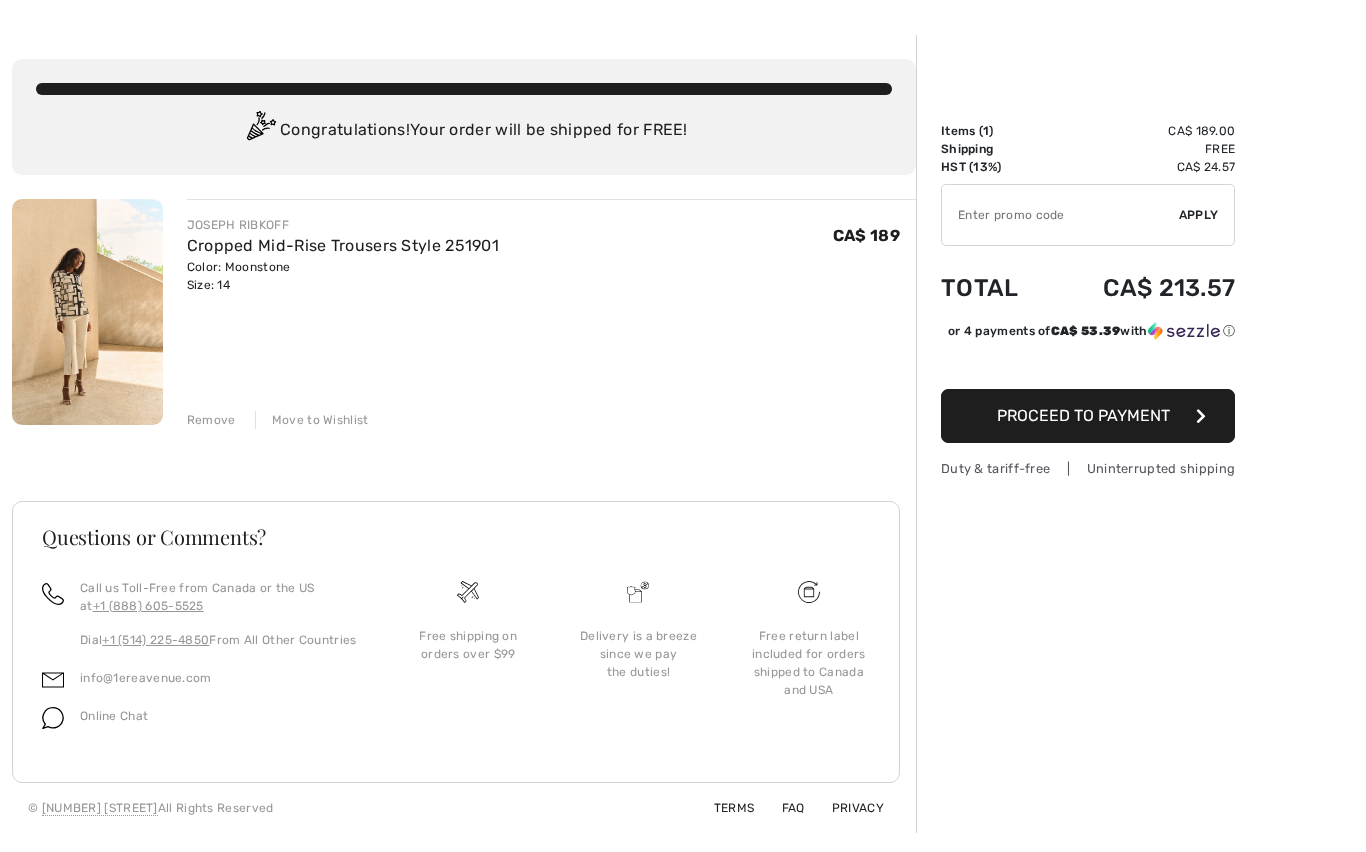 scroll, scrollTop: 68, scrollLeft: 0, axis: vertical 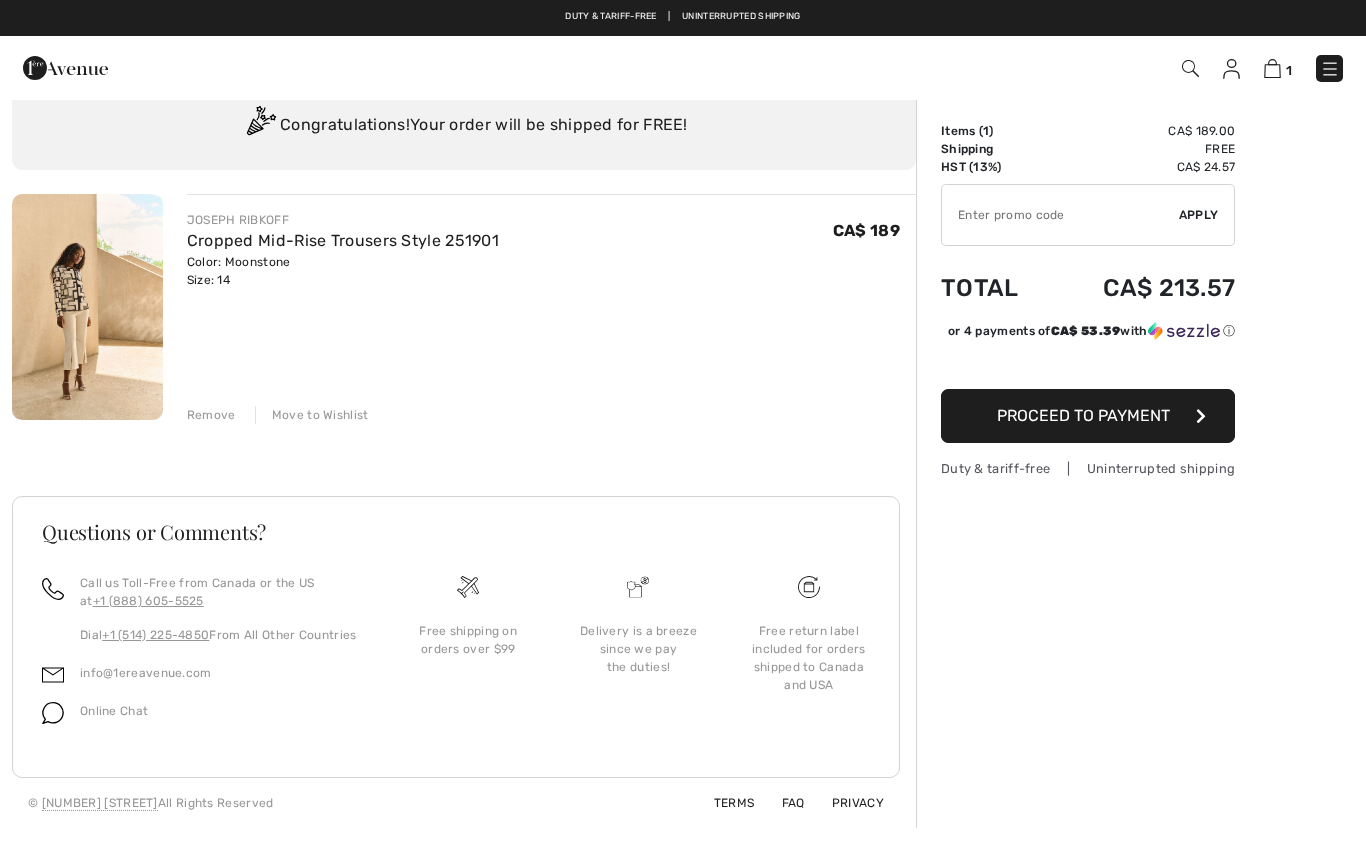 click on "Proceed to Payment" at bounding box center (1083, 415) 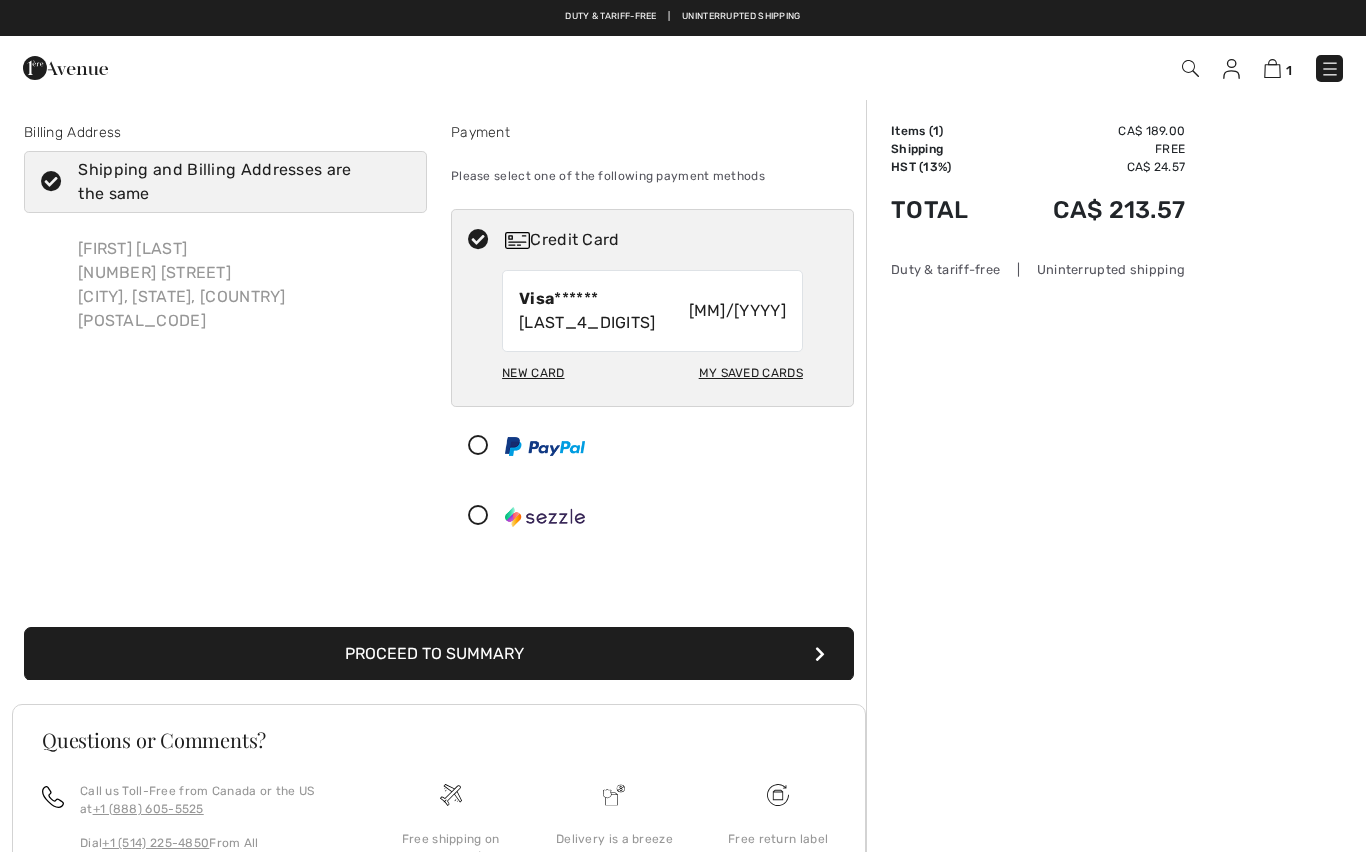 scroll, scrollTop: 0, scrollLeft: 0, axis: both 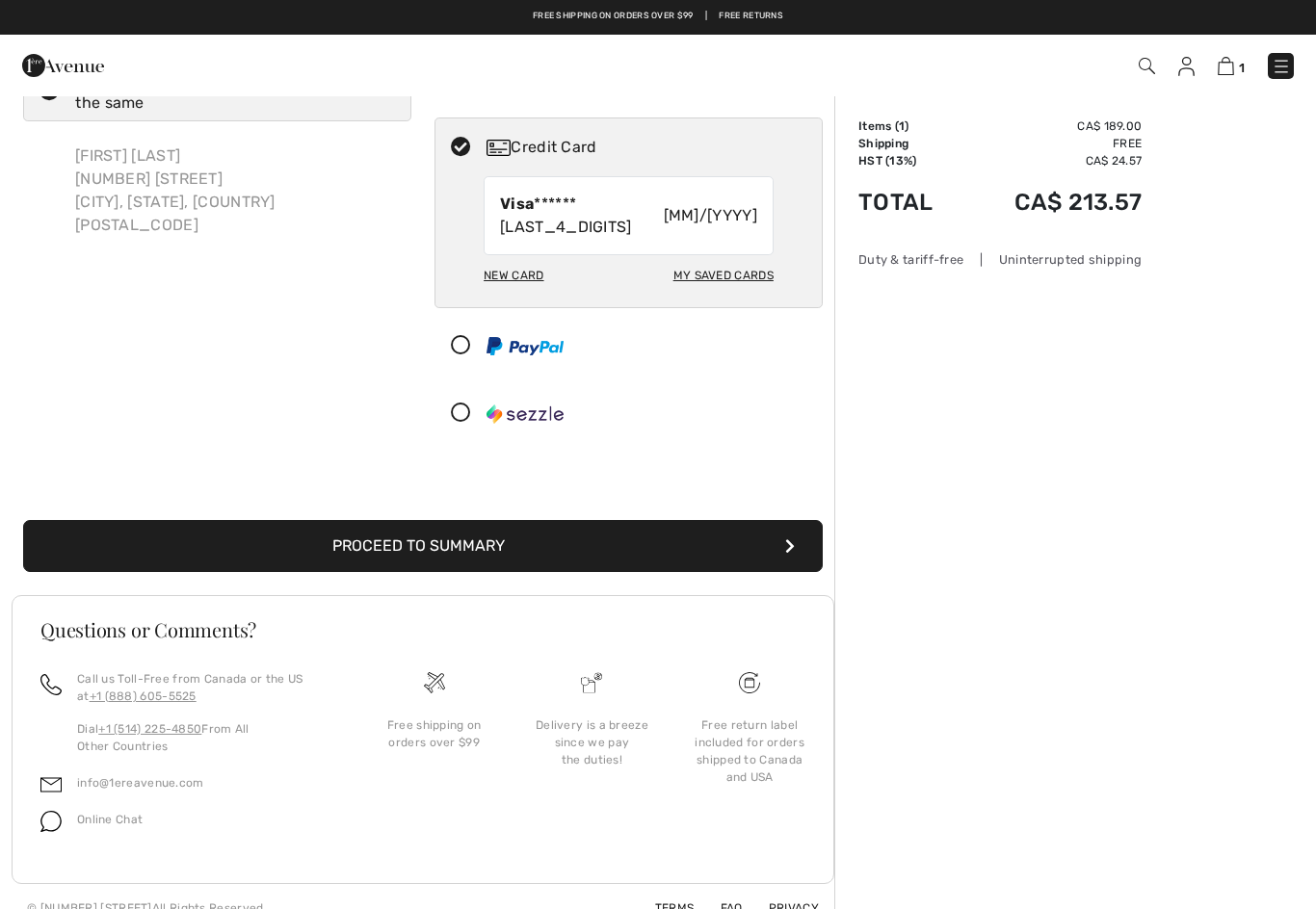 click on "Proceed to Summary" at bounding box center (423, 546) 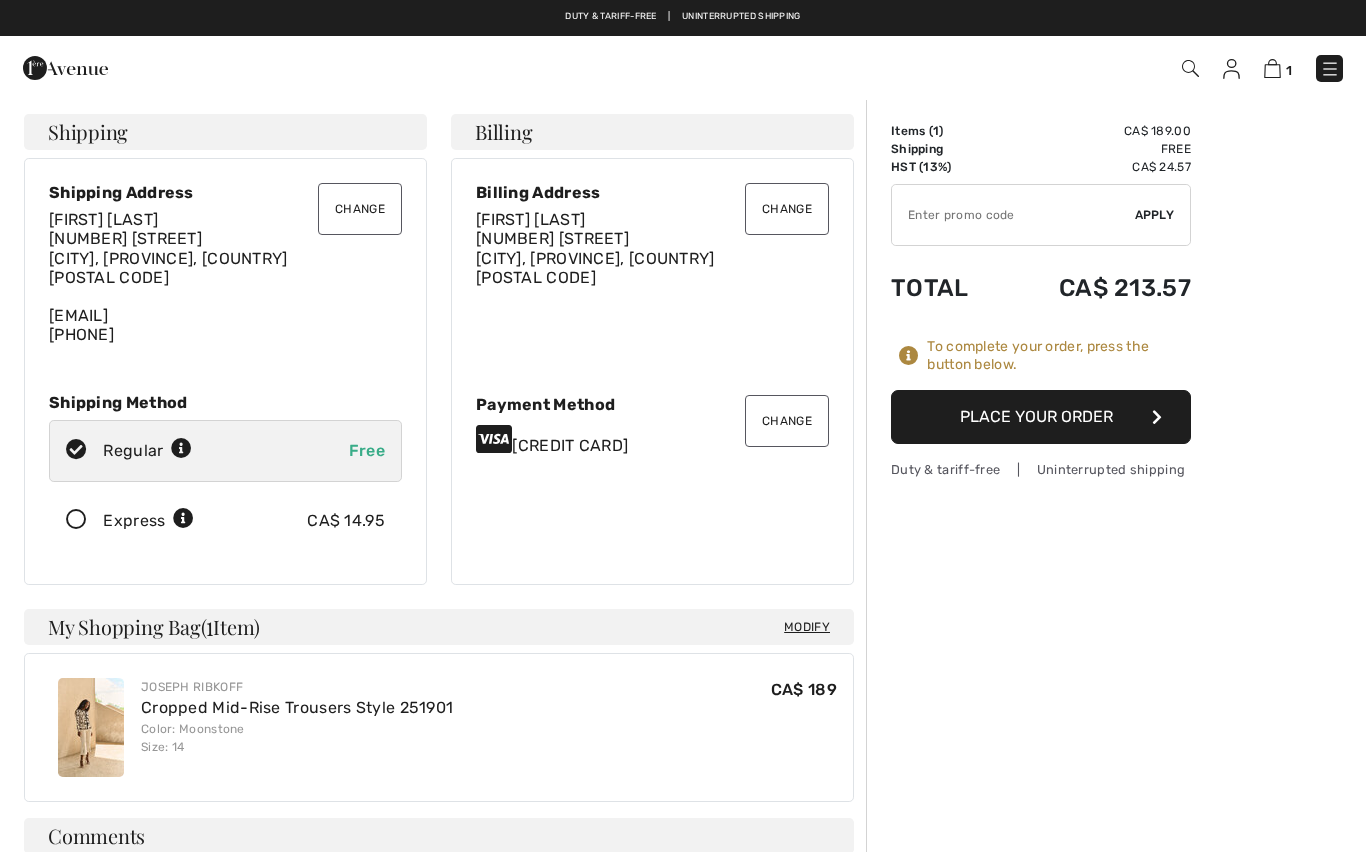 scroll, scrollTop: 0, scrollLeft: 0, axis: both 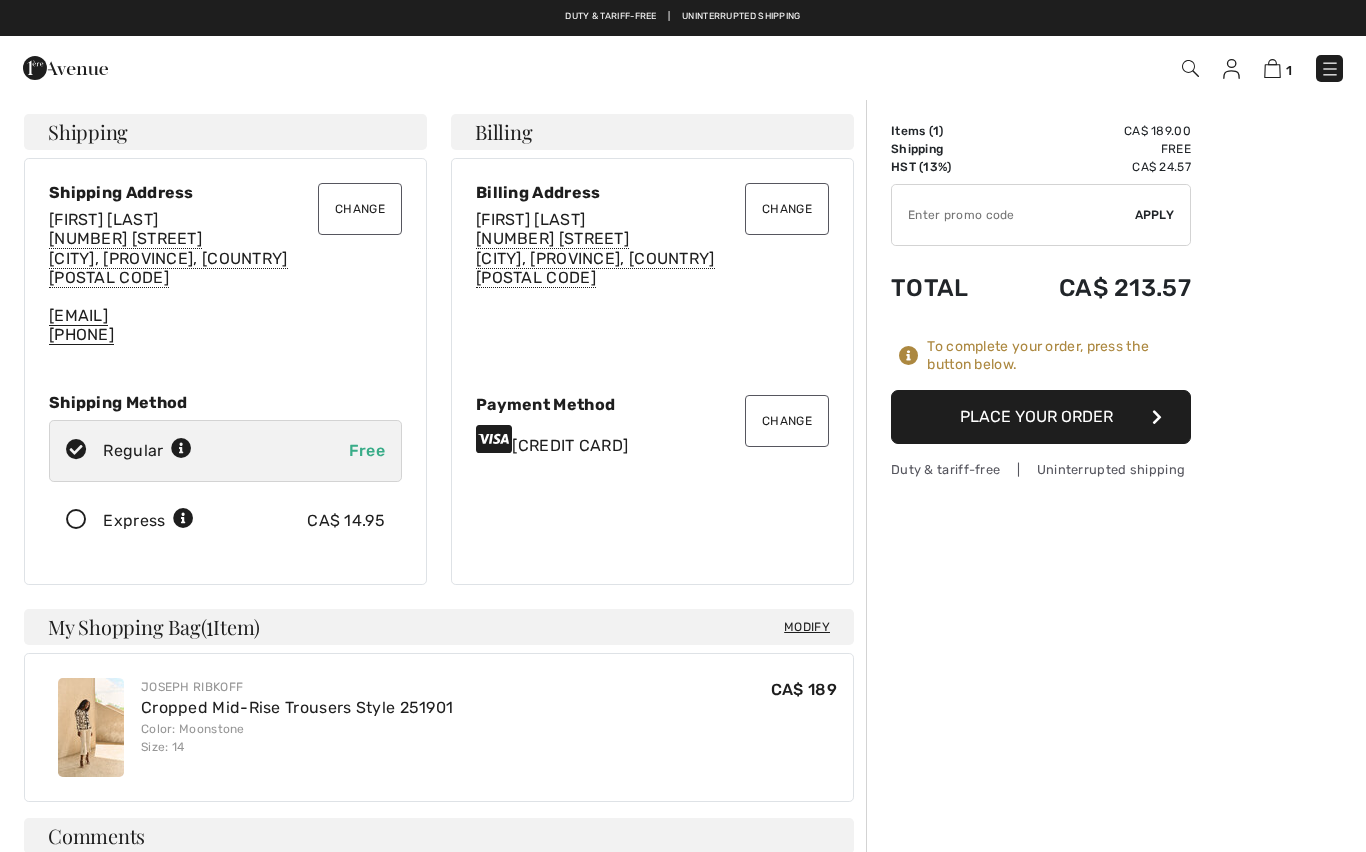 click on "Place Your Order" at bounding box center [1041, 417] 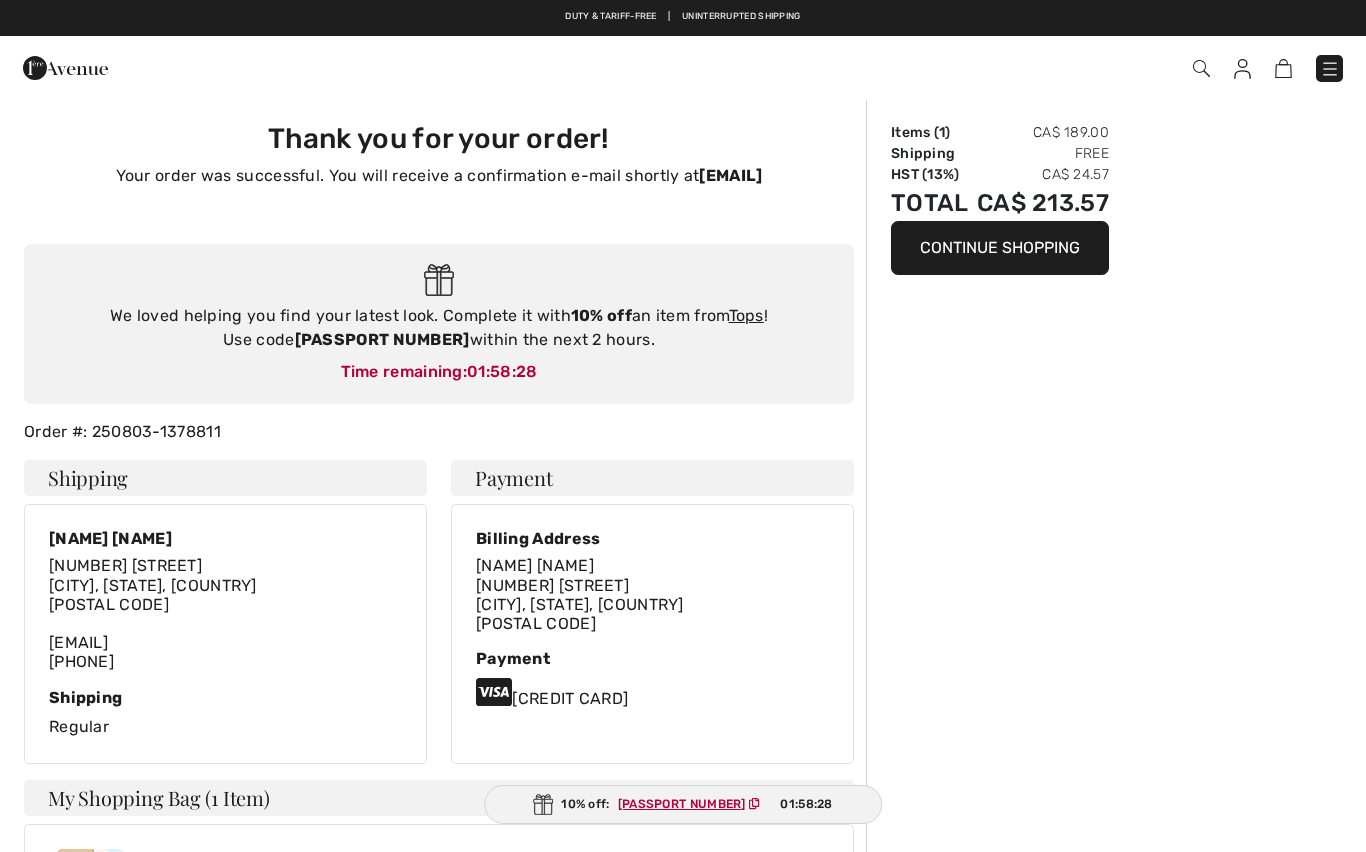 scroll, scrollTop: 0, scrollLeft: 0, axis: both 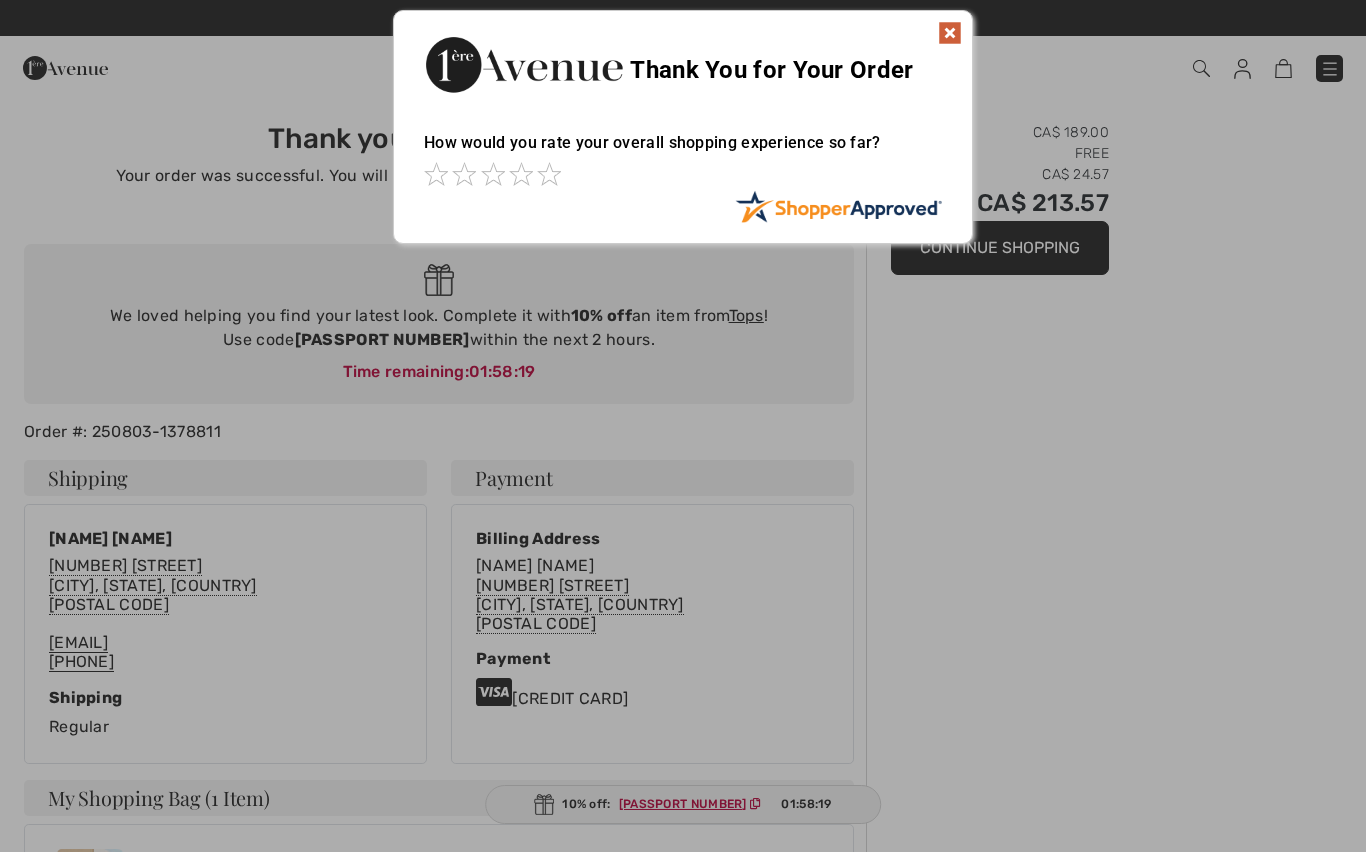 click at bounding box center (683, 426) 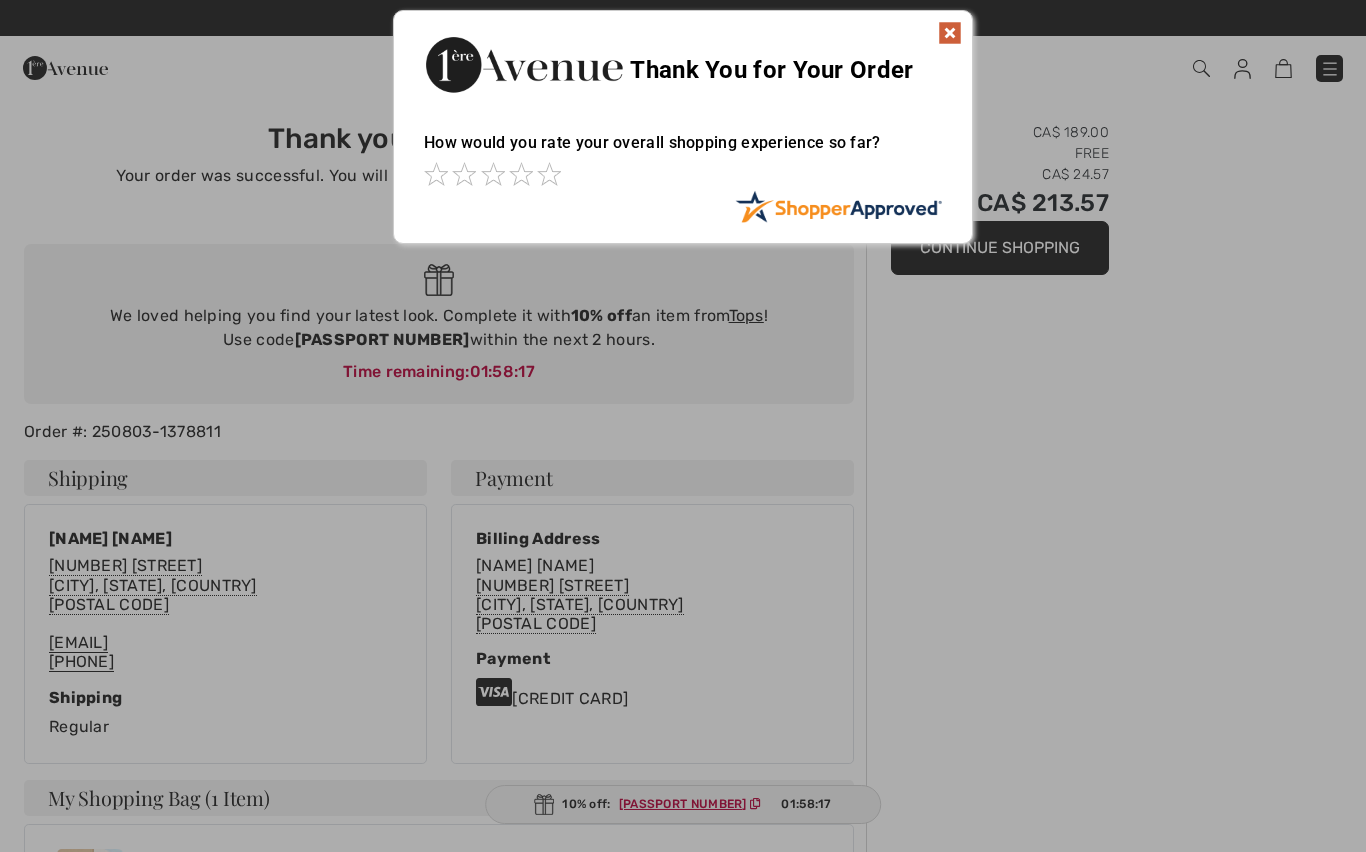 click at bounding box center [950, 33] 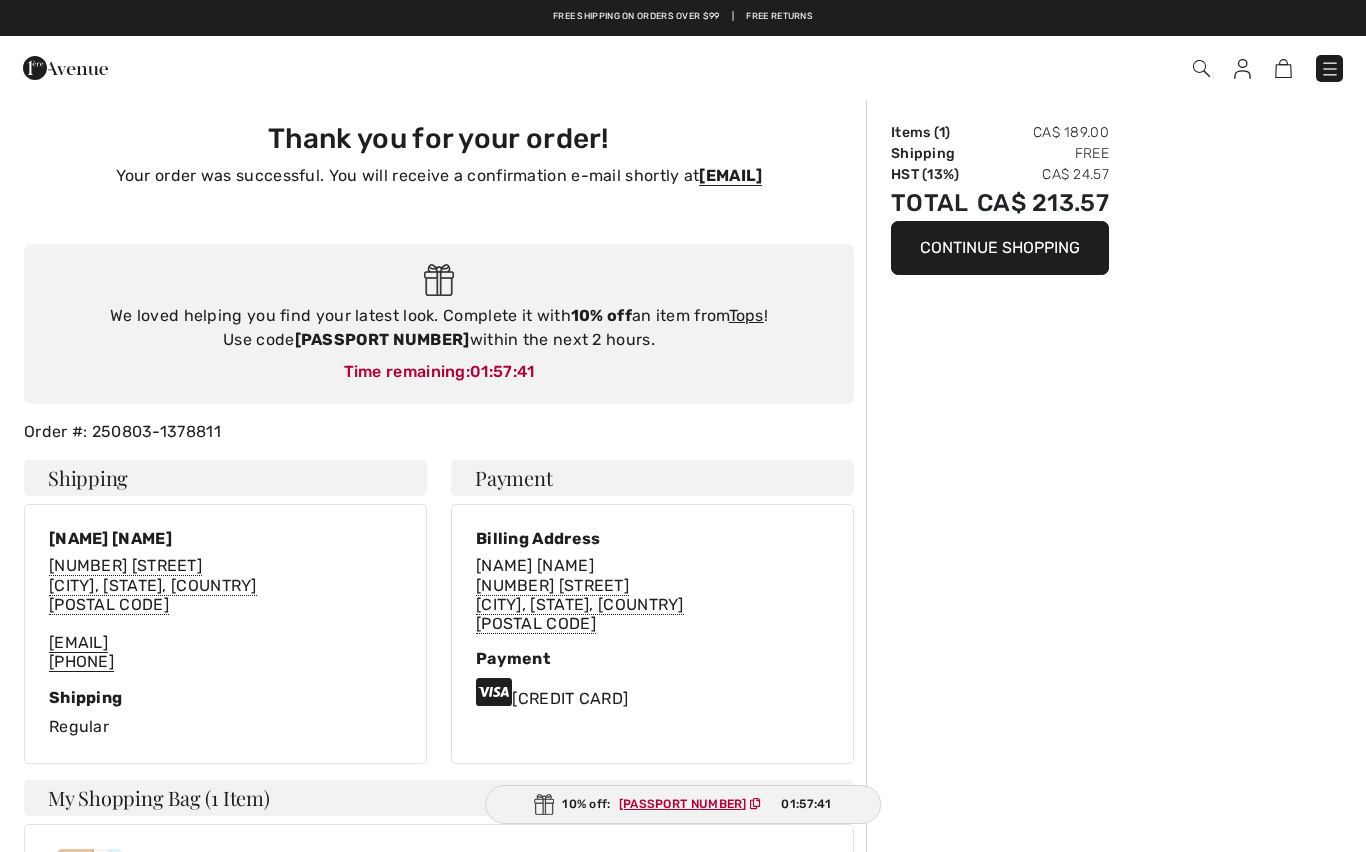 click on "Continue Shopping" at bounding box center (1000, 248) 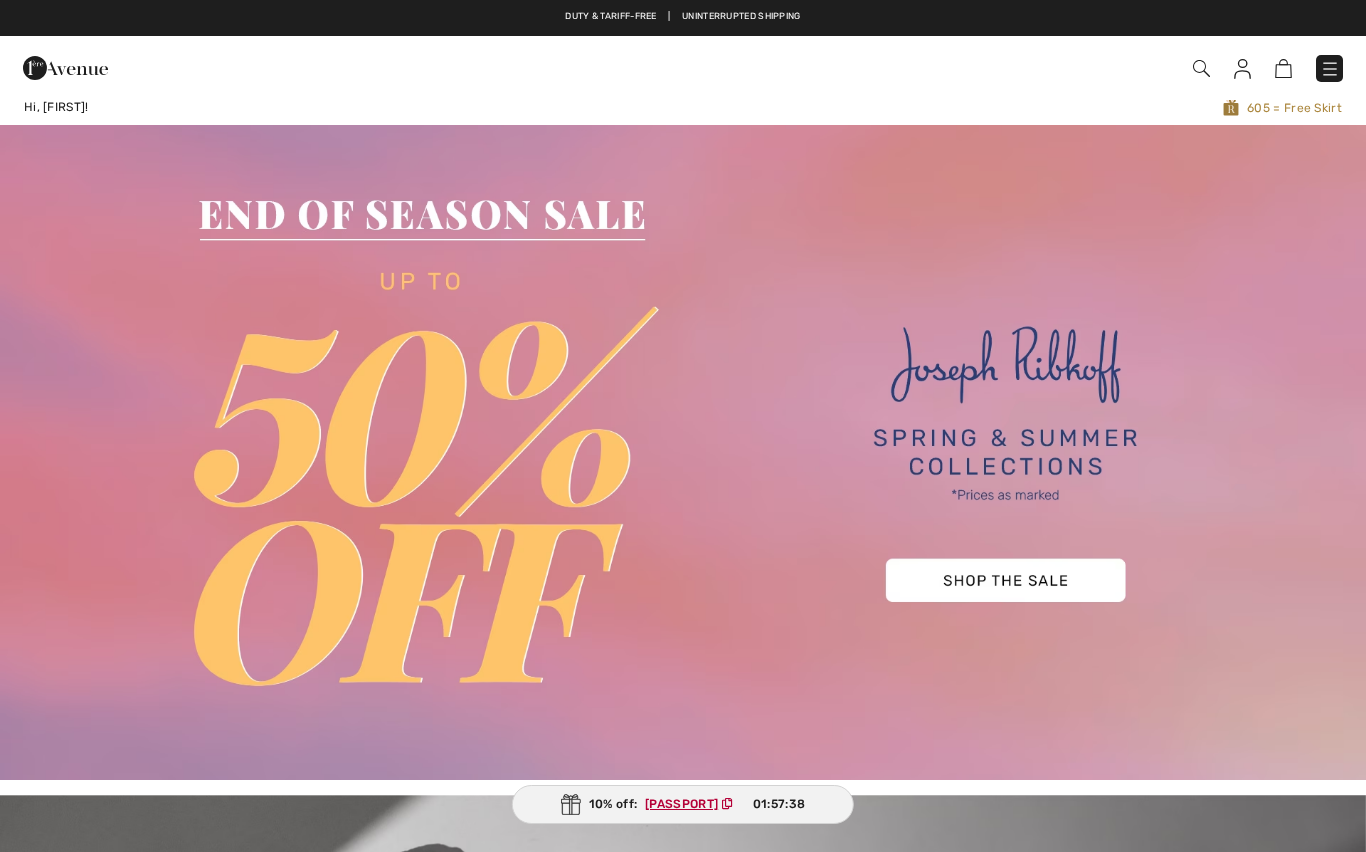 scroll, scrollTop: 0, scrollLeft: 0, axis: both 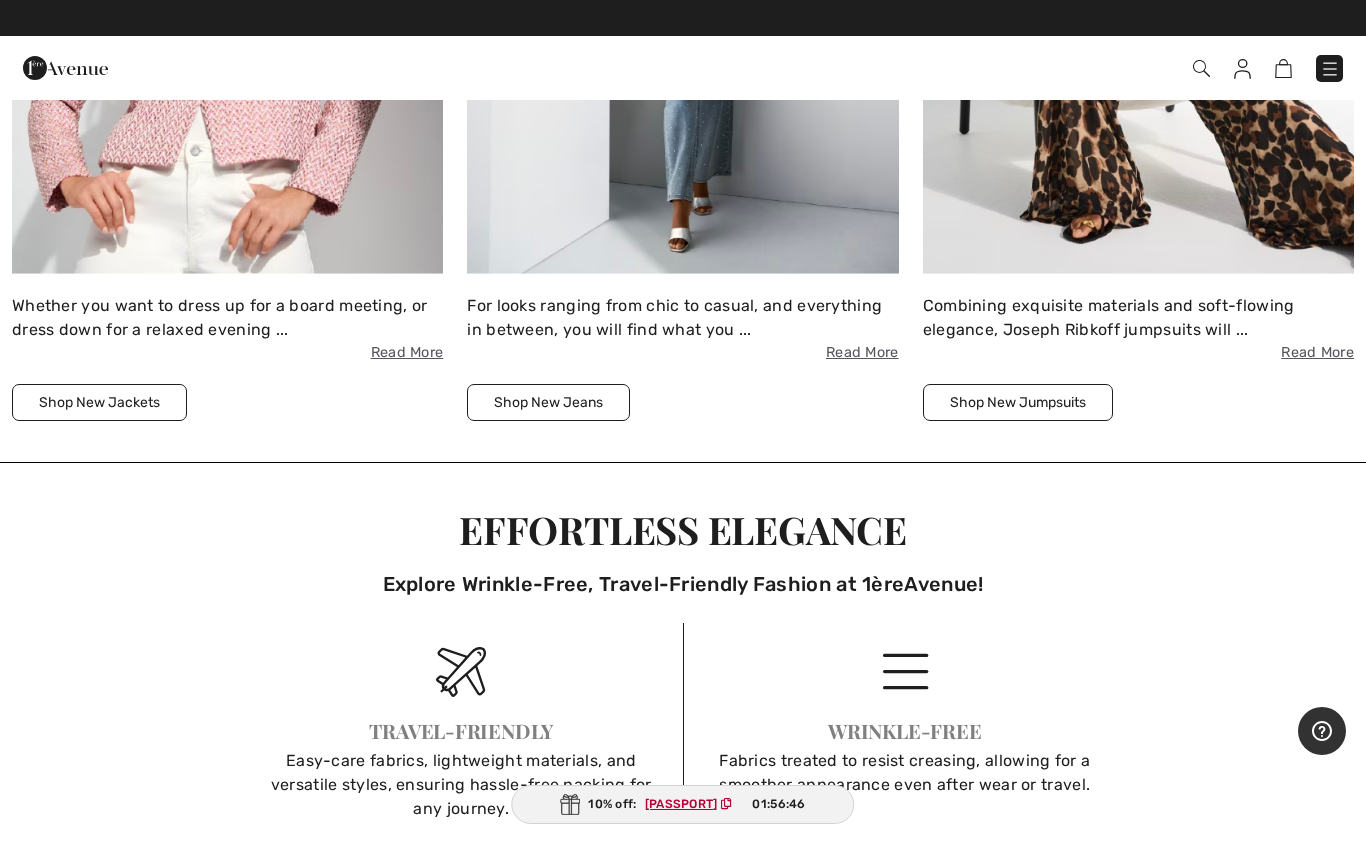 click at bounding box center (1201, 68) 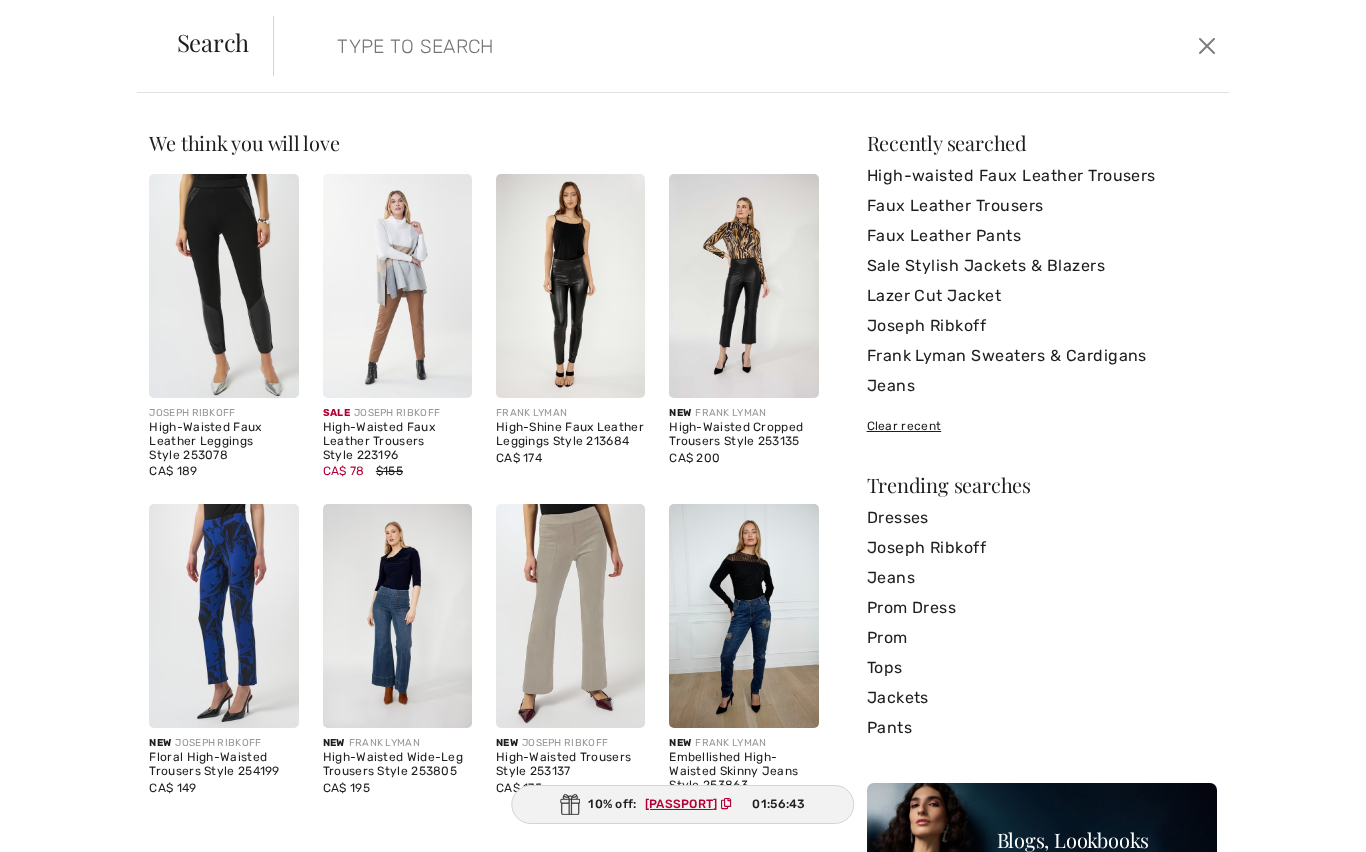 click at bounding box center [648, 46] 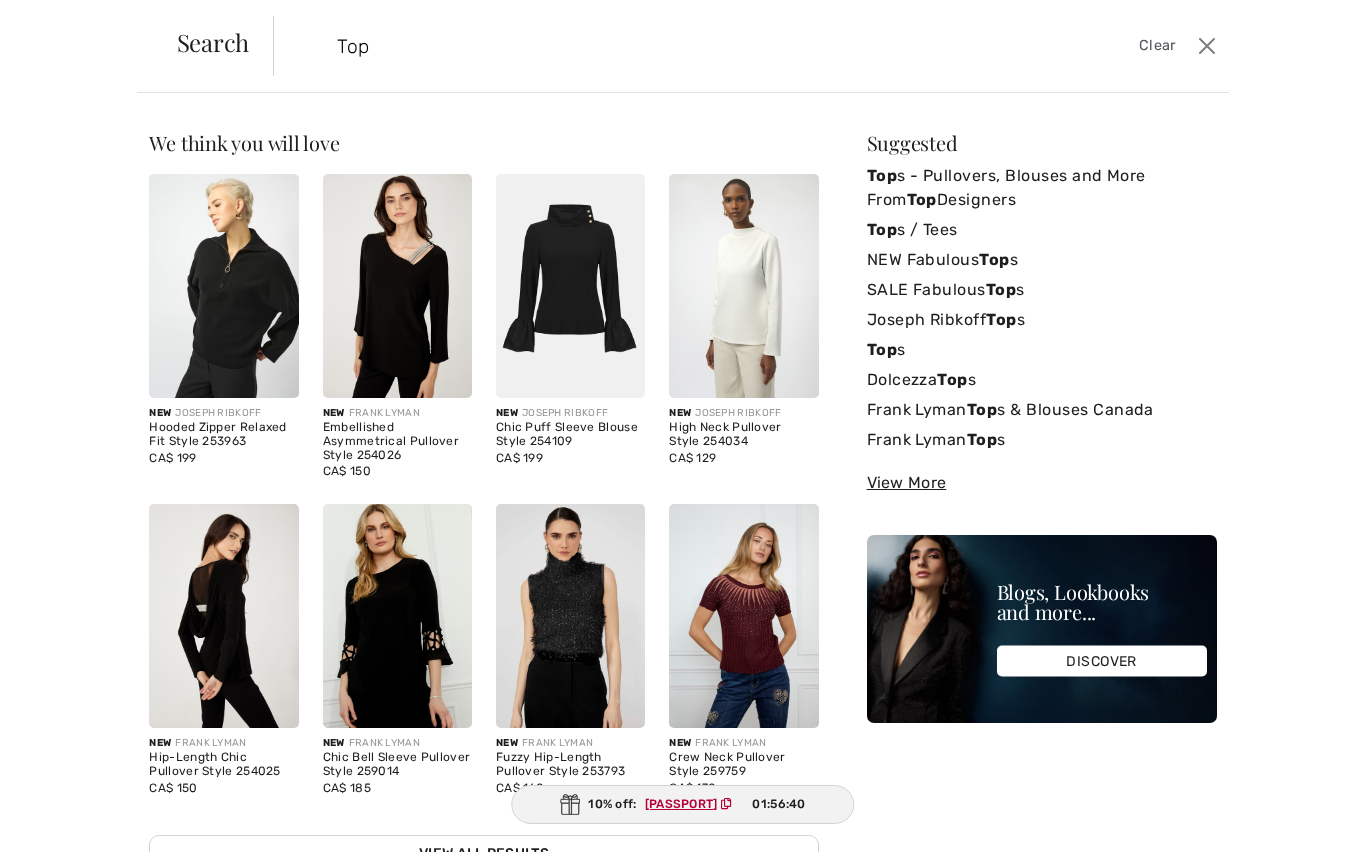 type on "Tops" 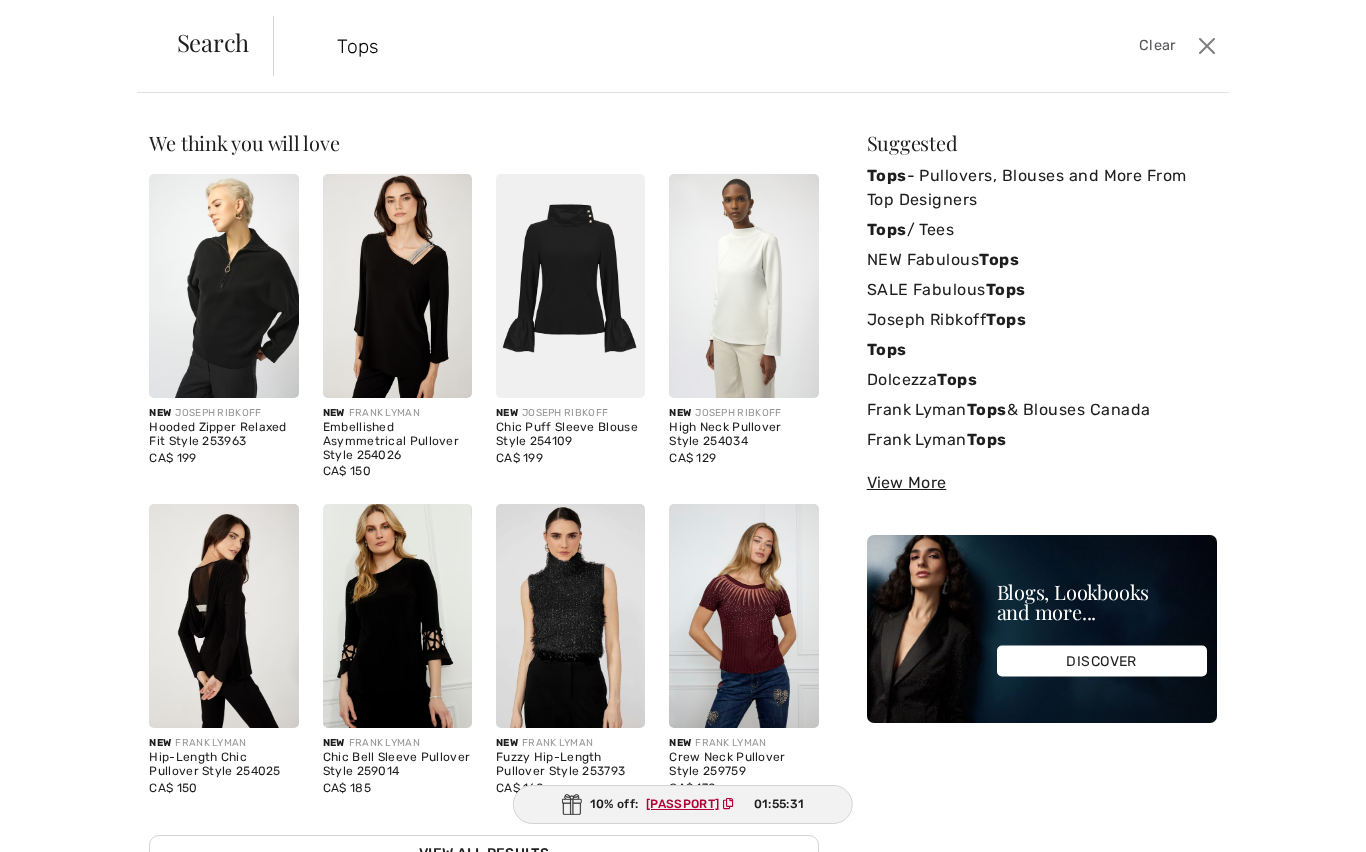 click on "Tops" at bounding box center [999, 259] 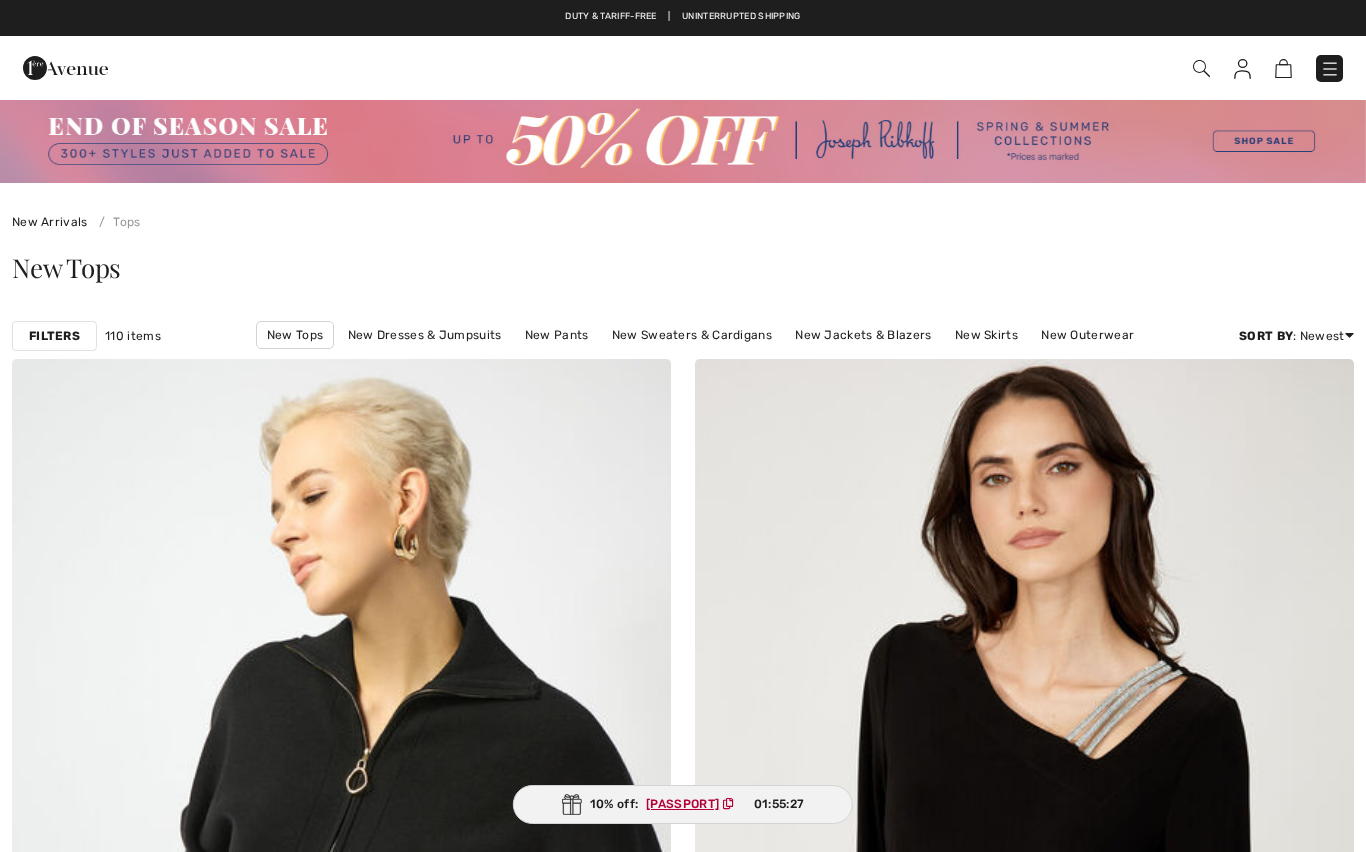 scroll, scrollTop: 0, scrollLeft: 0, axis: both 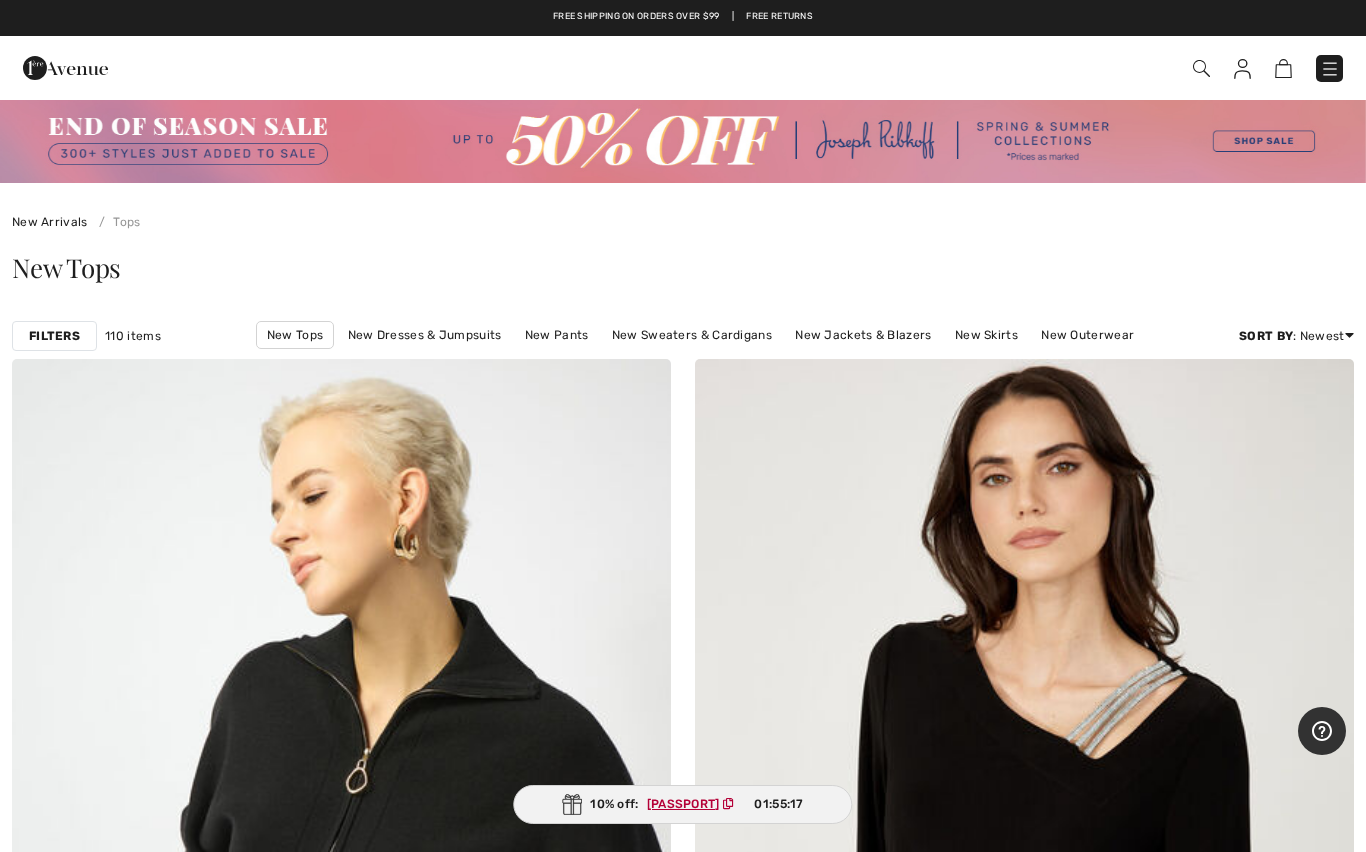 click on "Filters" at bounding box center (54, 336) 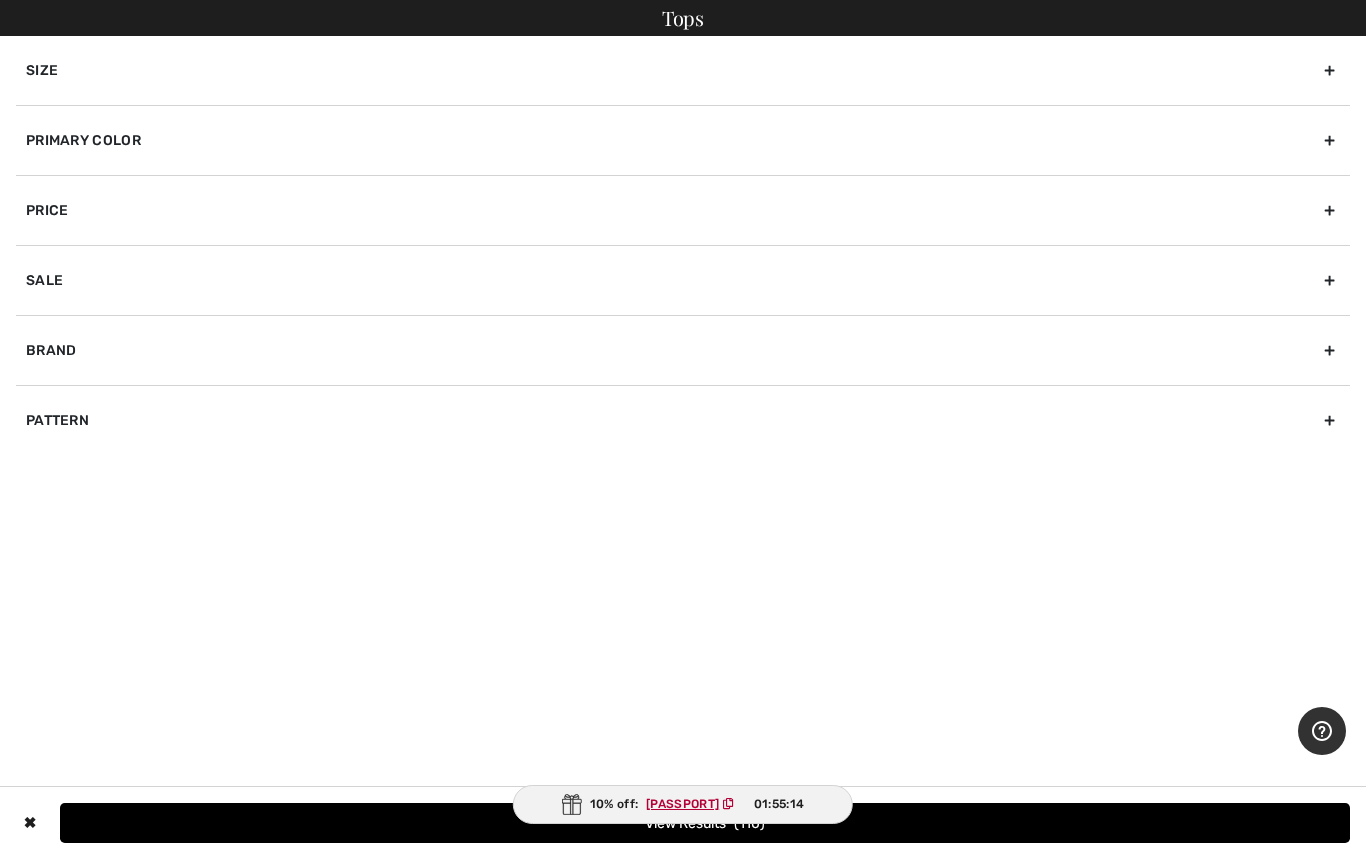 click on "Primary Color" at bounding box center (683, 140) 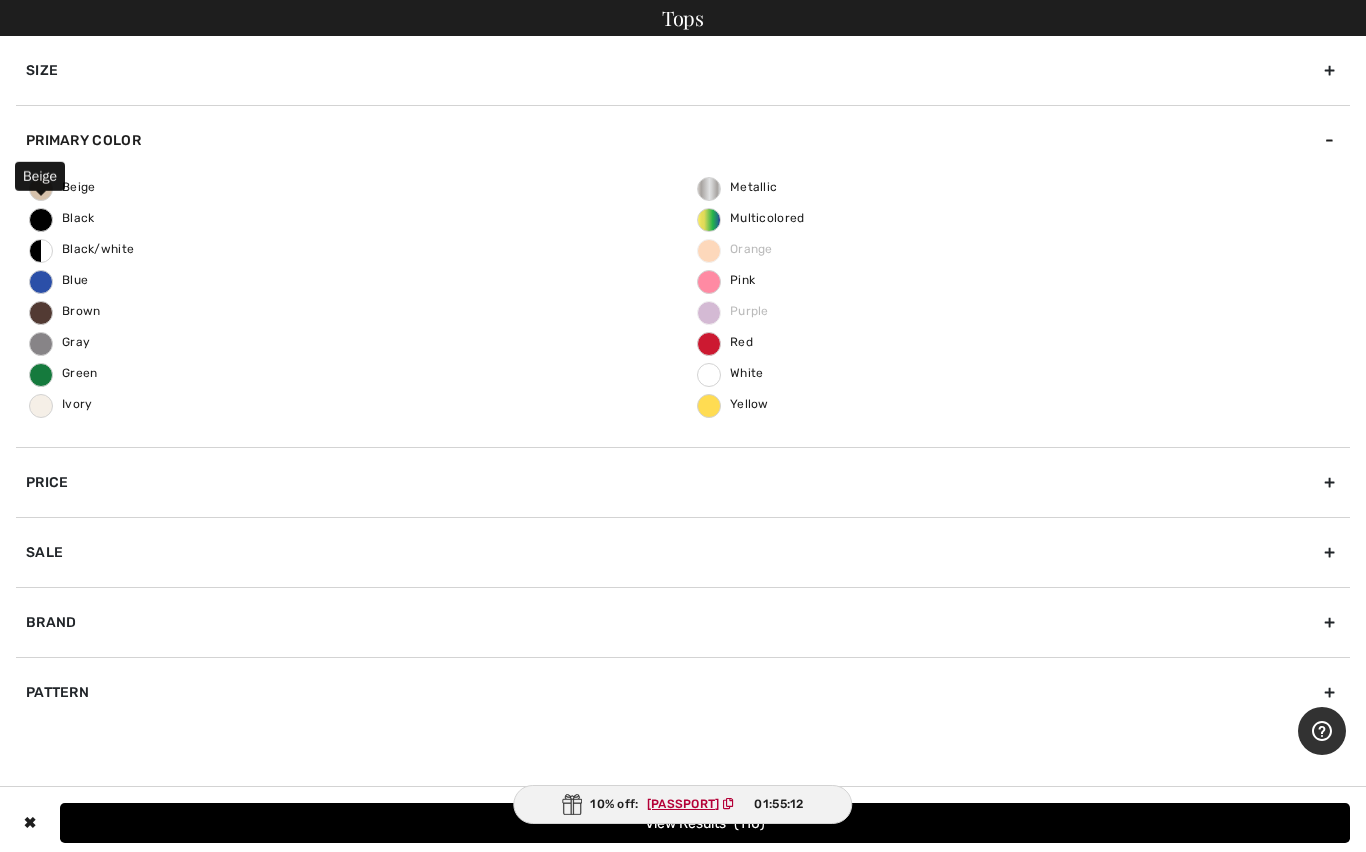 click on "Beige" at bounding box center (63, 187) 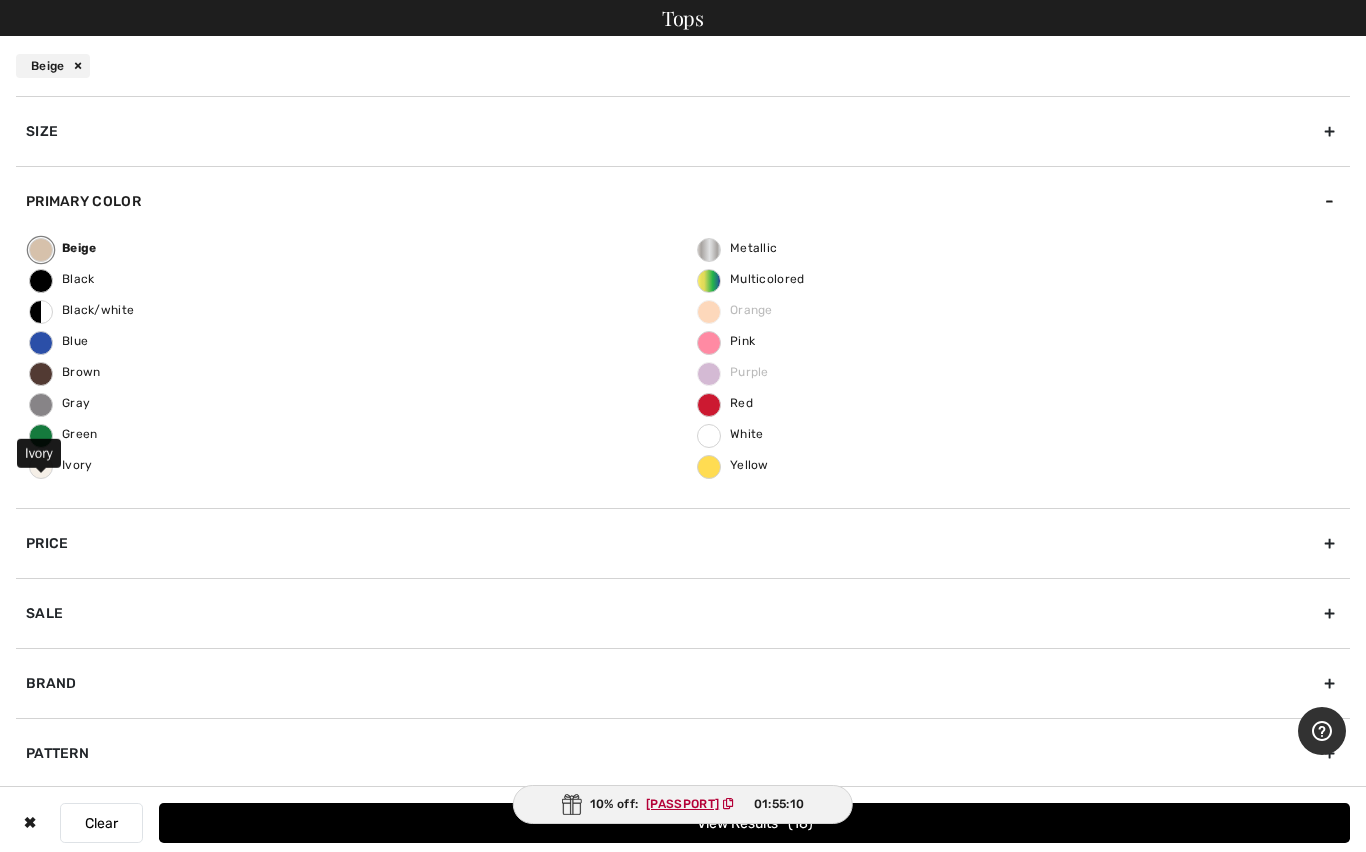 click on "Ivory" at bounding box center (61, 465) 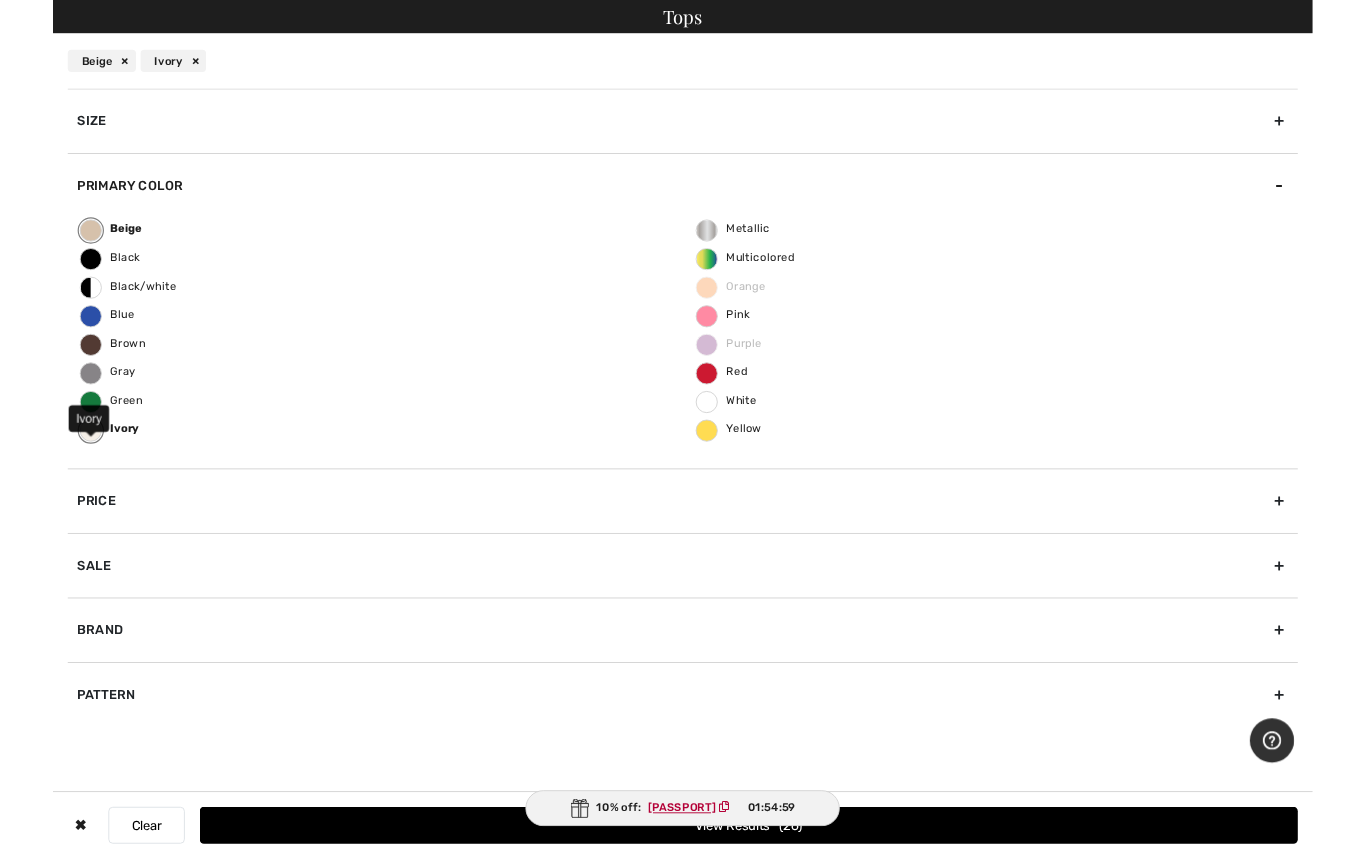 scroll, scrollTop: 78, scrollLeft: 0, axis: vertical 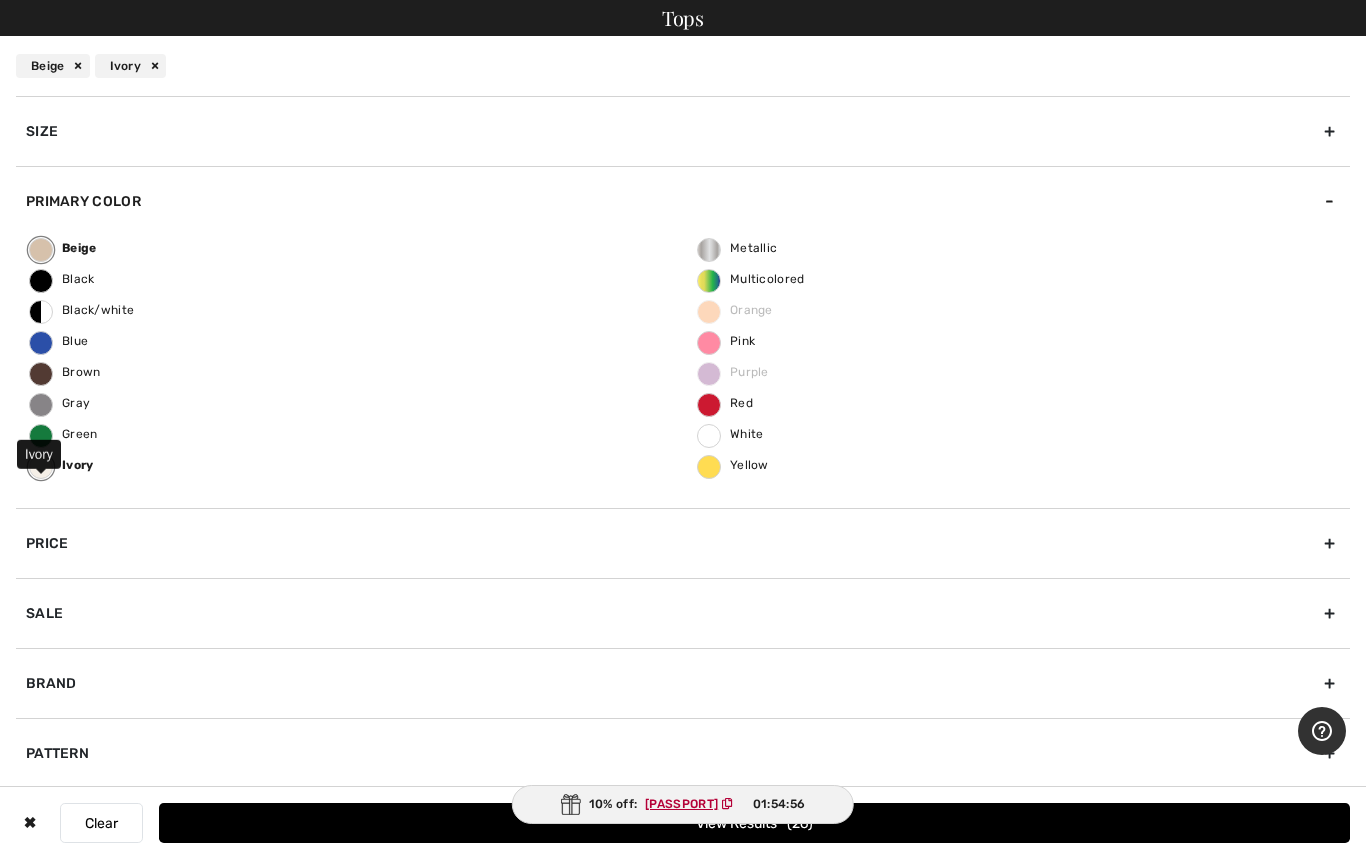 click on "View Results 26" at bounding box center (754, 823) 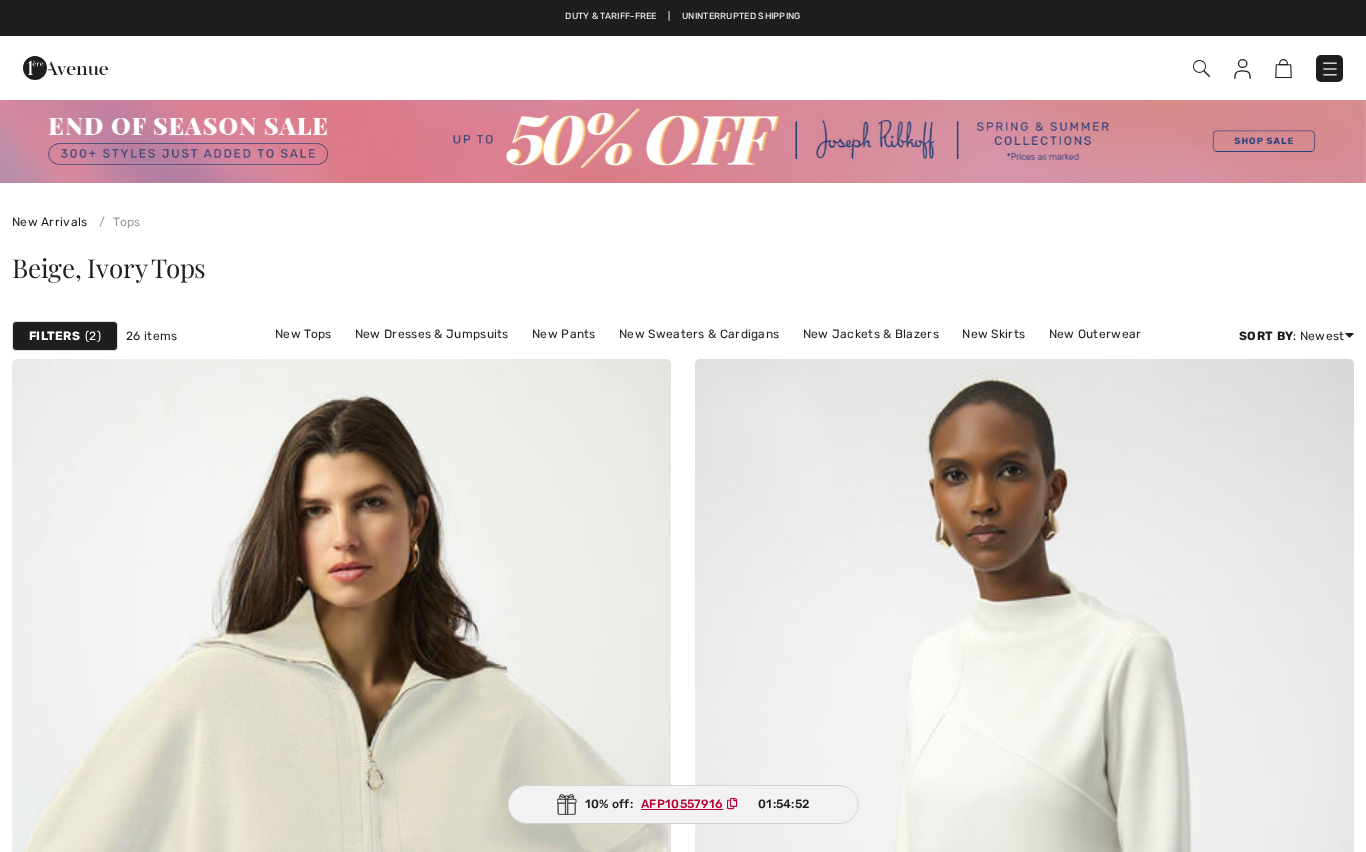 scroll, scrollTop: 0, scrollLeft: 0, axis: both 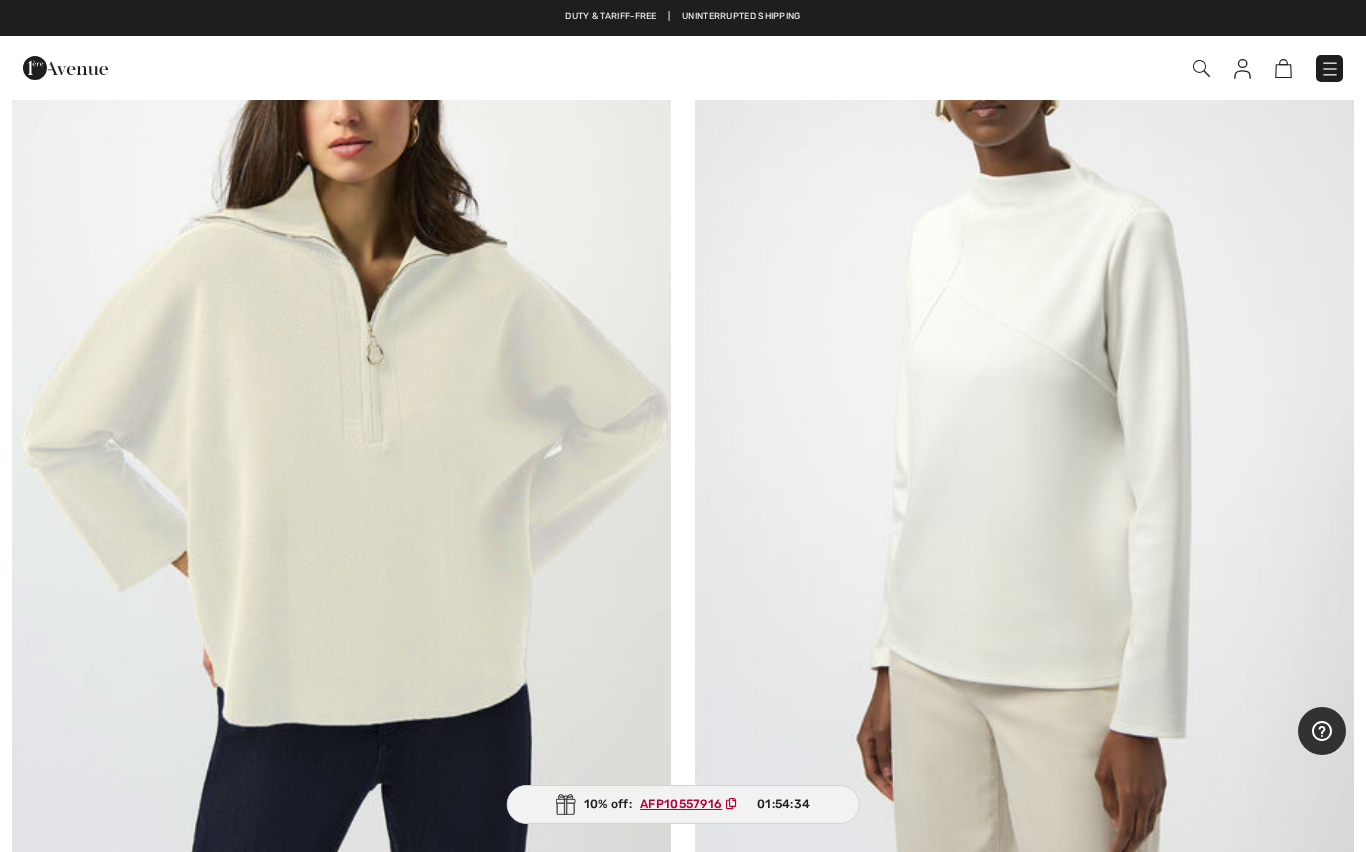 click at bounding box center [1024, 428] 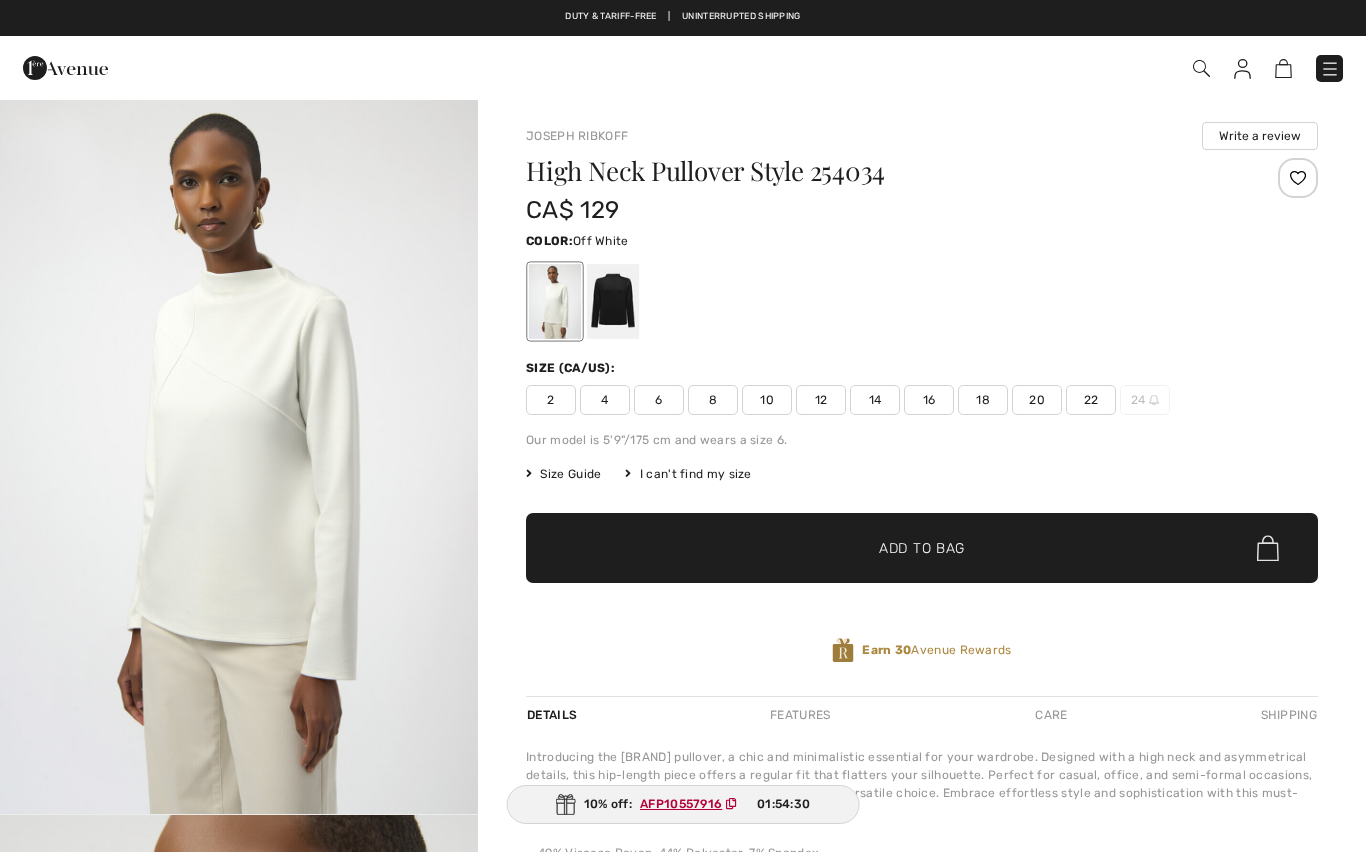 scroll, scrollTop: 0, scrollLeft: 0, axis: both 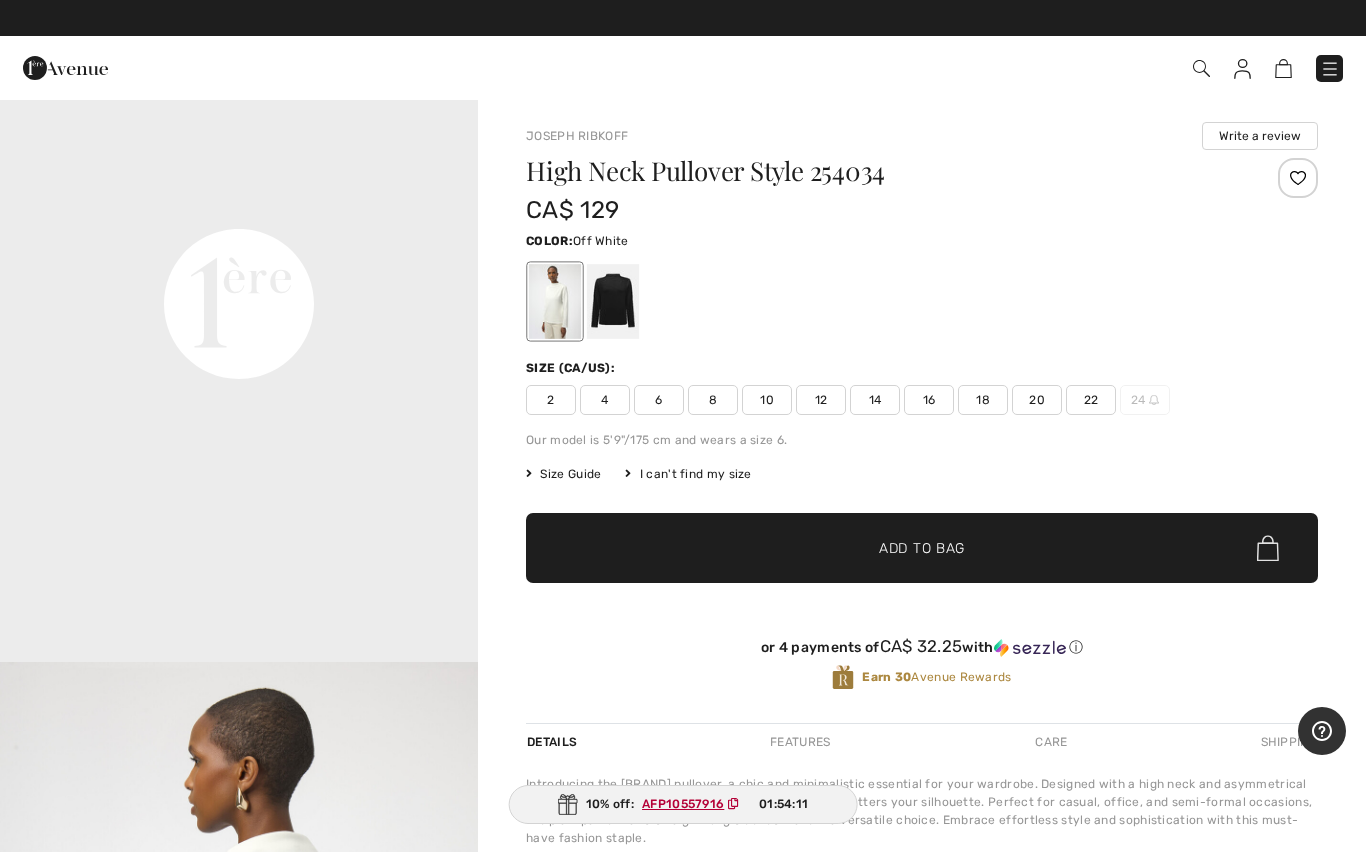 click at bounding box center [613, 301] 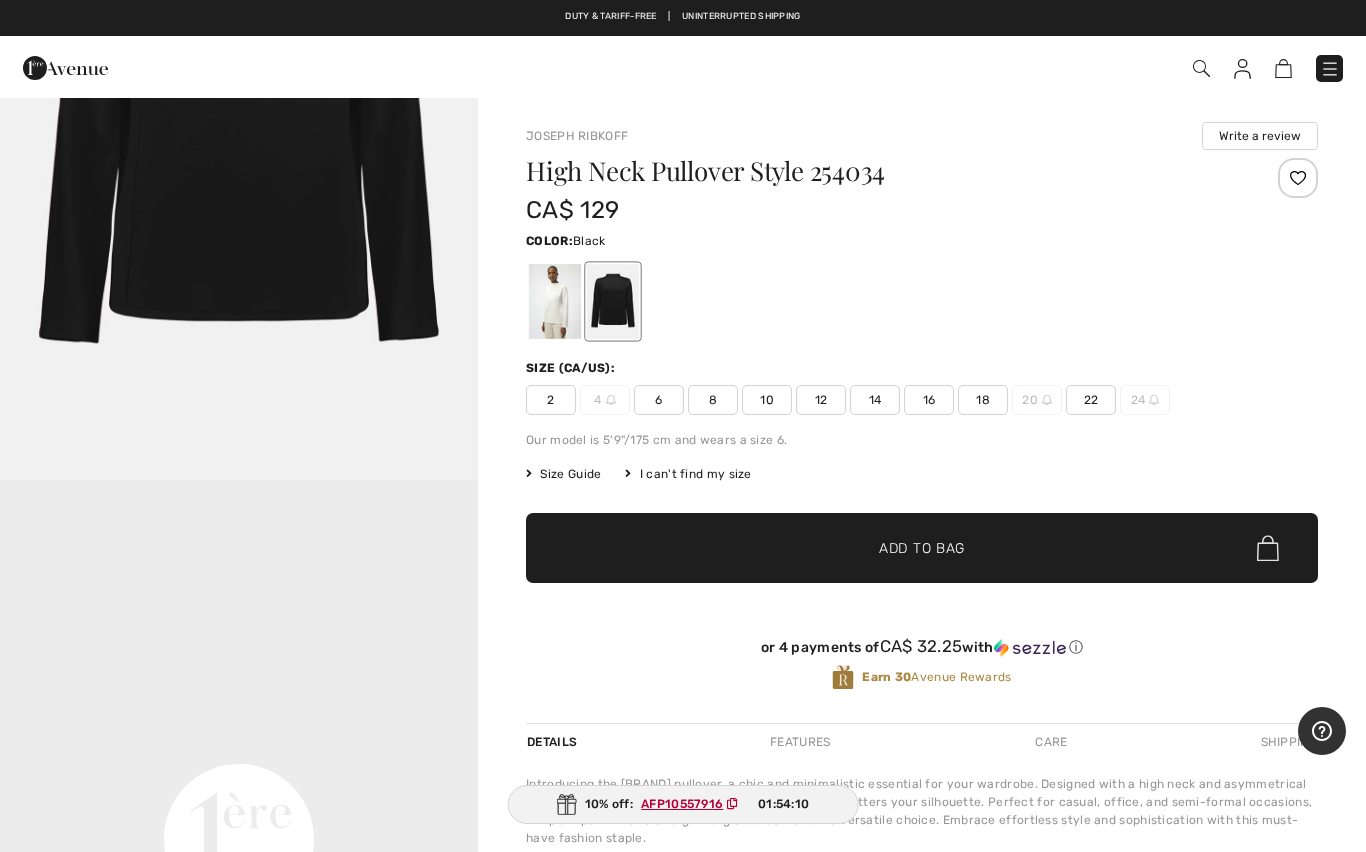 scroll, scrollTop: 0, scrollLeft: 0, axis: both 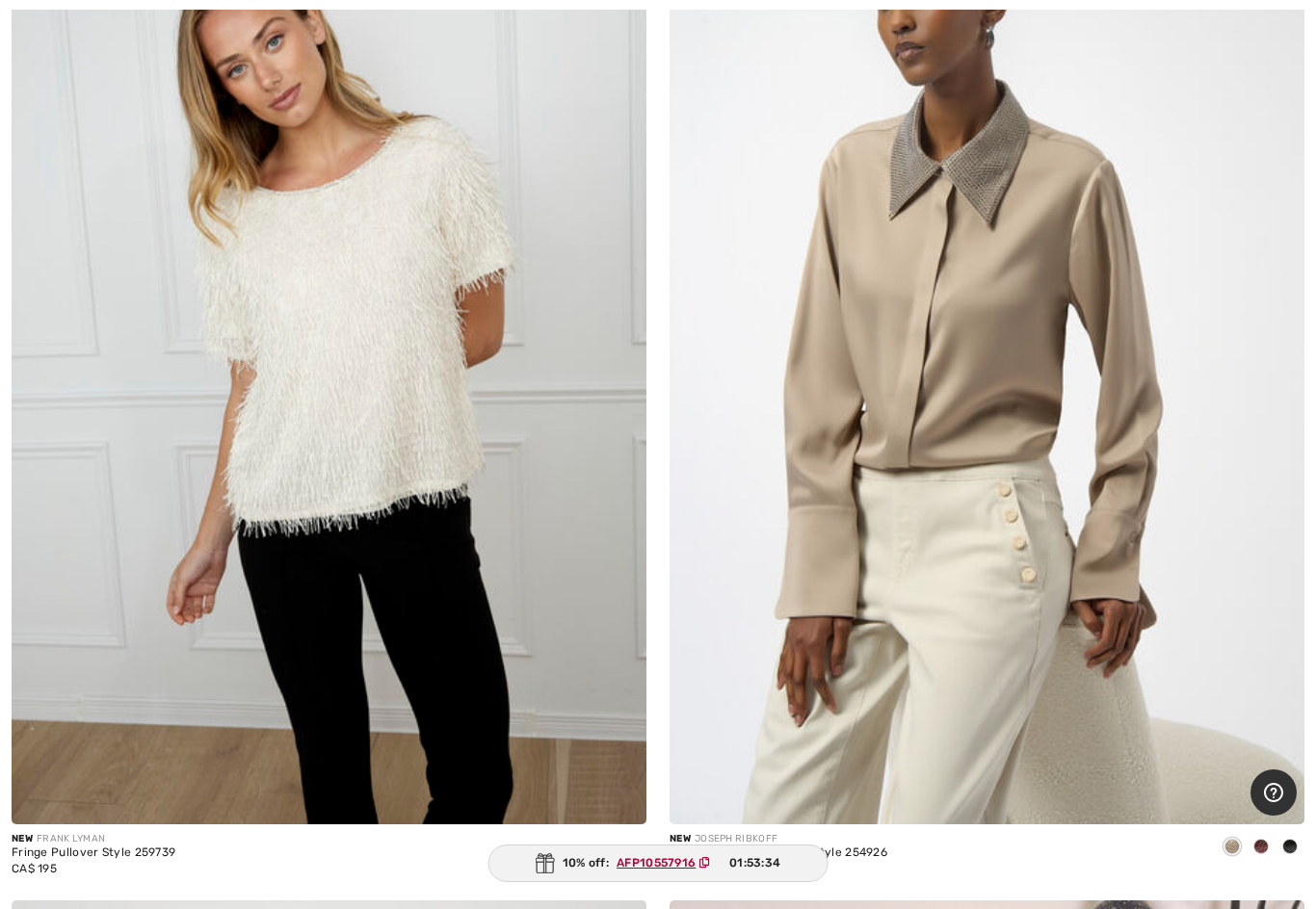 click at bounding box center [329, 349] 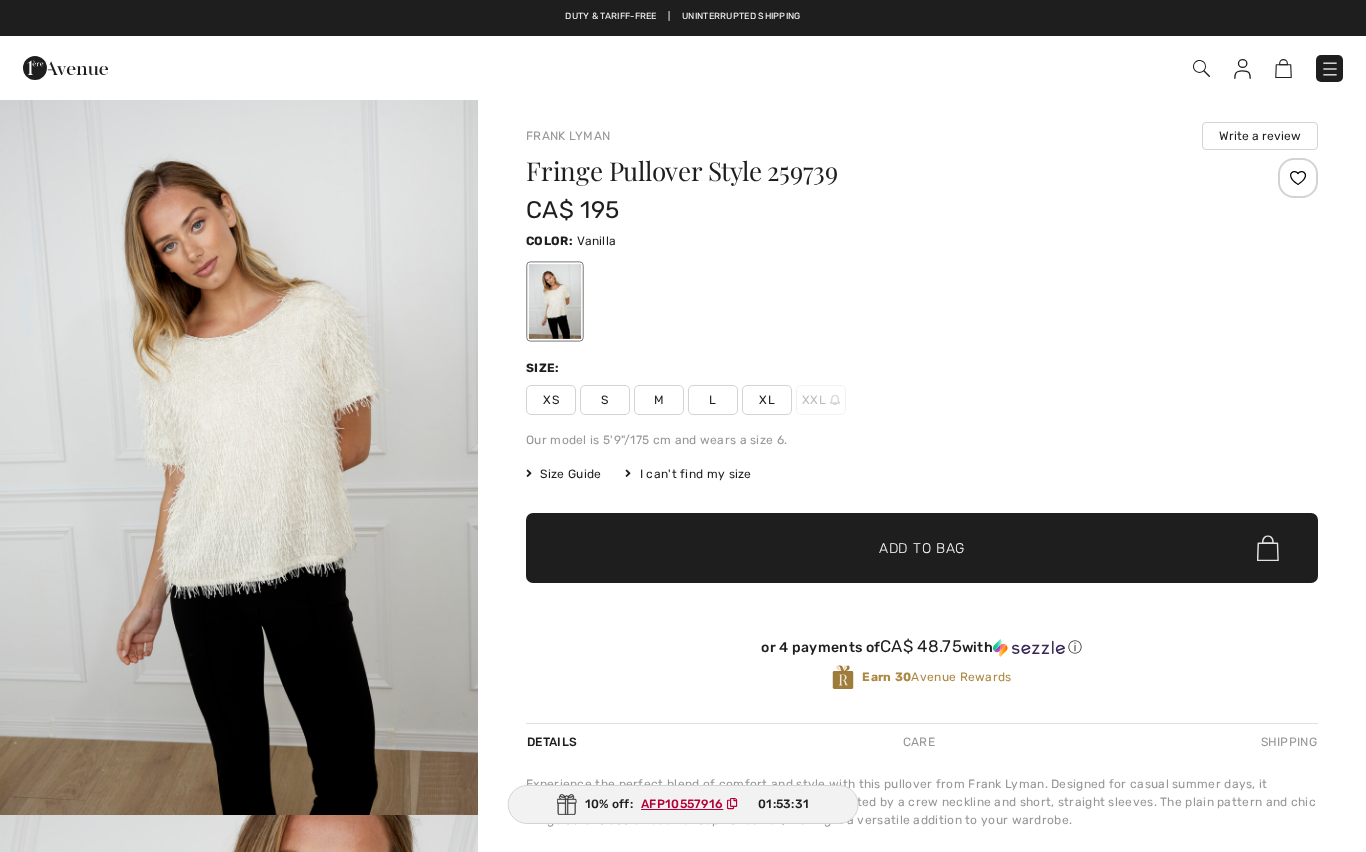 scroll, scrollTop: 0, scrollLeft: 0, axis: both 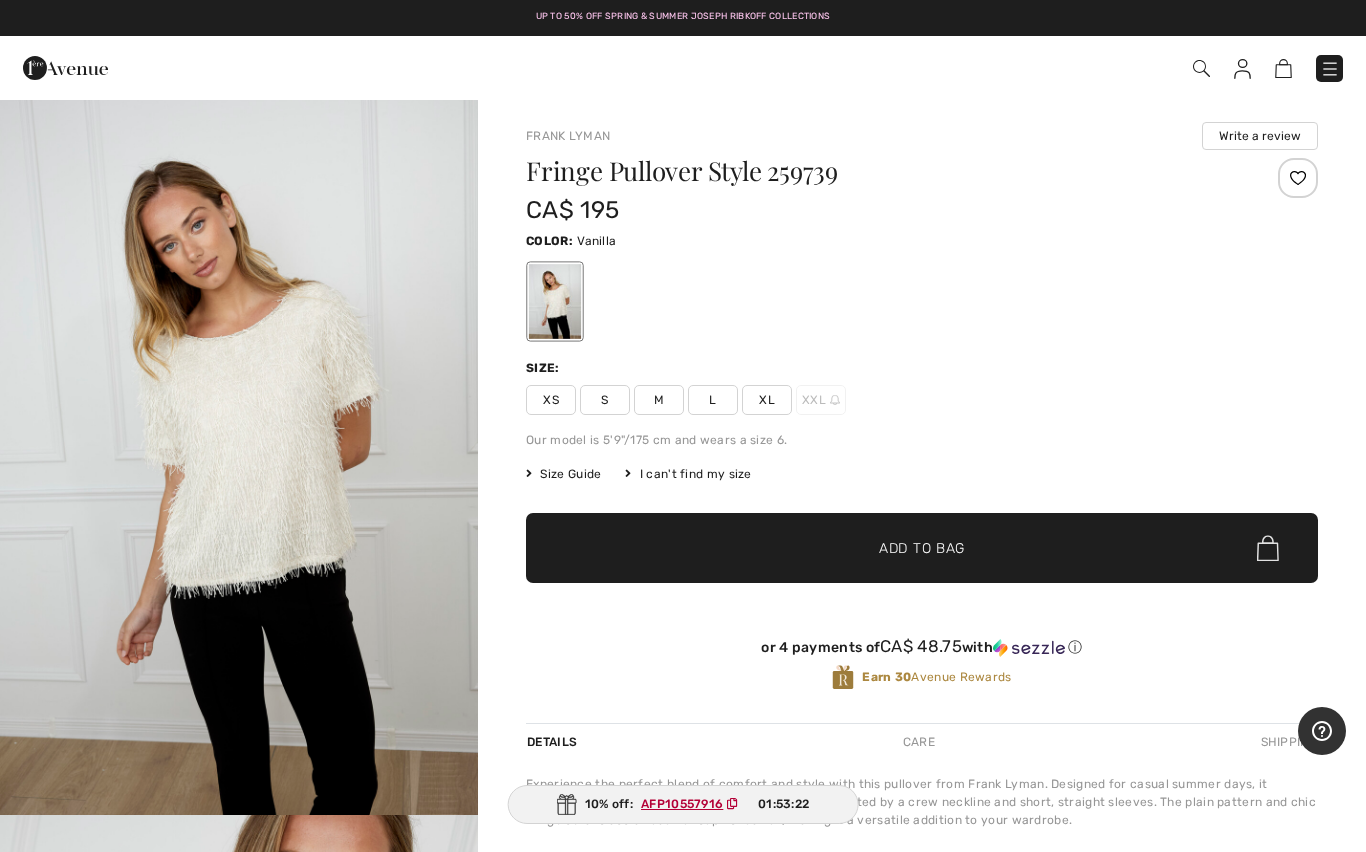 click at bounding box center [239, 456] 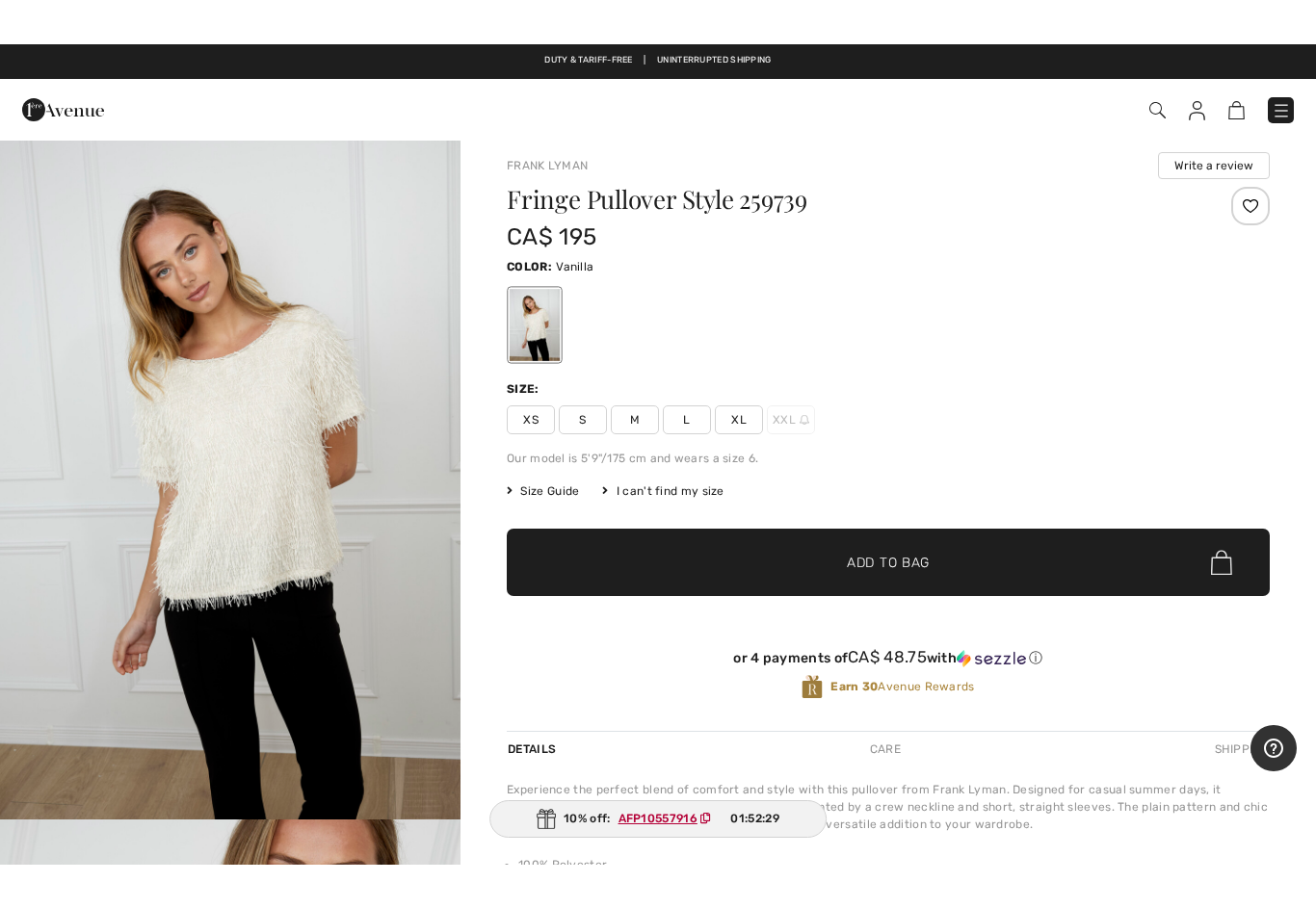 scroll, scrollTop: 0, scrollLeft: 0, axis: both 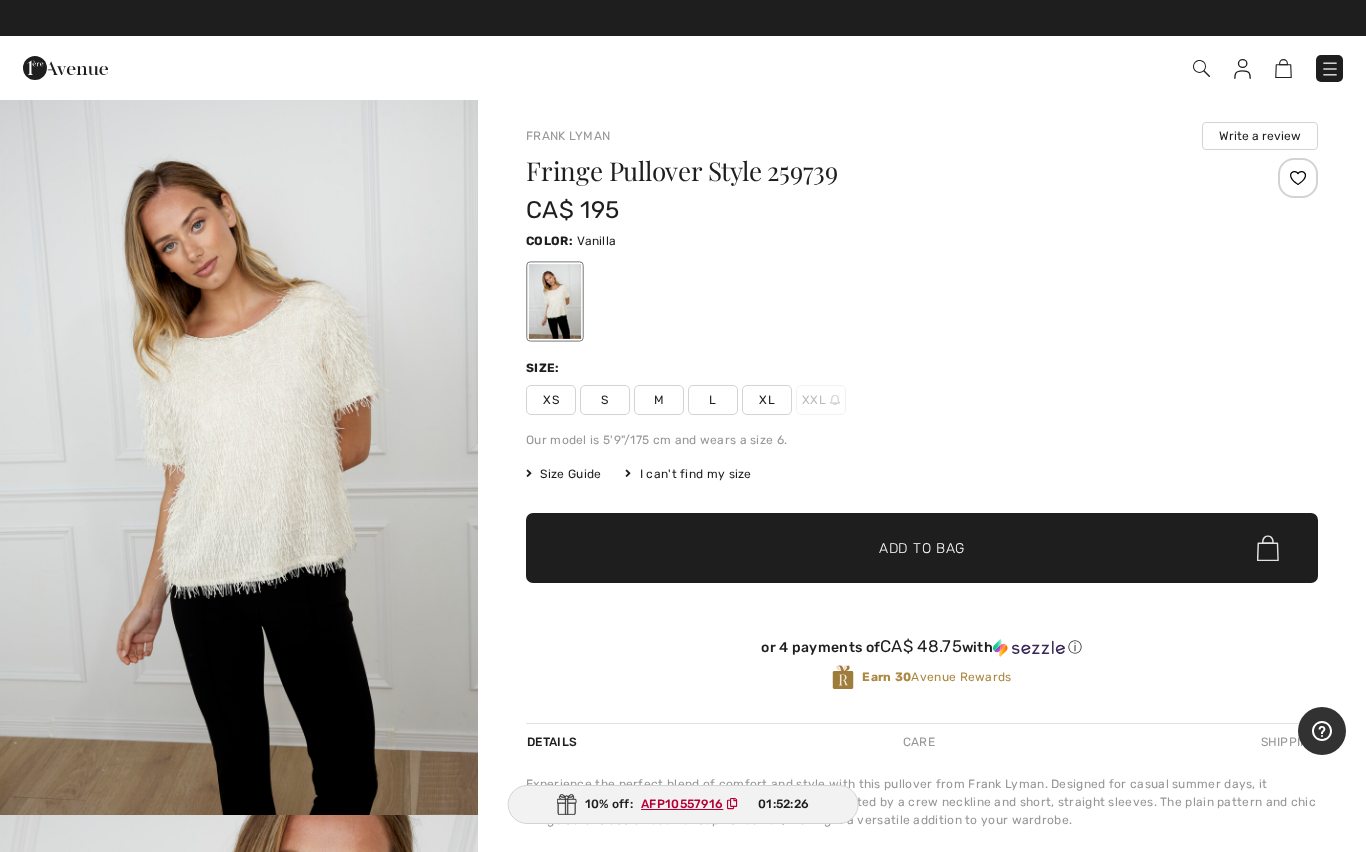 click on "Size Guide" at bounding box center (563, 474) 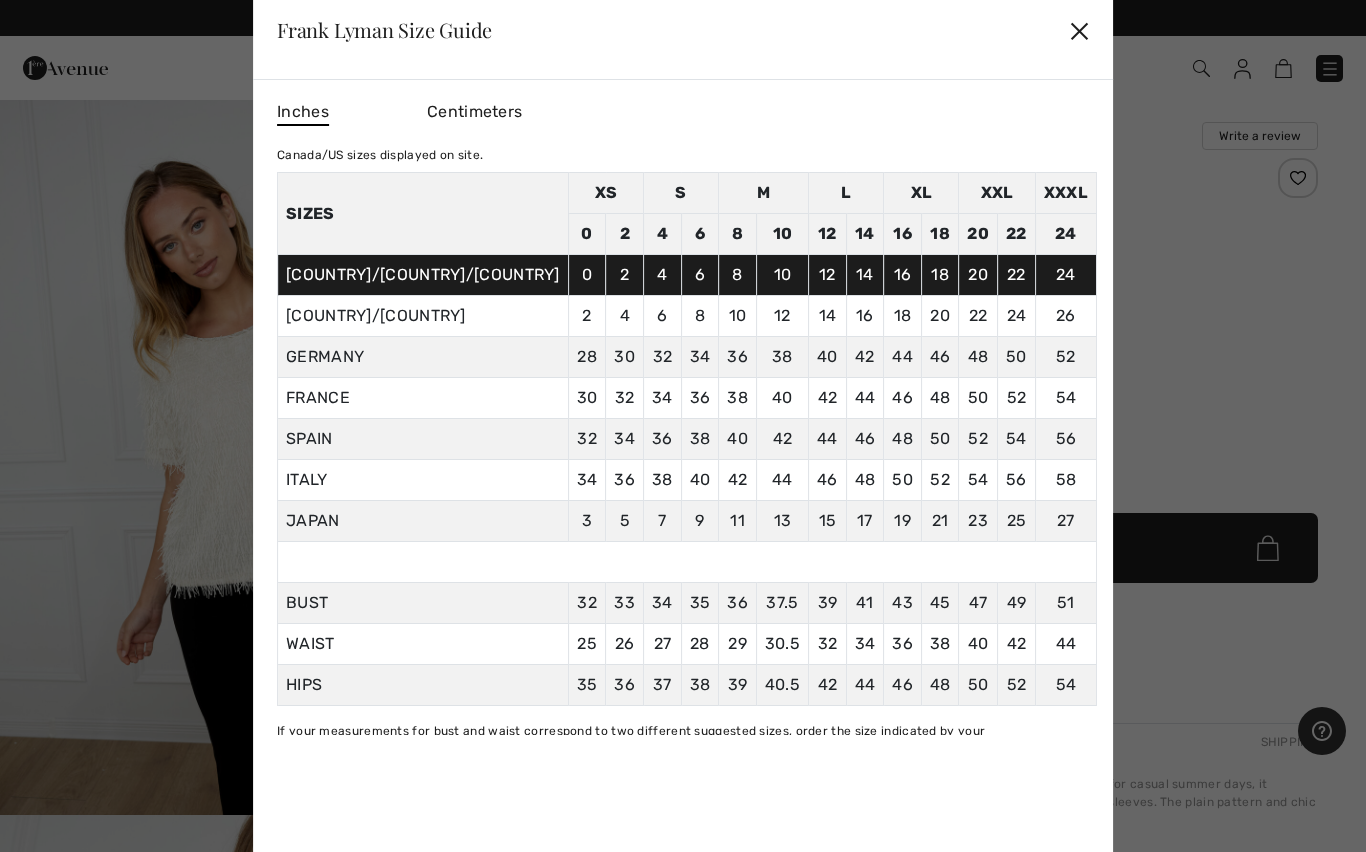 click at bounding box center (683, 426) 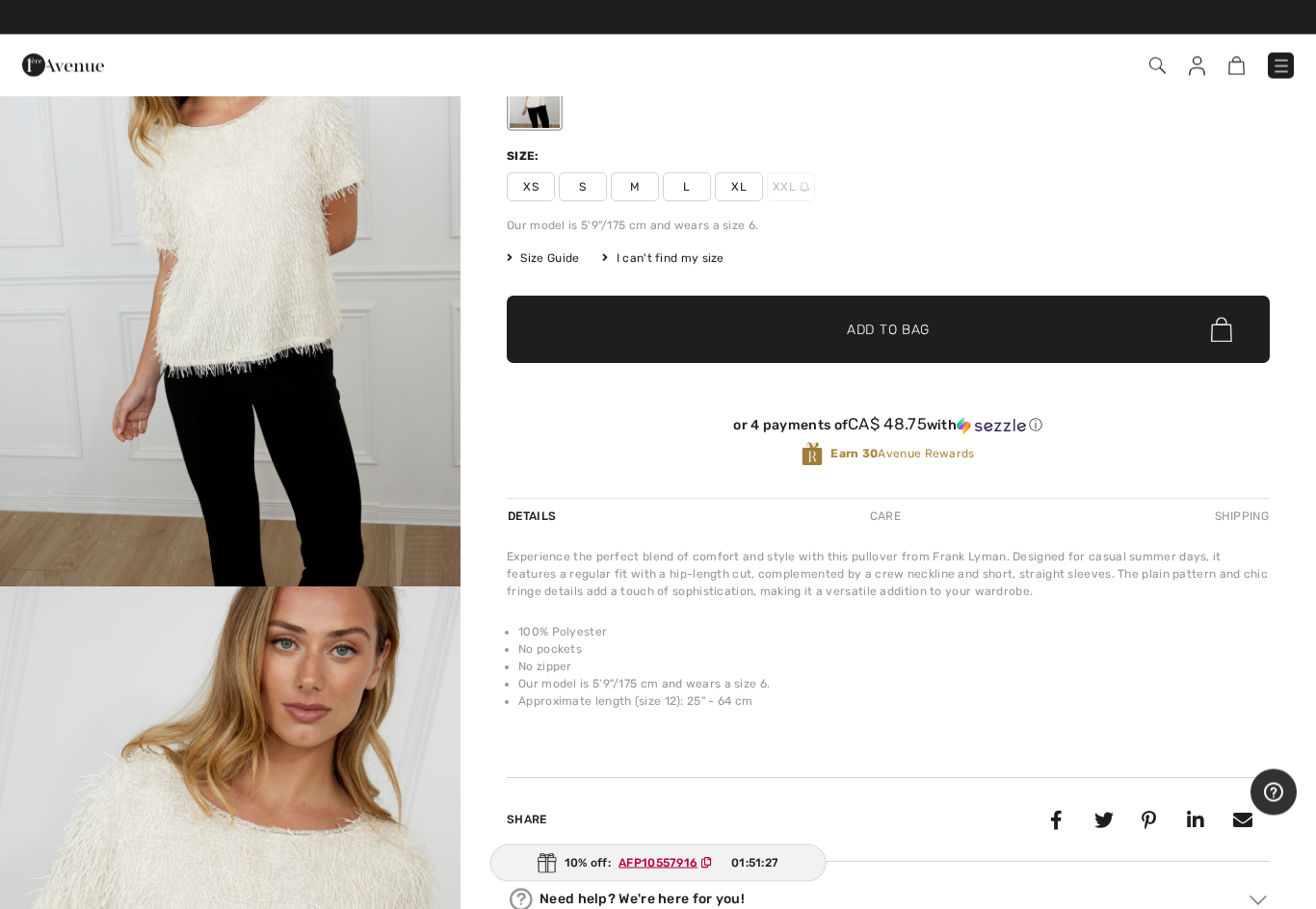 scroll, scrollTop: 198, scrollLeft: 0, axis: vertical 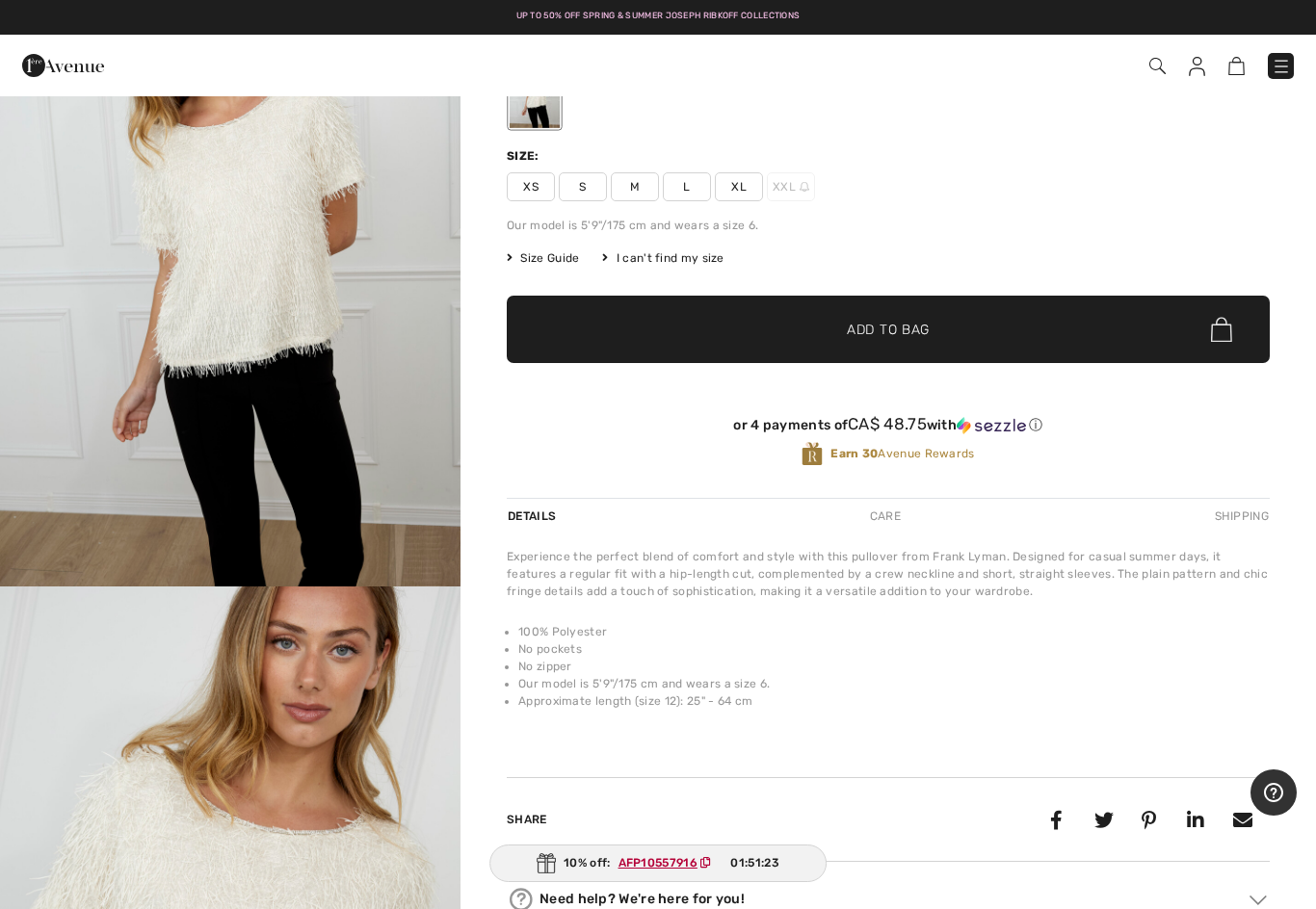 click on "I can't find my size" at bounding box center (663, 258) 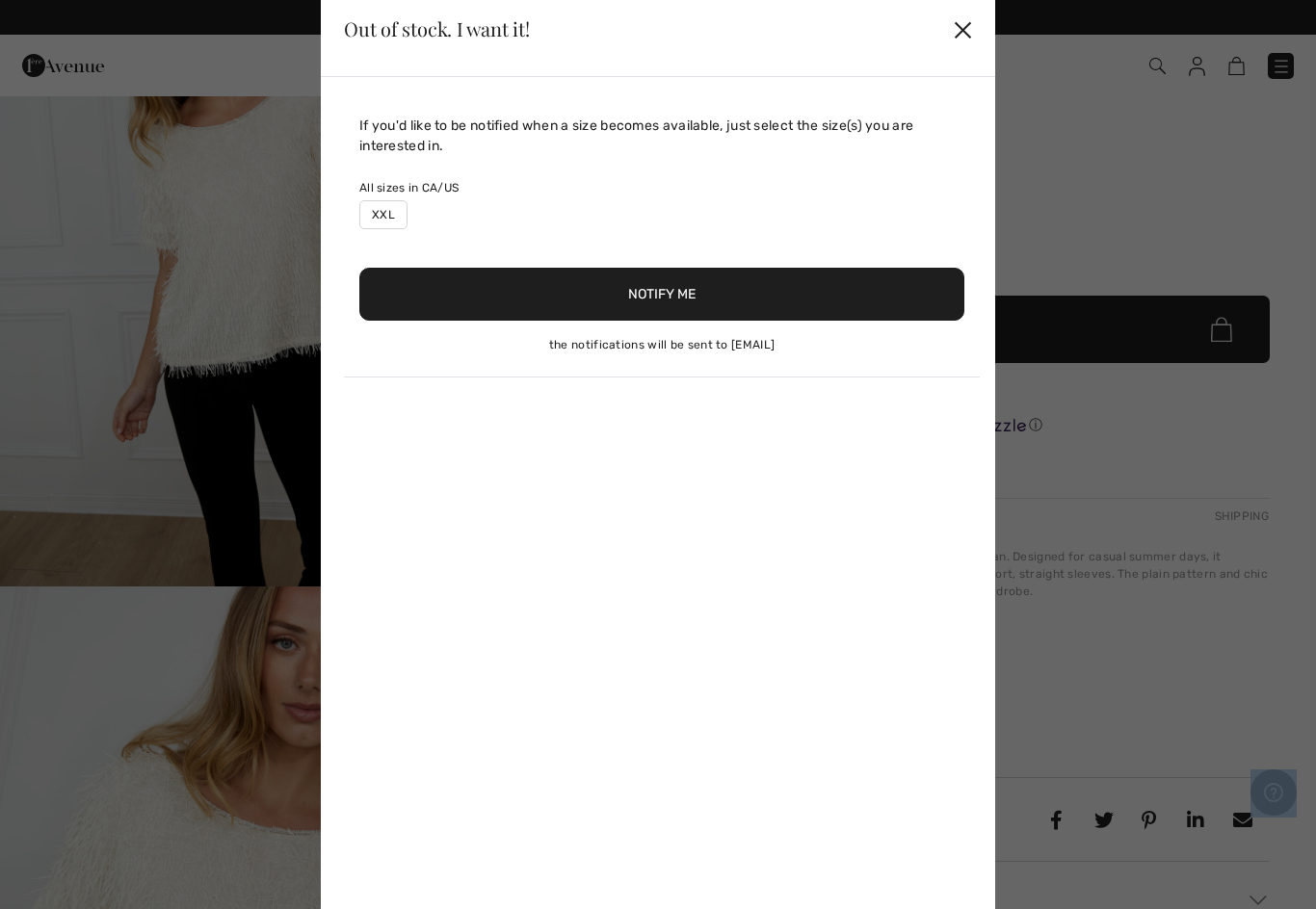 click at bounding box center (658, 454) 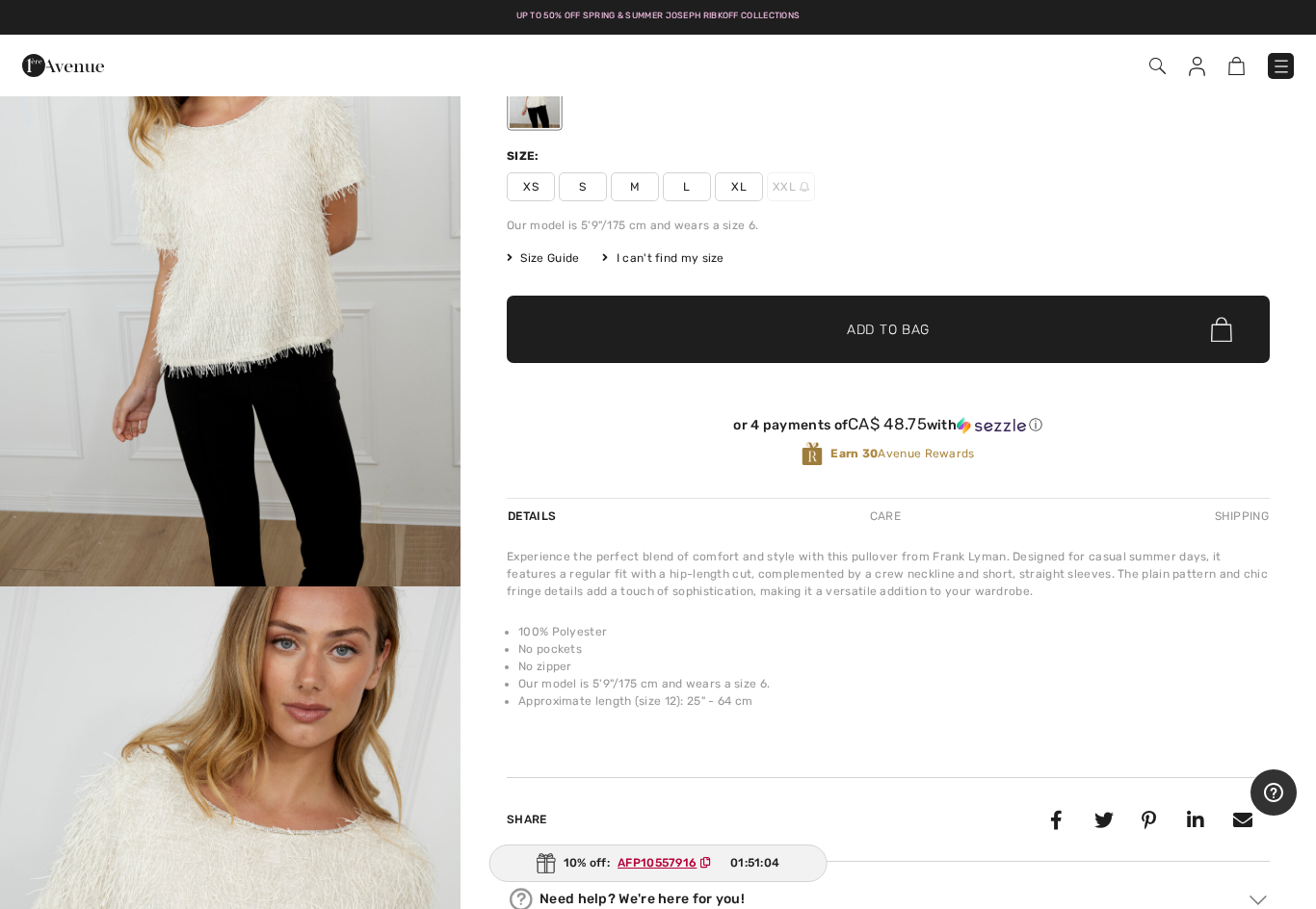 click on "Size Guide" at bounding box center (542, 258) 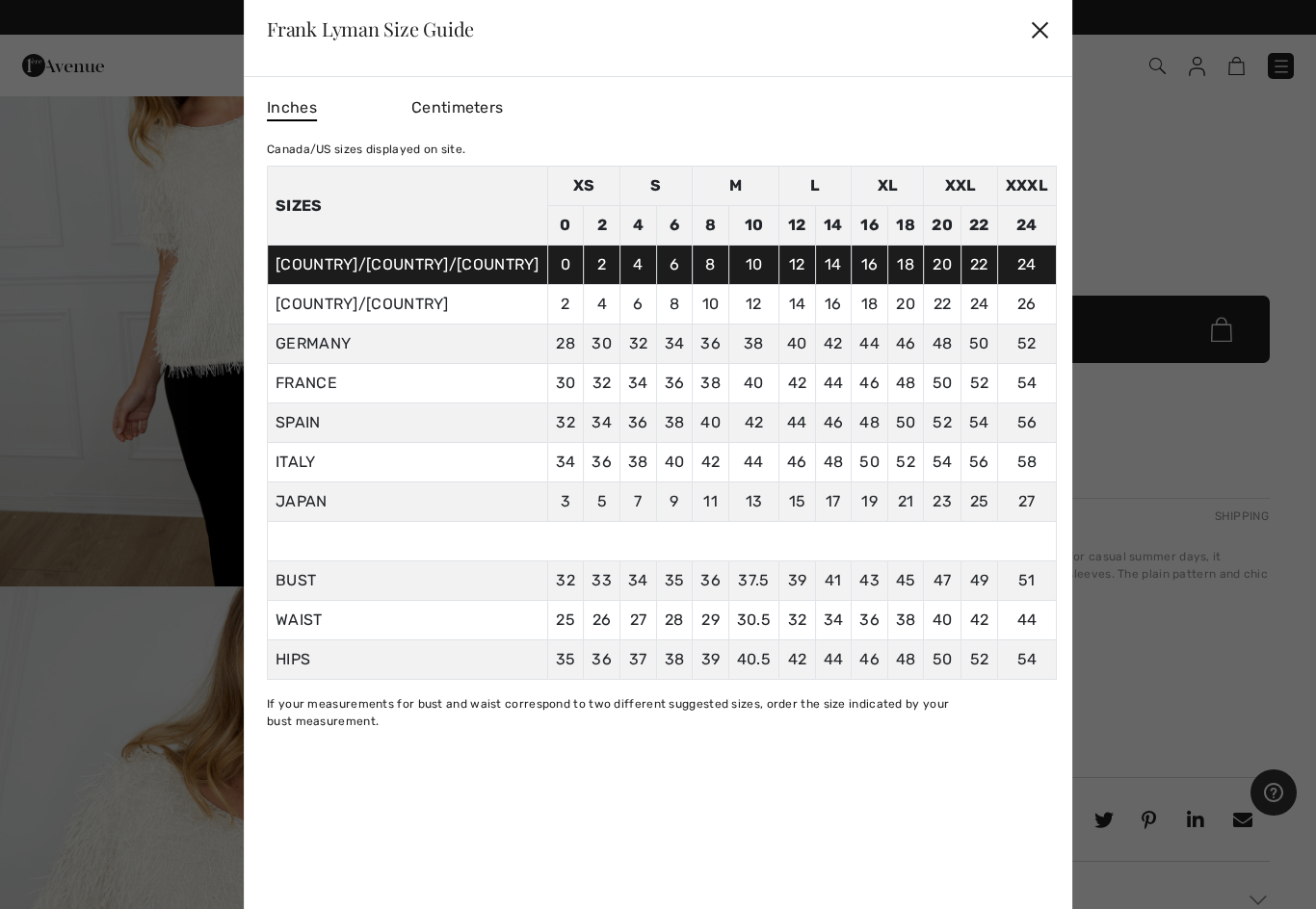 click on "✕" at bounding box center [1040, 29] 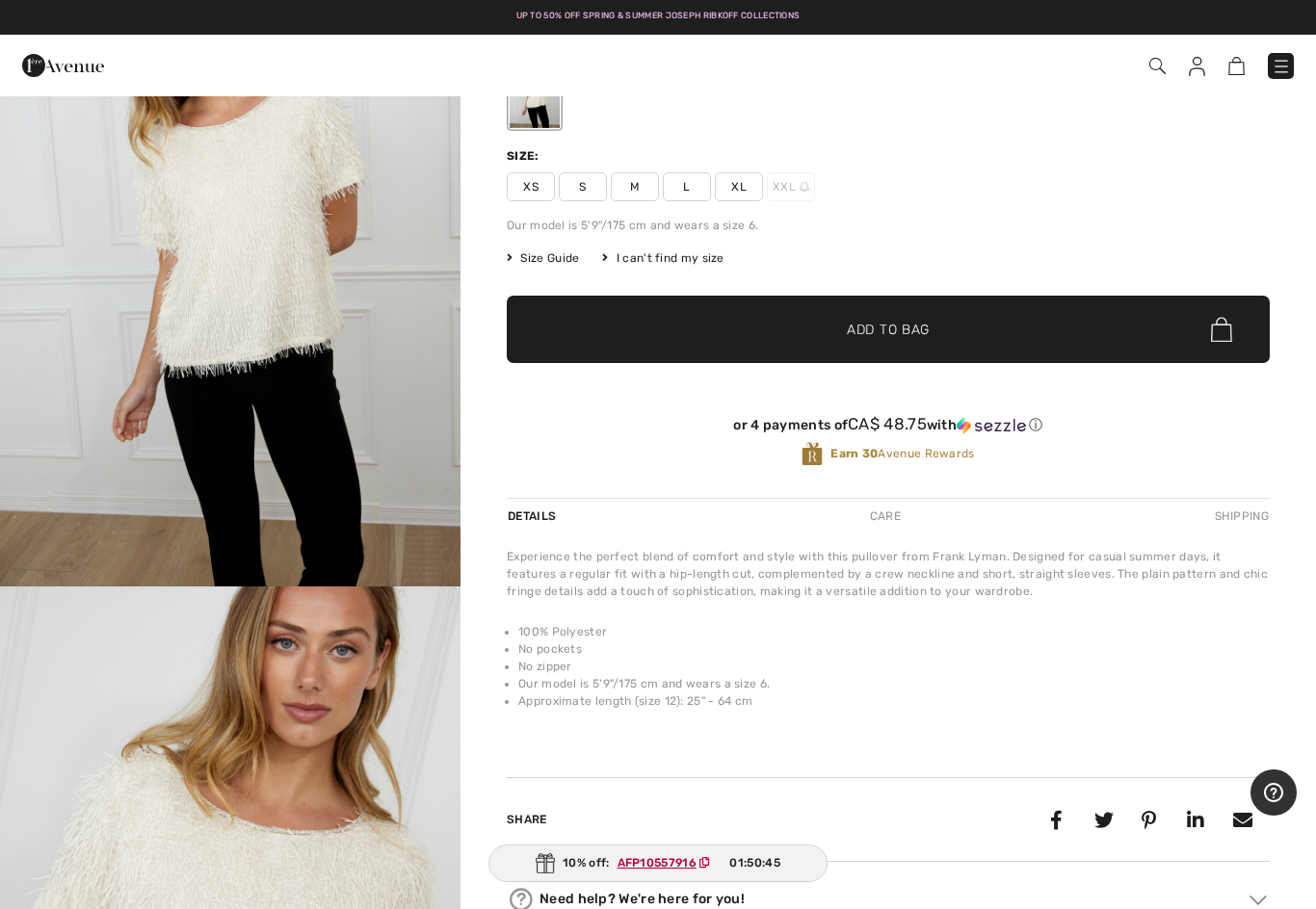 click on "XL" at bounding box center (739, 187) 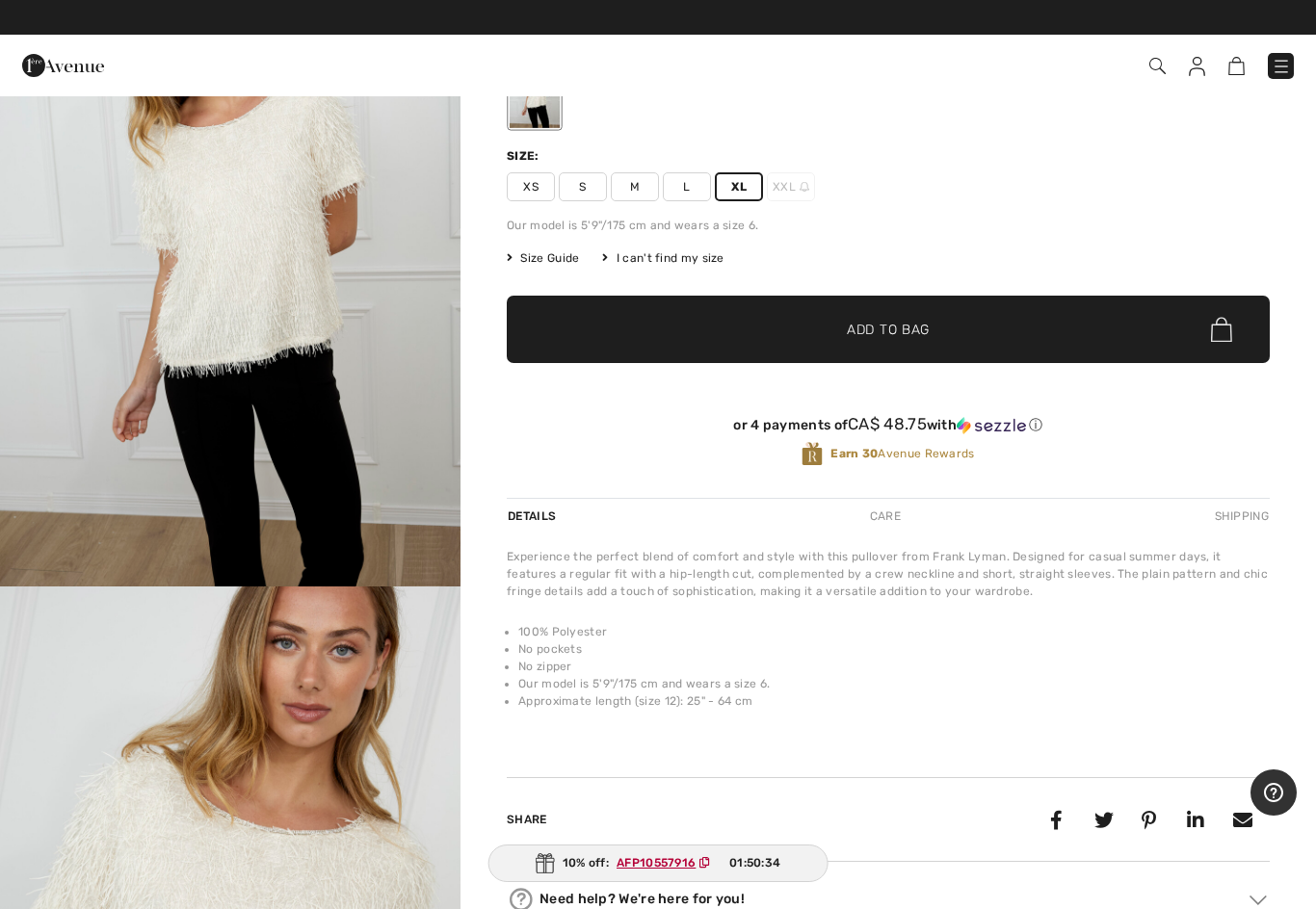 click at bounding box center [230, 241] 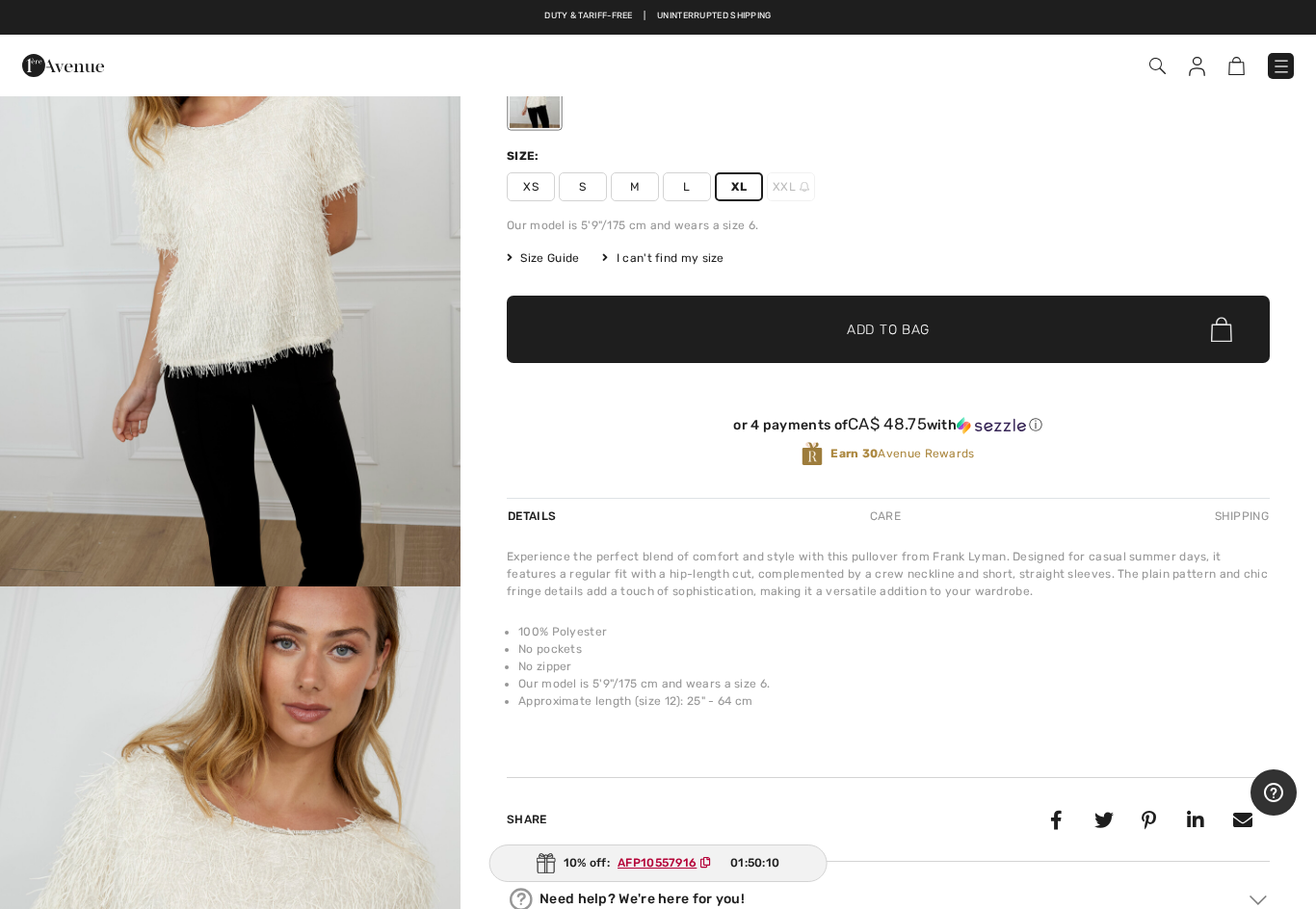 click on "Add to Bag" at bounding box center (888, 329) 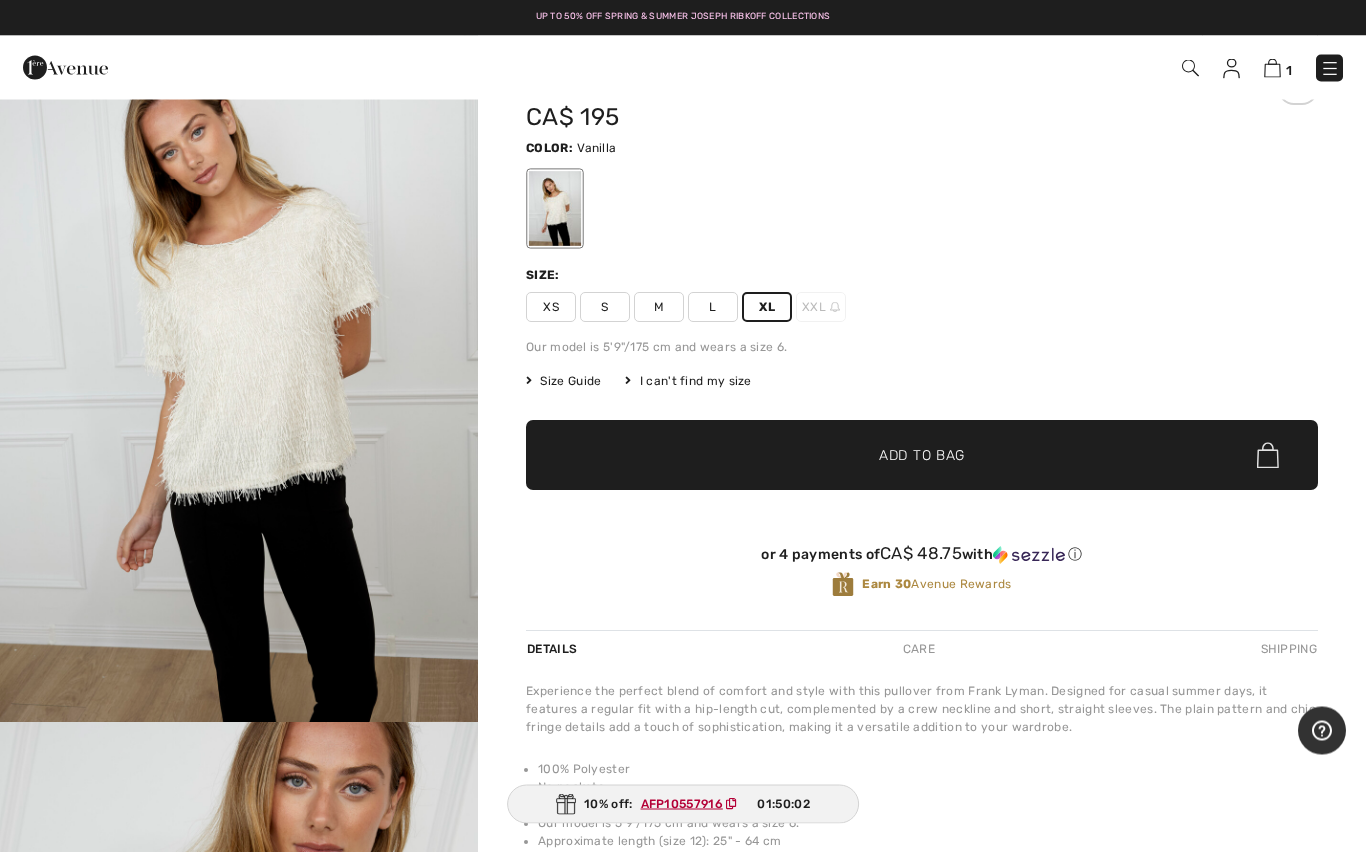 scroll, scrollTop: 0, scrollLeft: 0, axis: both 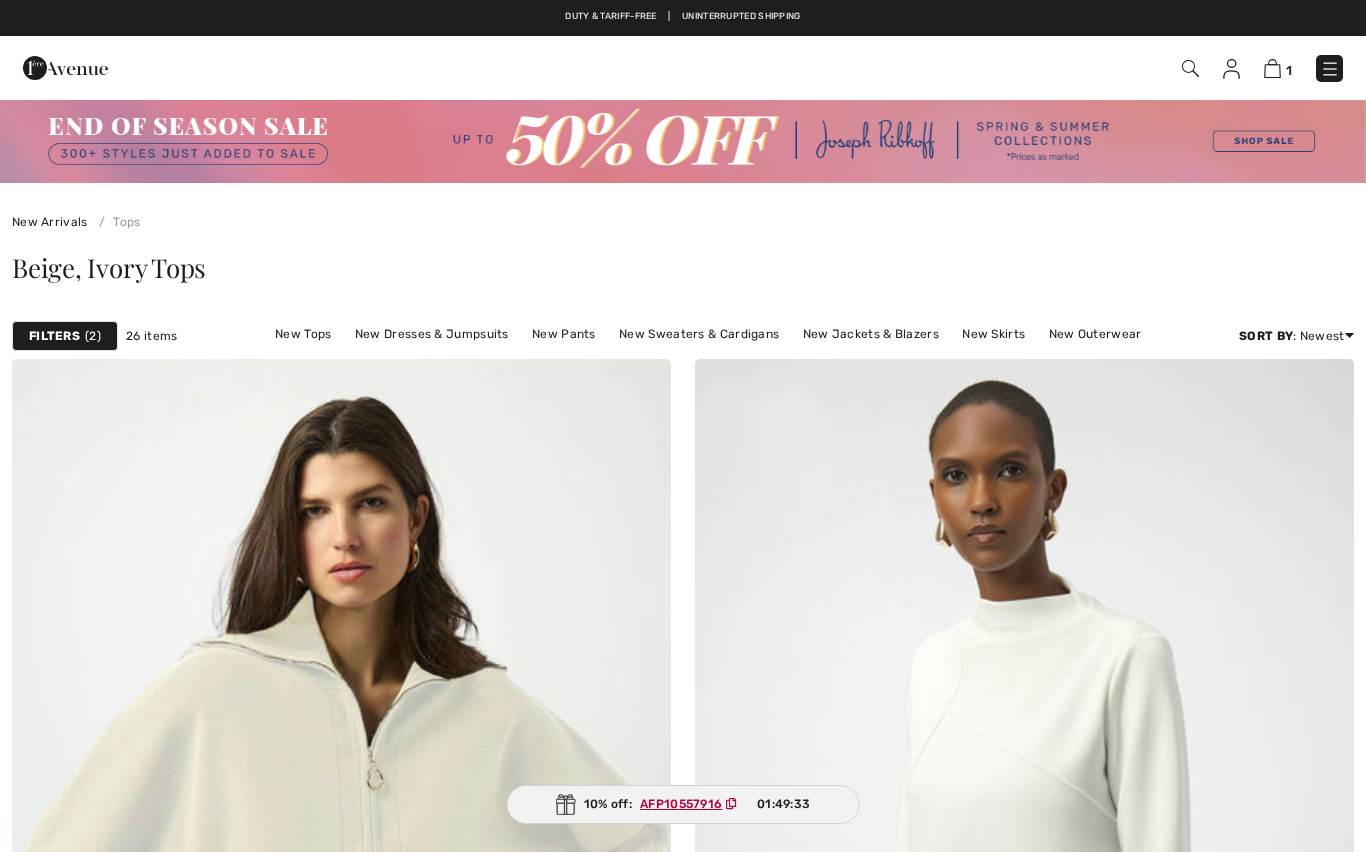checkbox on "true" 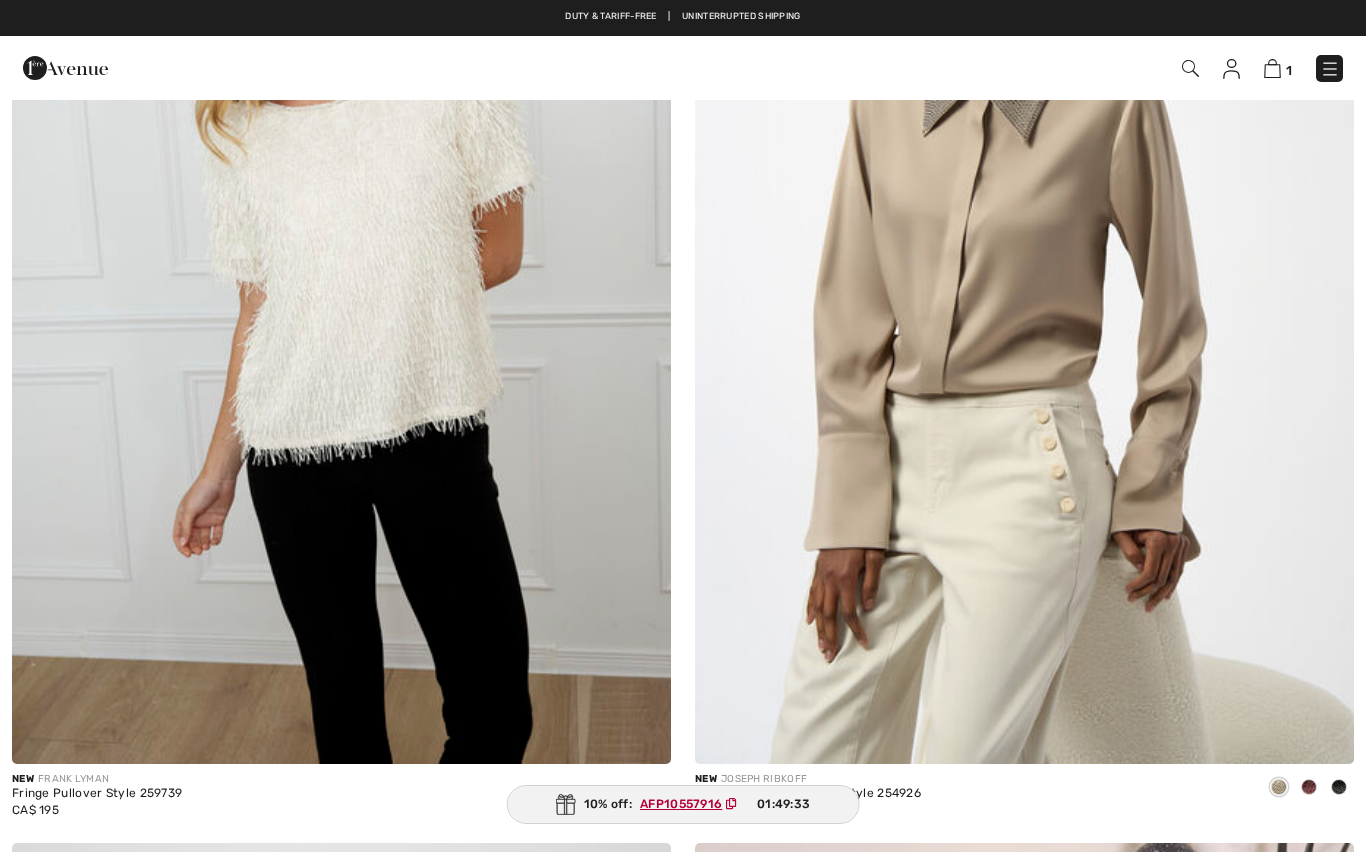 scroll, scrollTop: 0, scrollLeft: 0, axis: both 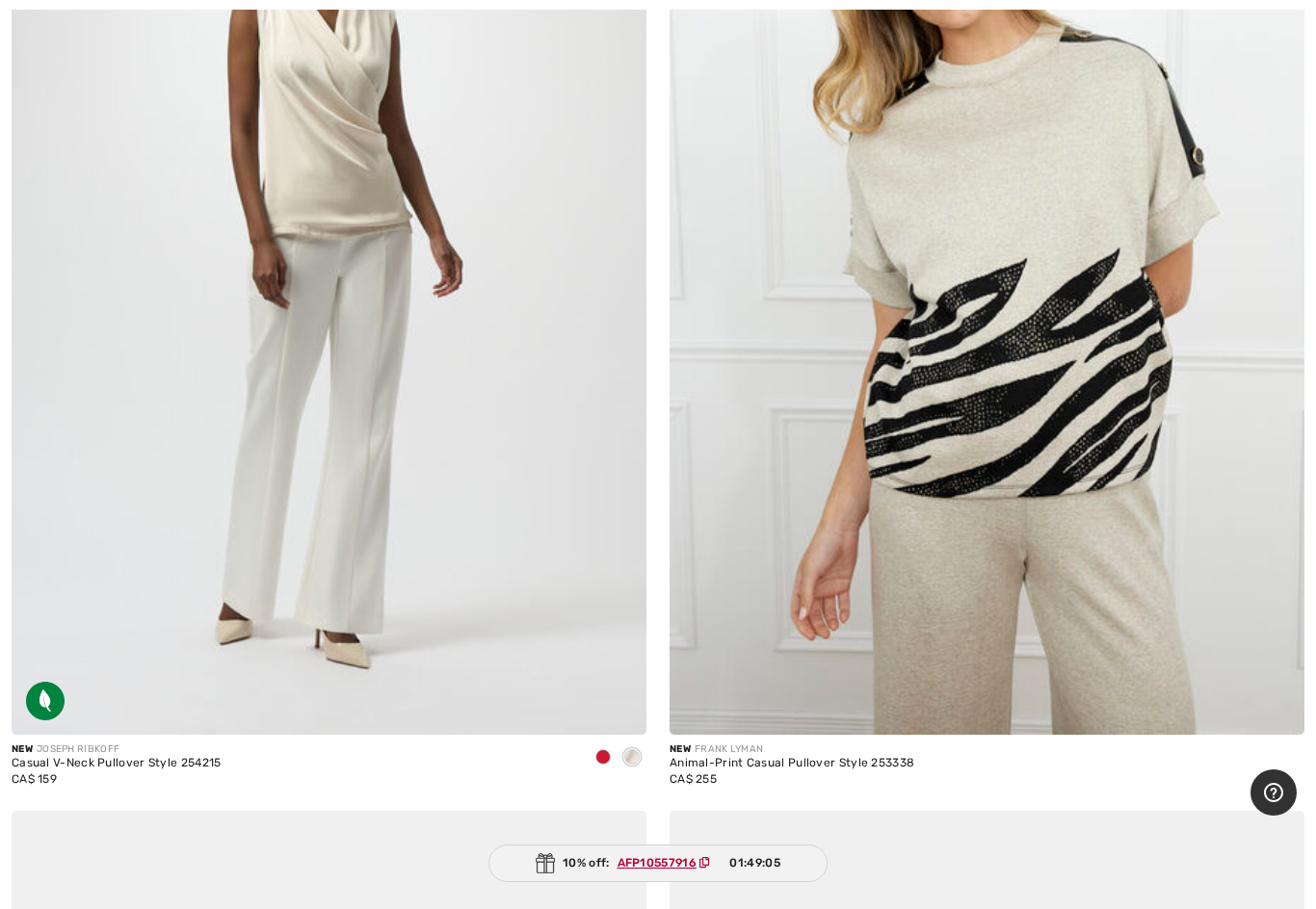 click at bounding box center (329, 259) 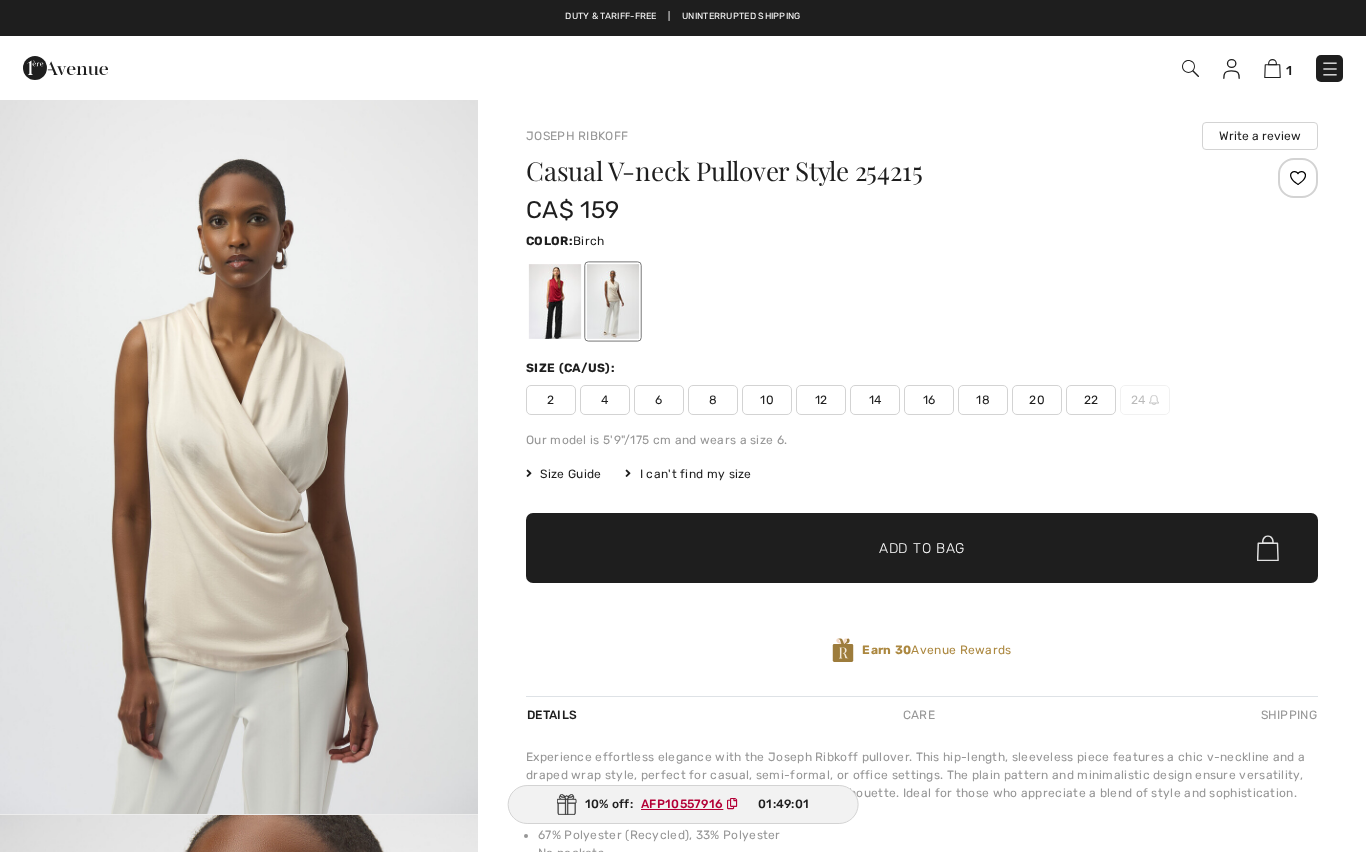 scroll, scrollTop: 0, scrollLeft: 0, axis: both 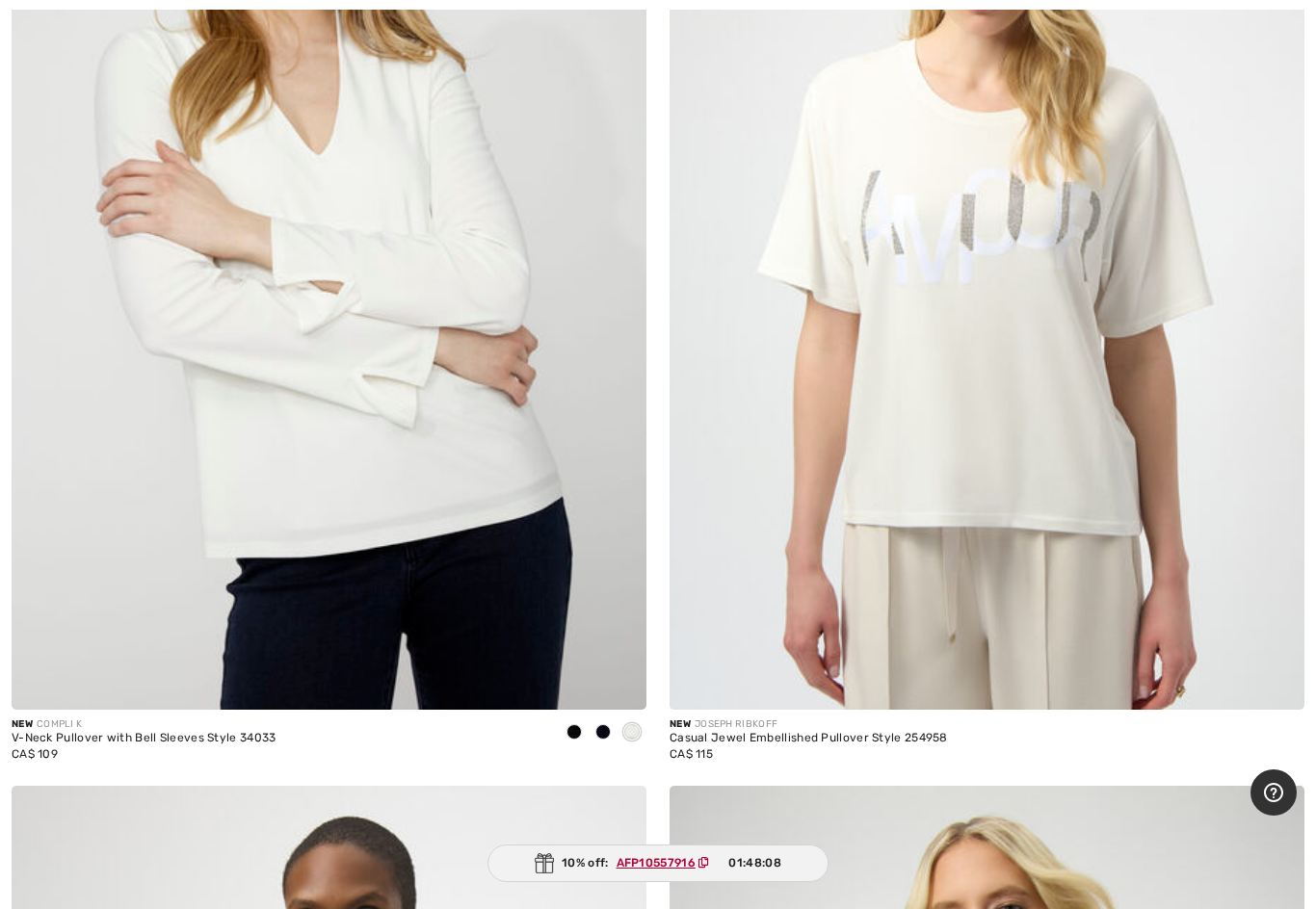 click at bounding box center (987, 234) 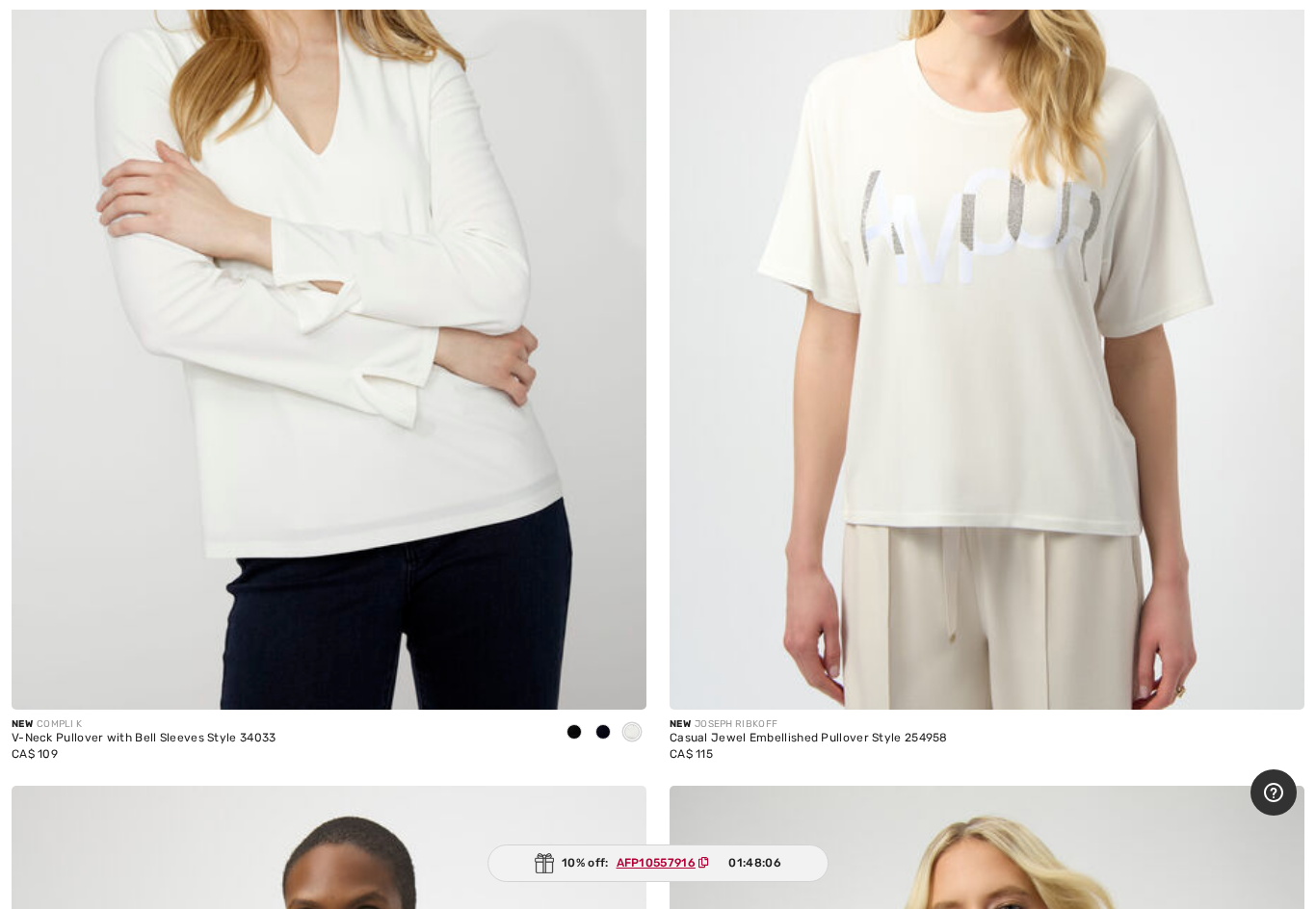 click at bounding box center [987, 234] 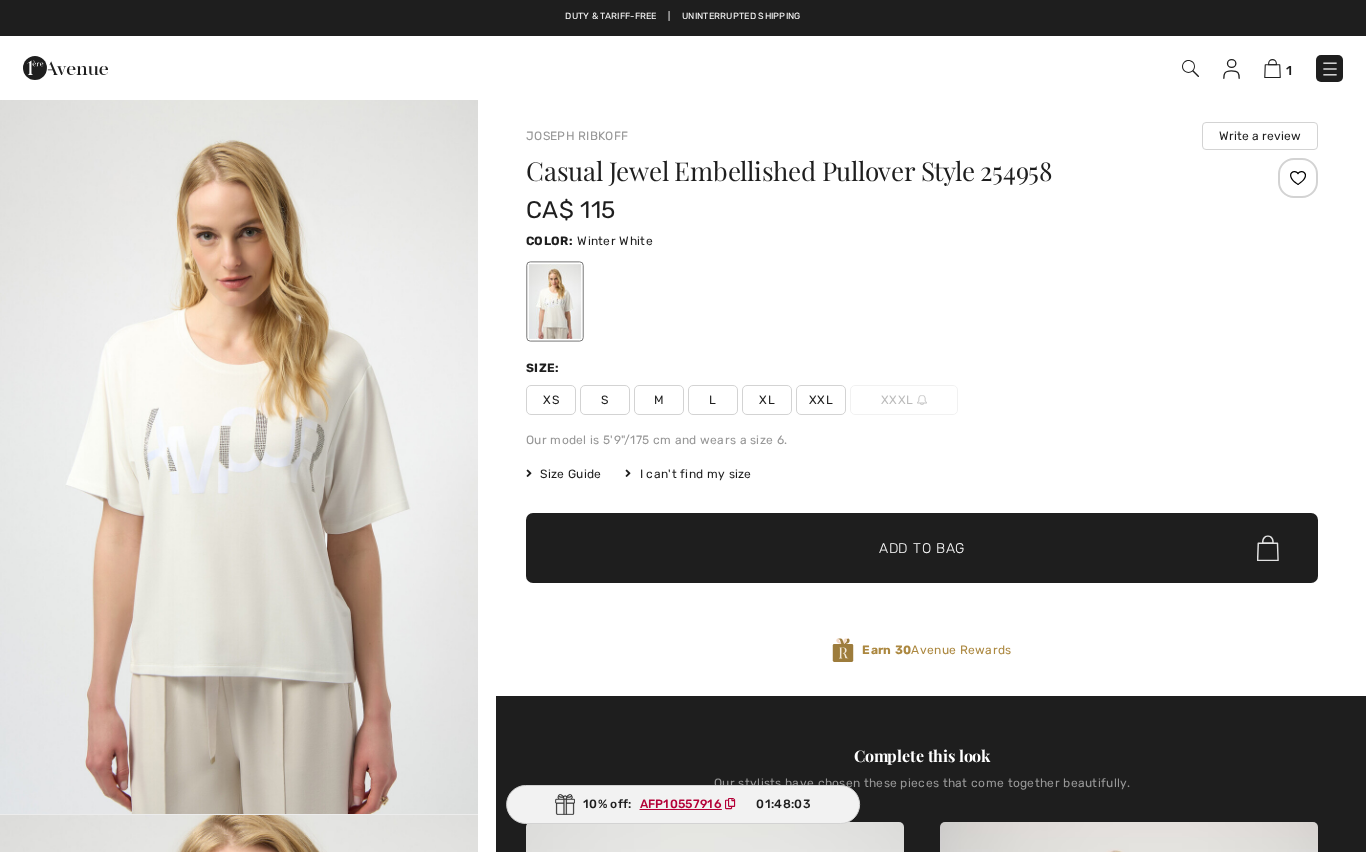 scroll, scrollTop: 0, scrollLeft: 0, axis: both 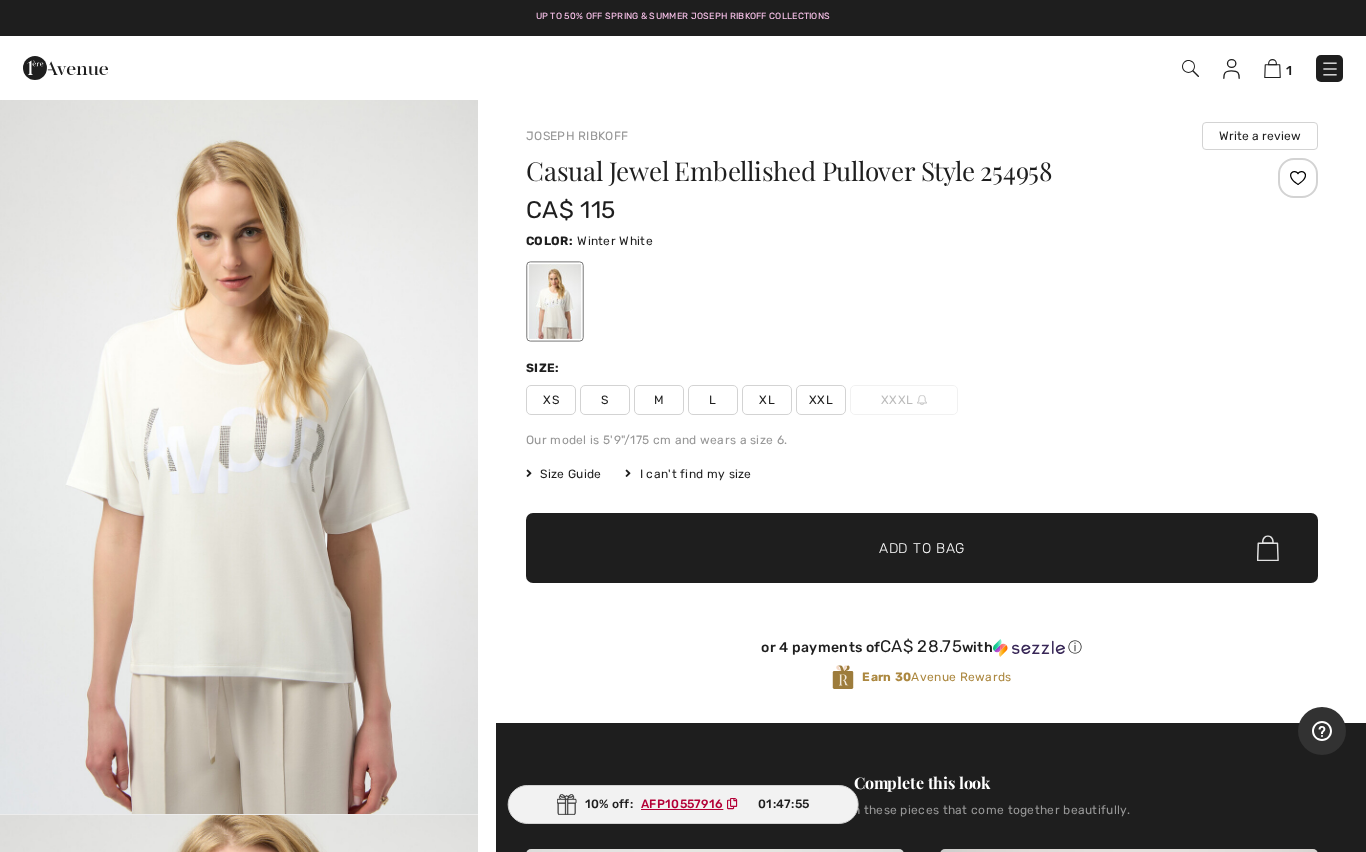click at bounding box center [239, 456] 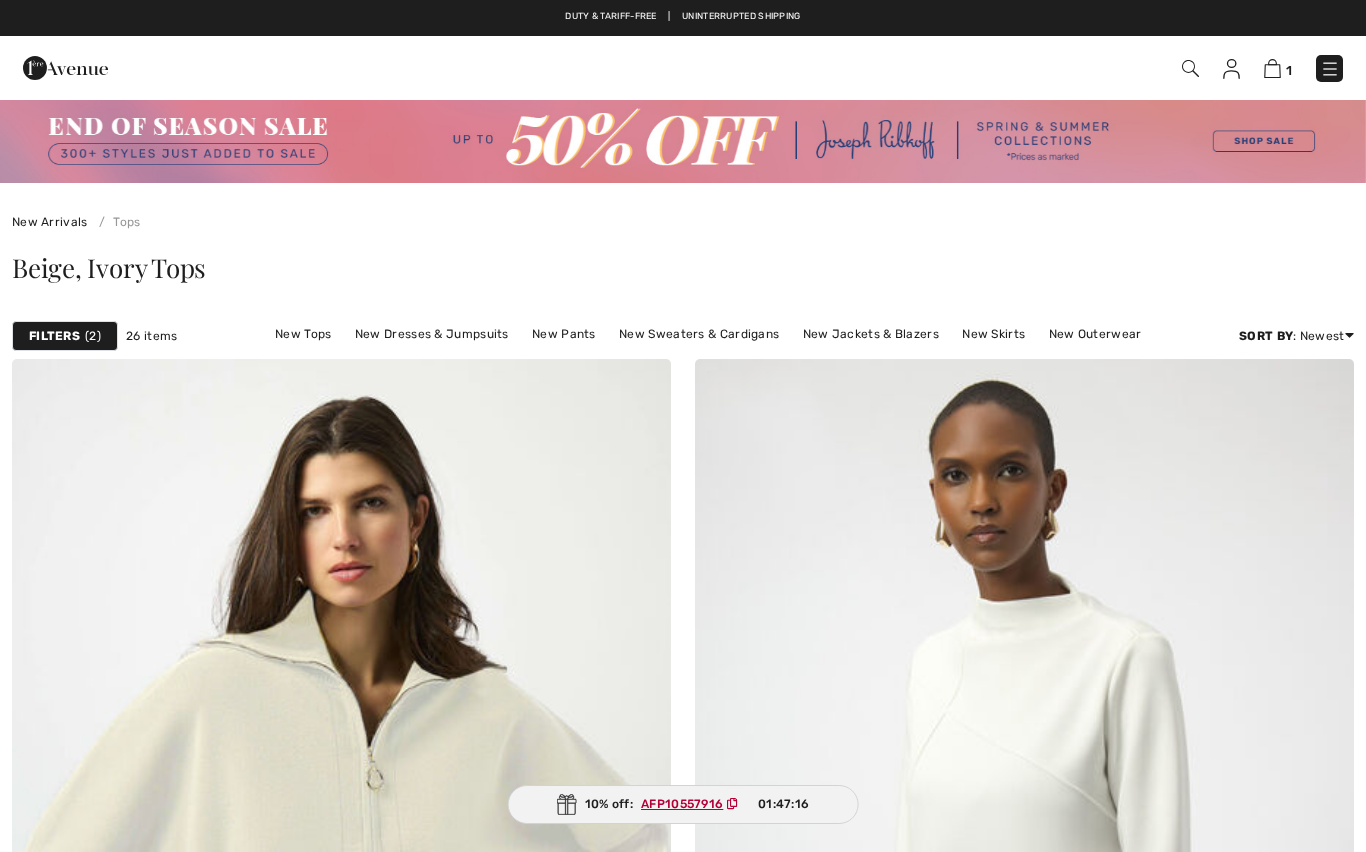 scroll, scrollTop: 8382, scrollLeft: 0, axis: vertical 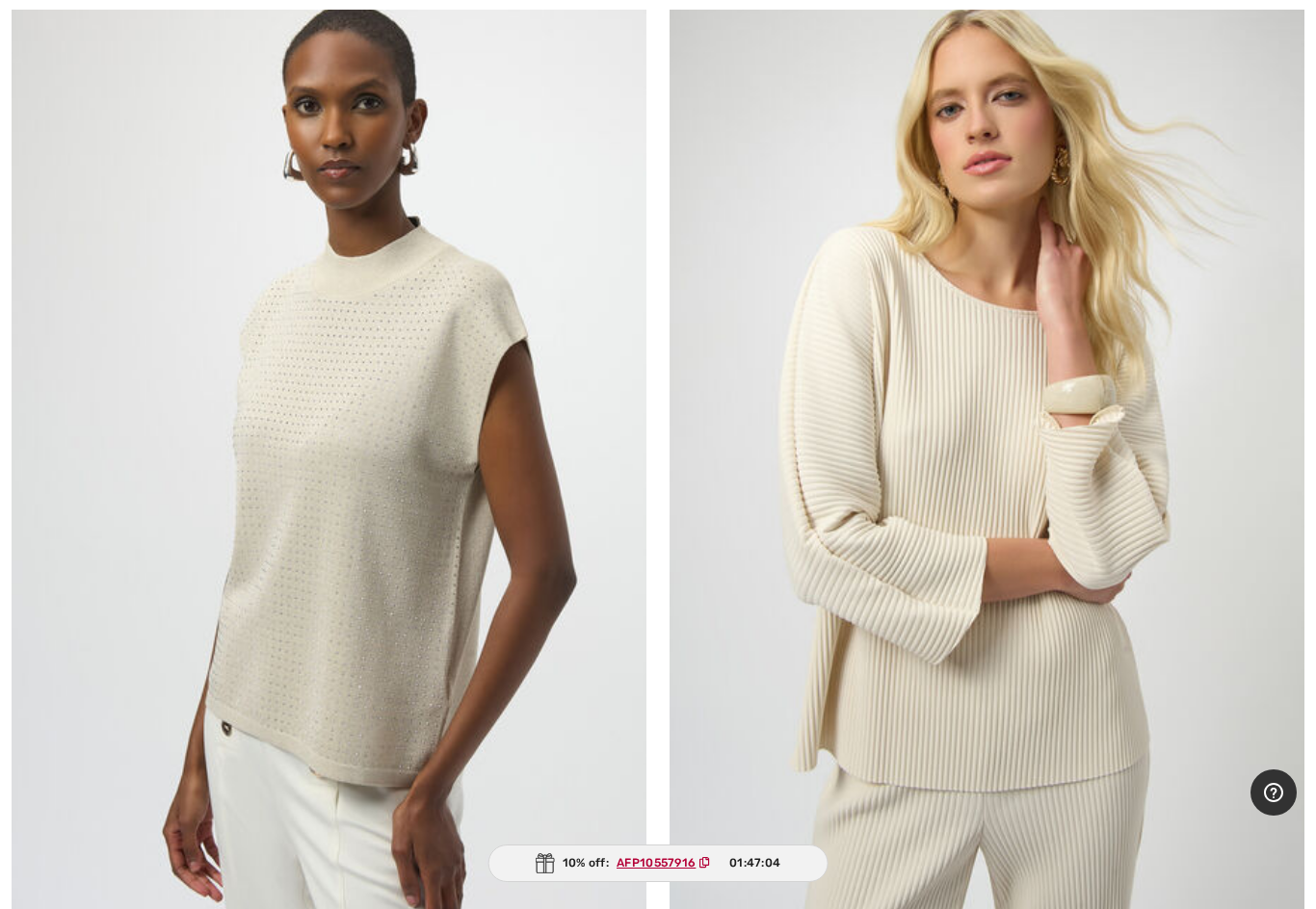click at bounding box center (329, 449) 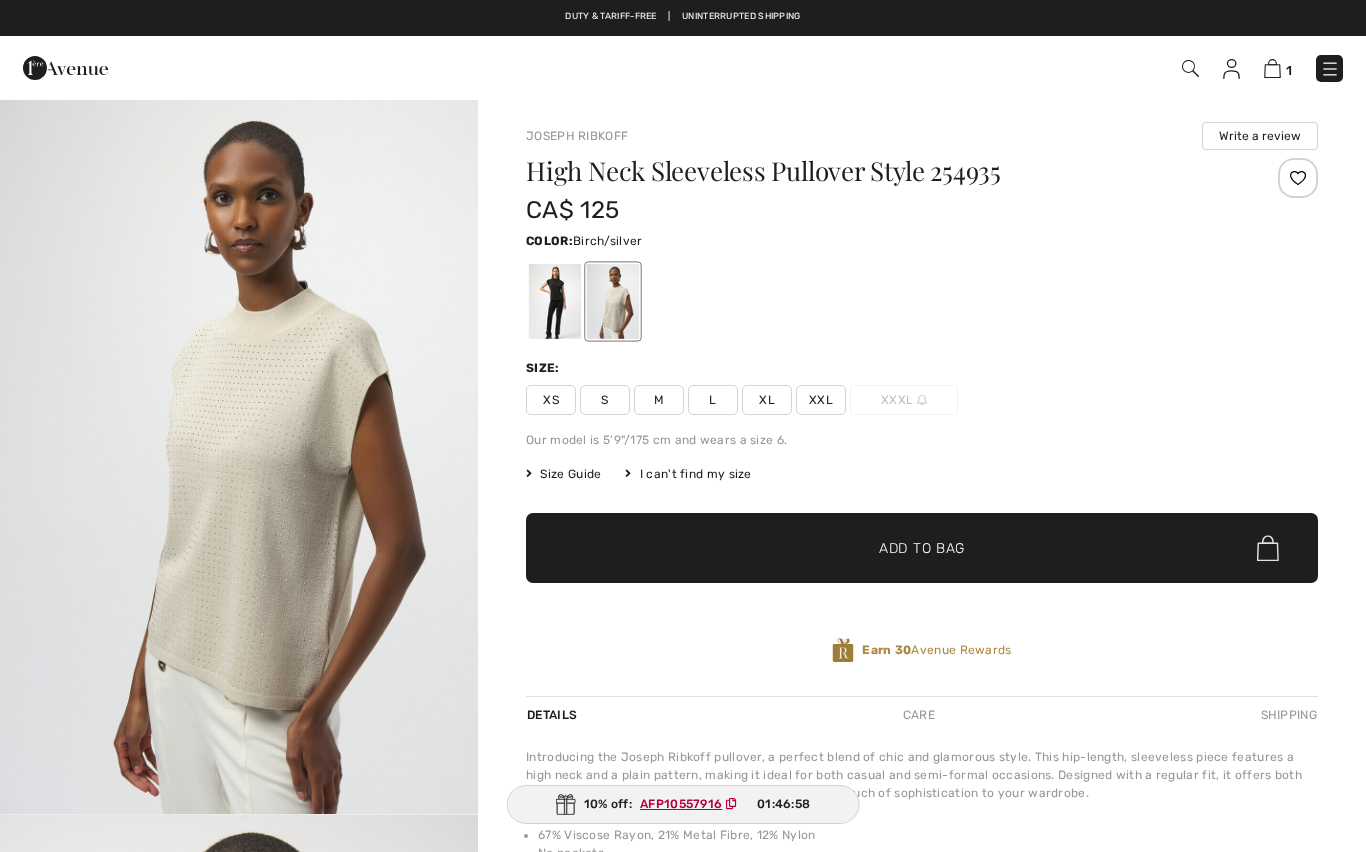 scroll, scrollTop: 0, scrollLeft: 0, axis: both 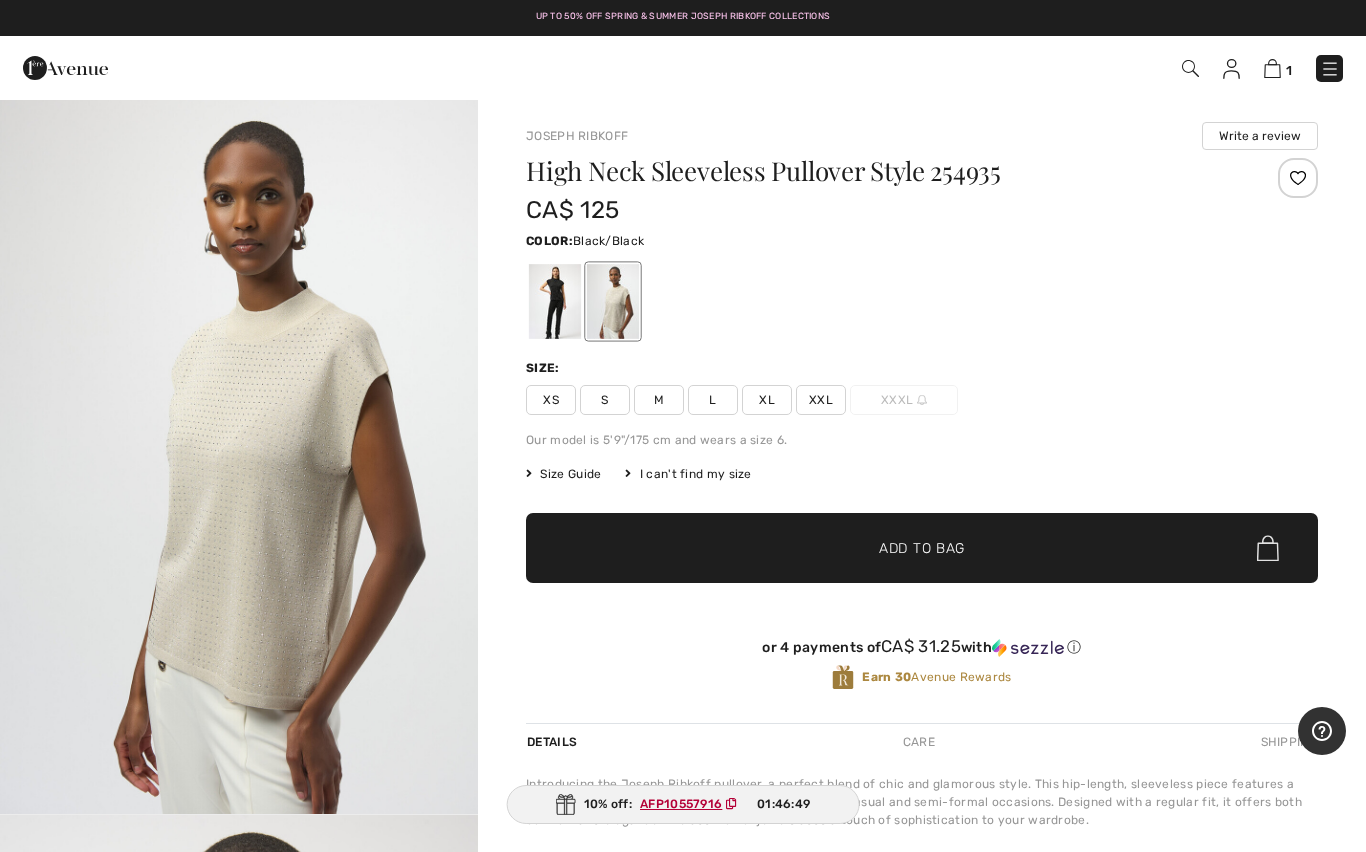 click at bounding box center [555, 301] 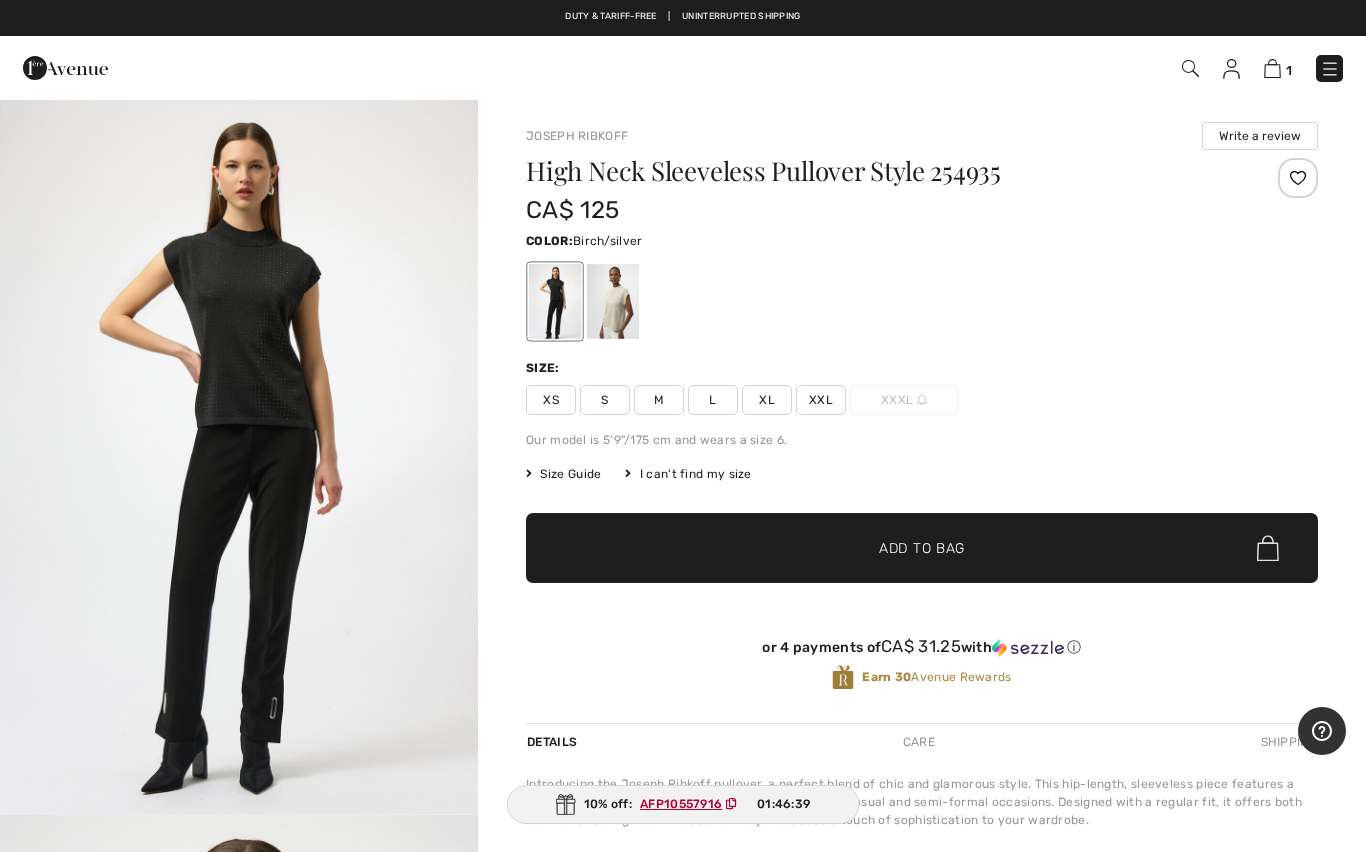click at bounding box center (613, 301) 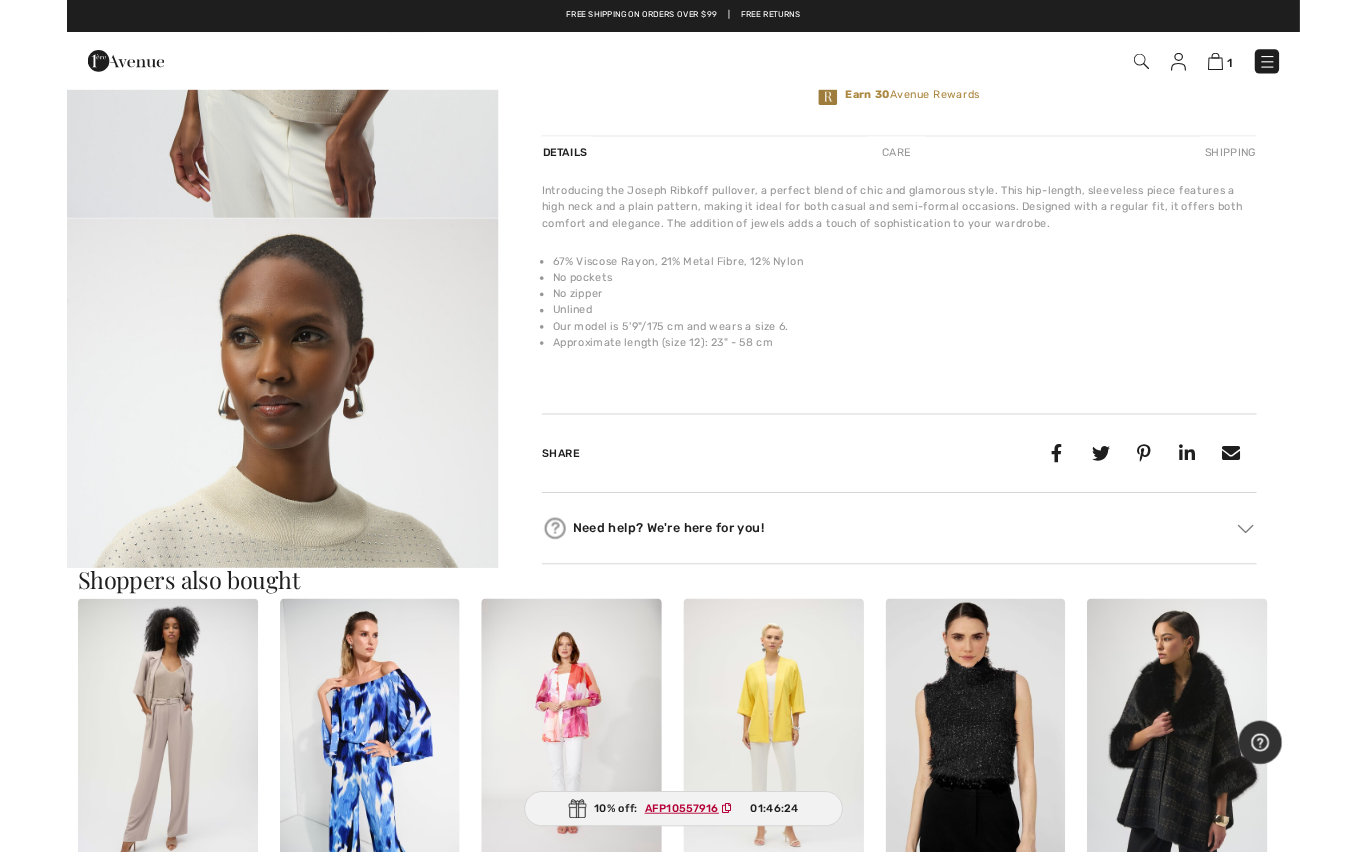 scroll, scrollTop: 665, scrollLeft: 0, axis: vertical 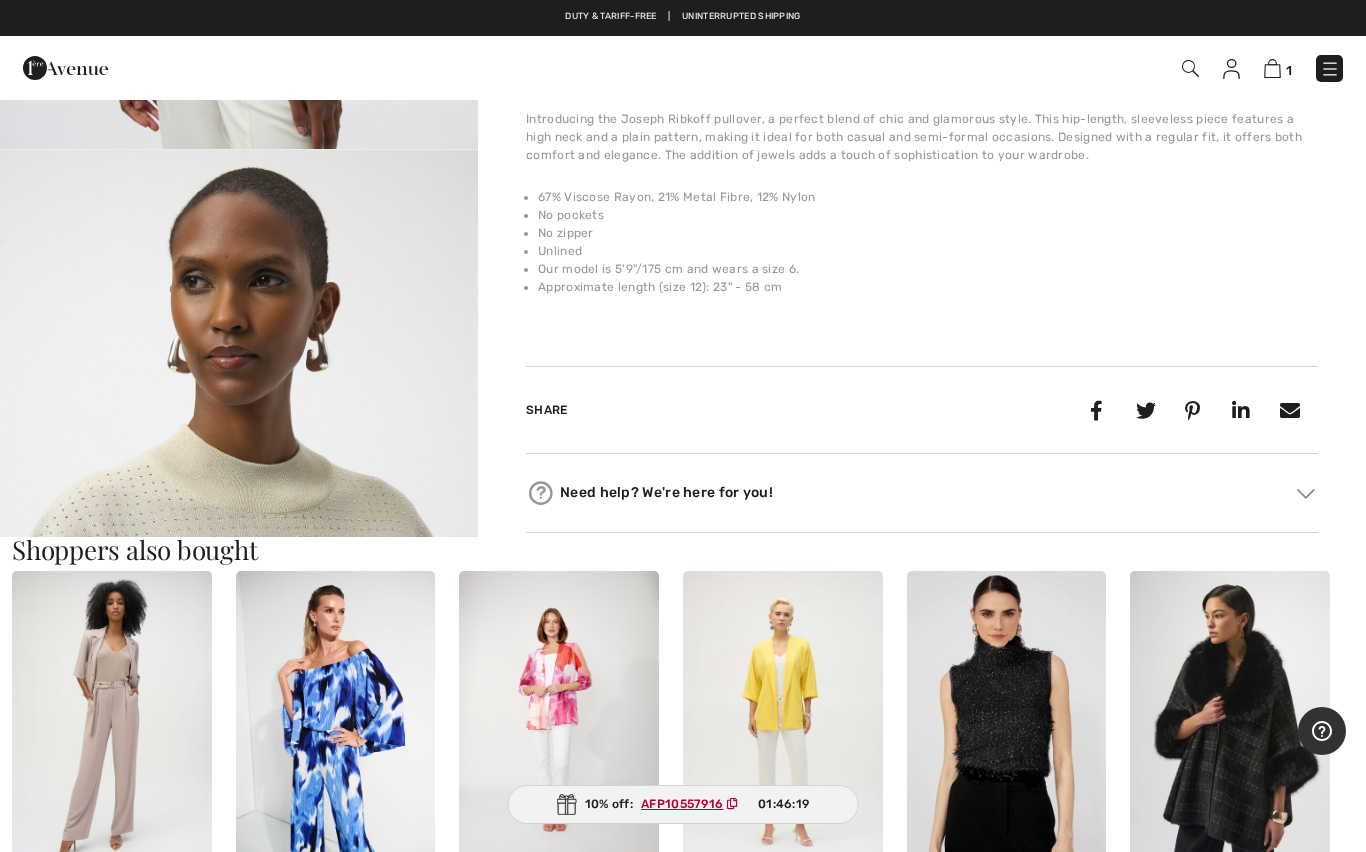 click at bounding box center (239, 508) 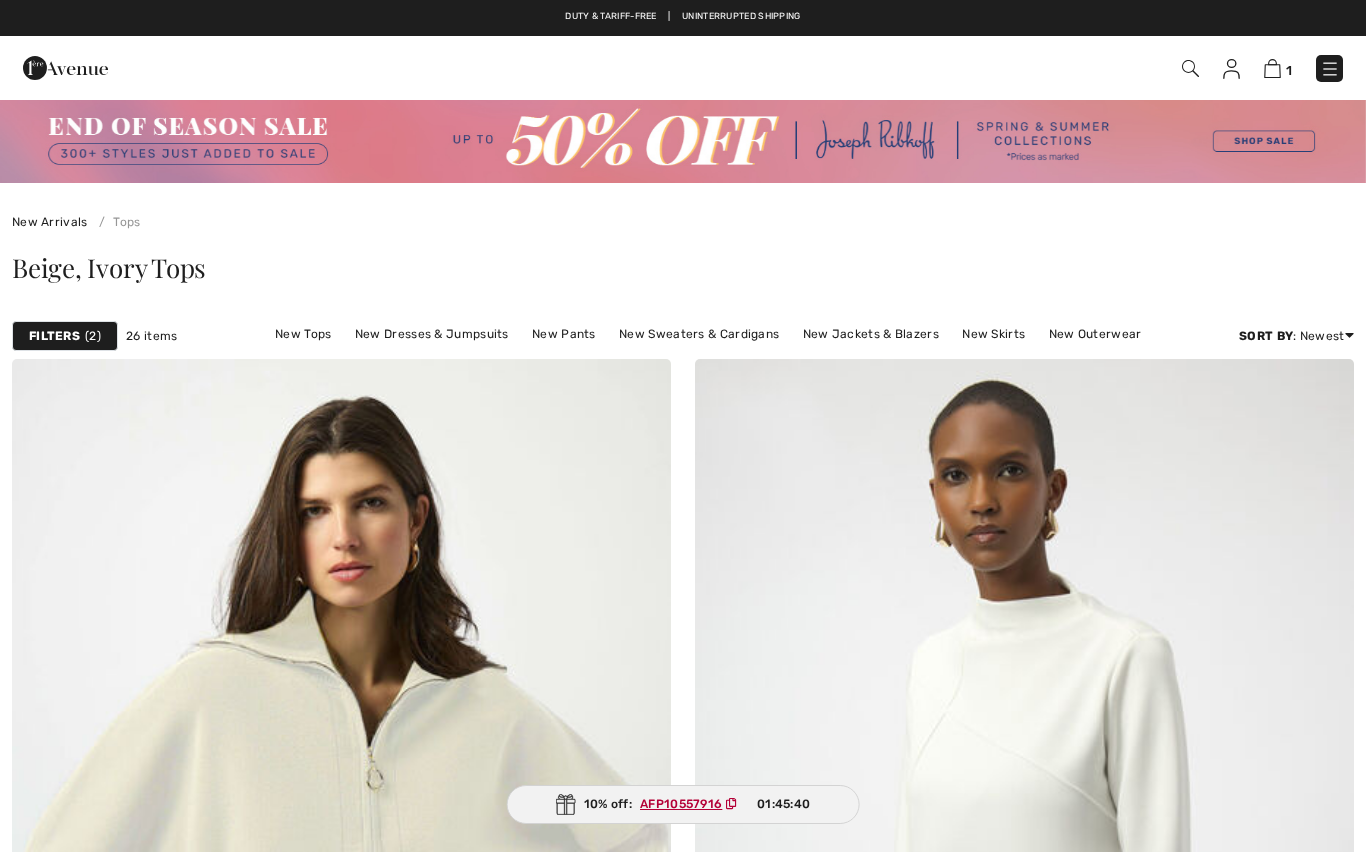 scroll, scrollTop: 9226, scrollLeft: 0, axis: vertical 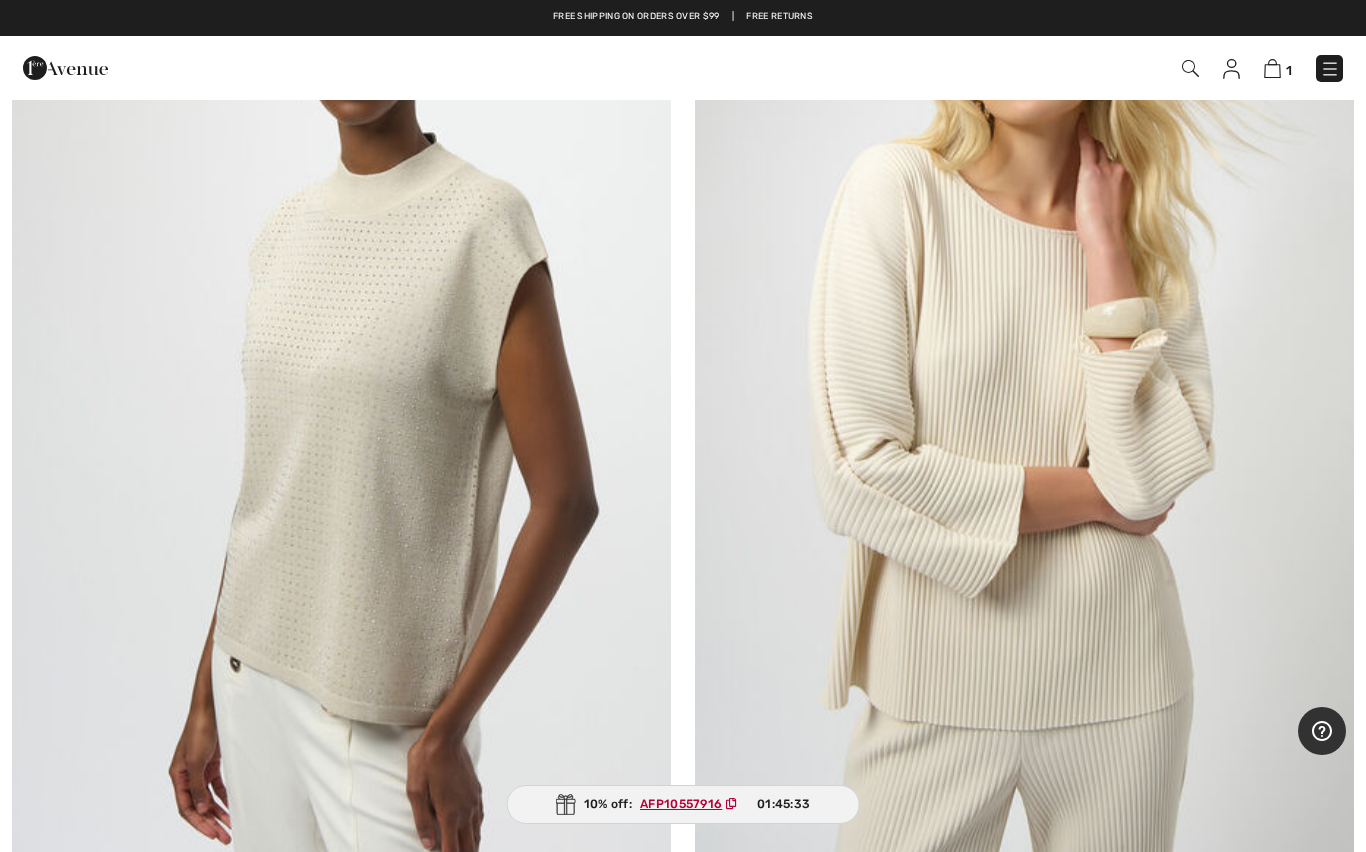 click at bounding box center (341, 374) 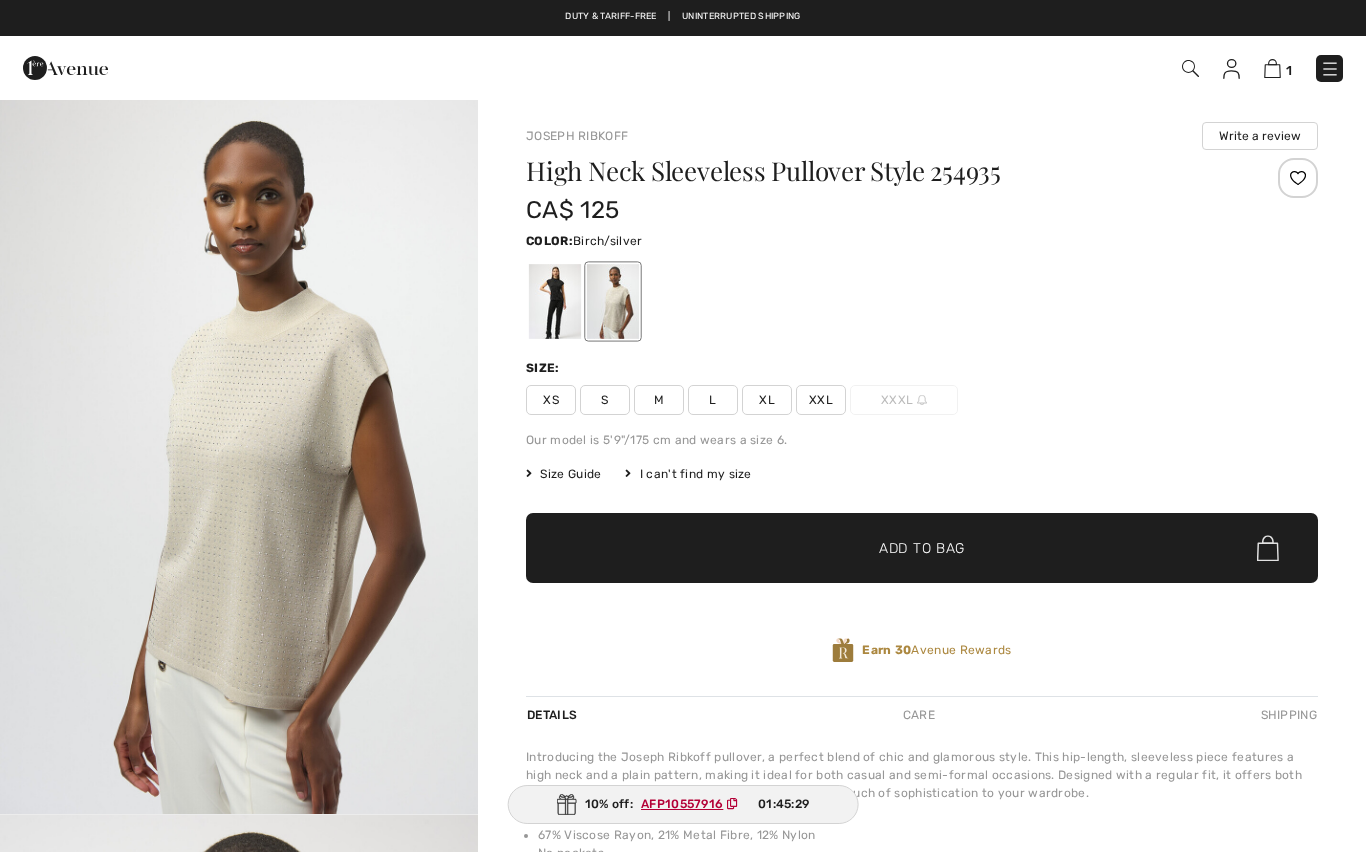 scroll, scrollTop: 0, scrollLeft: 0, axis: both 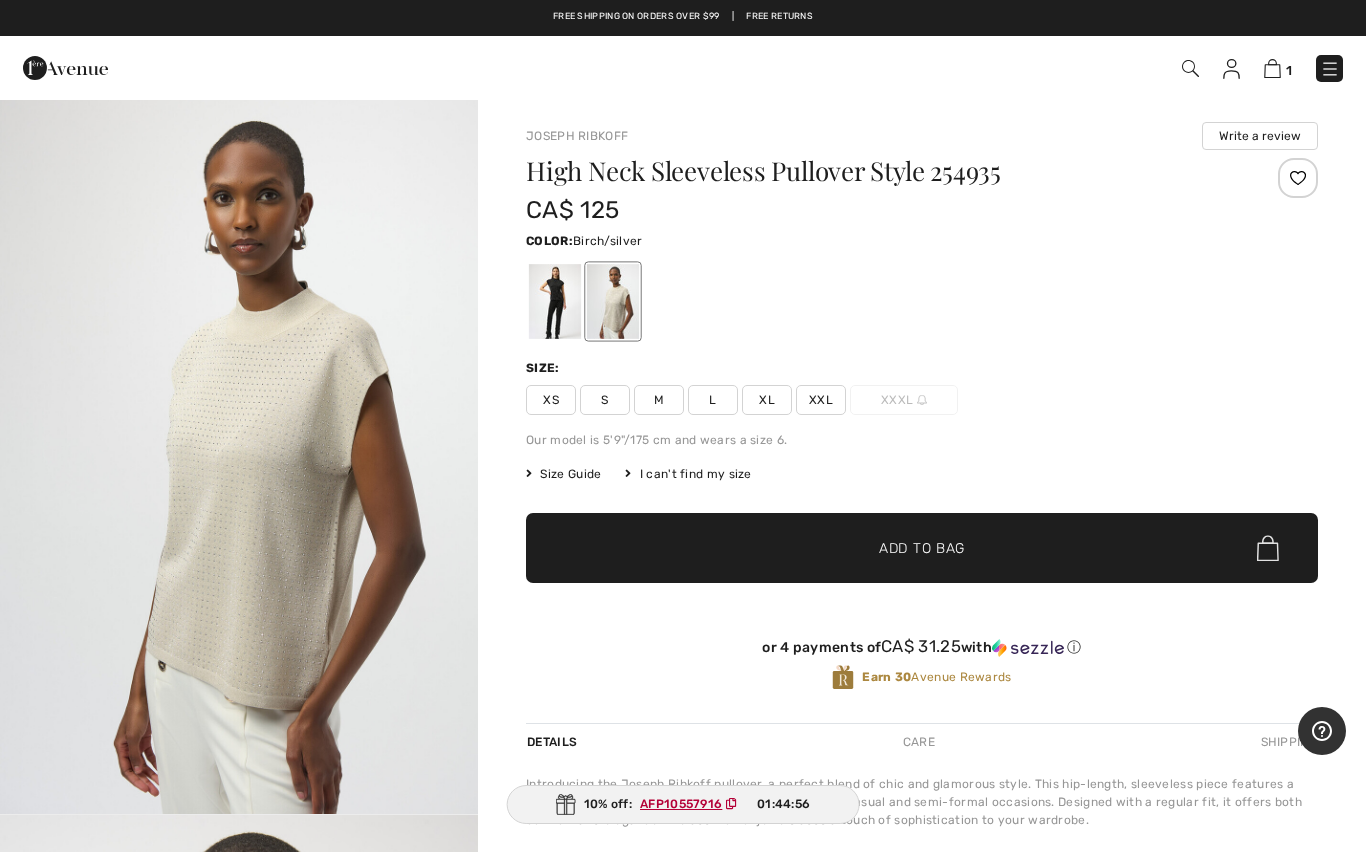 click on "L" at bounding box center (713, 400) 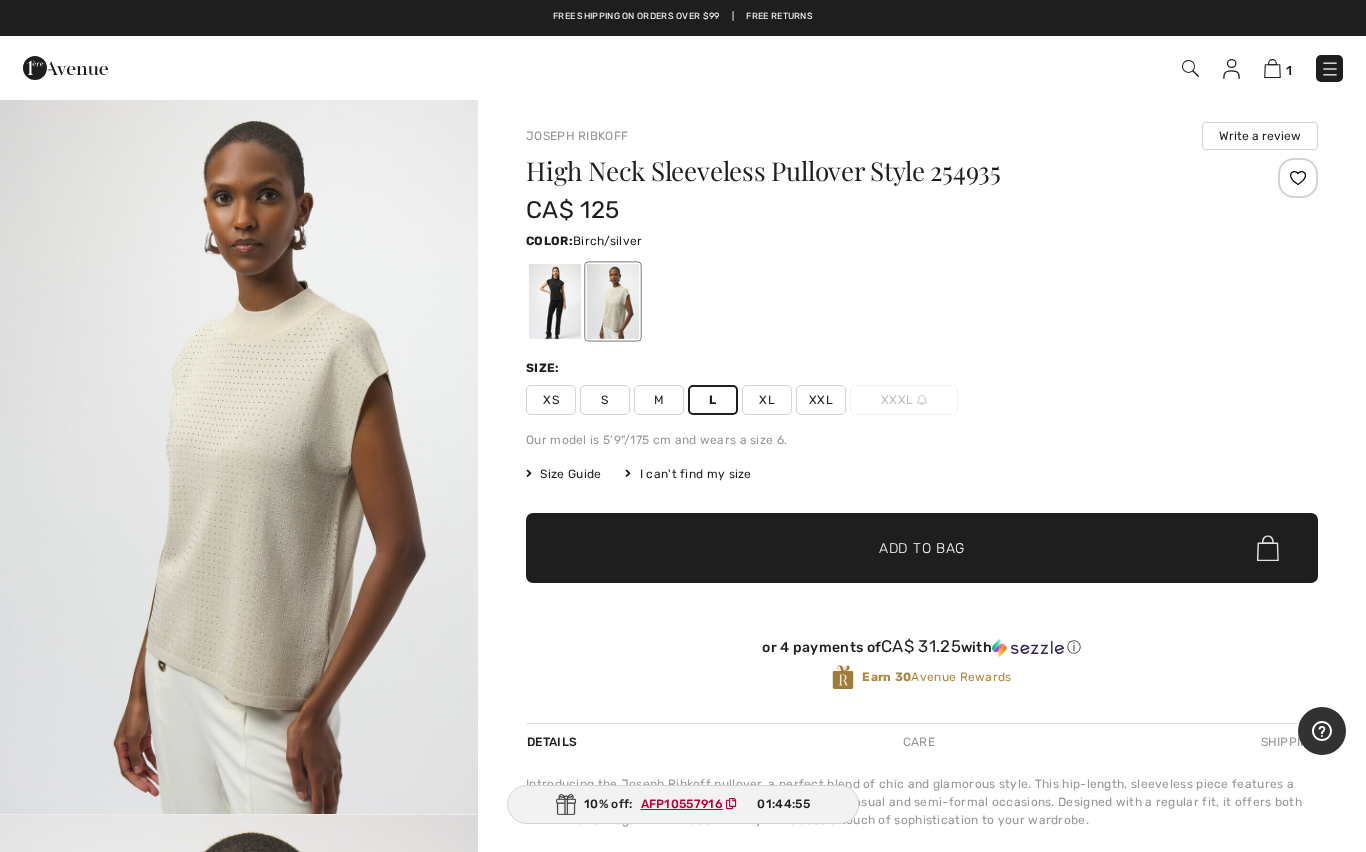 click on "Add to Bag" at bounding box center (922, 548) 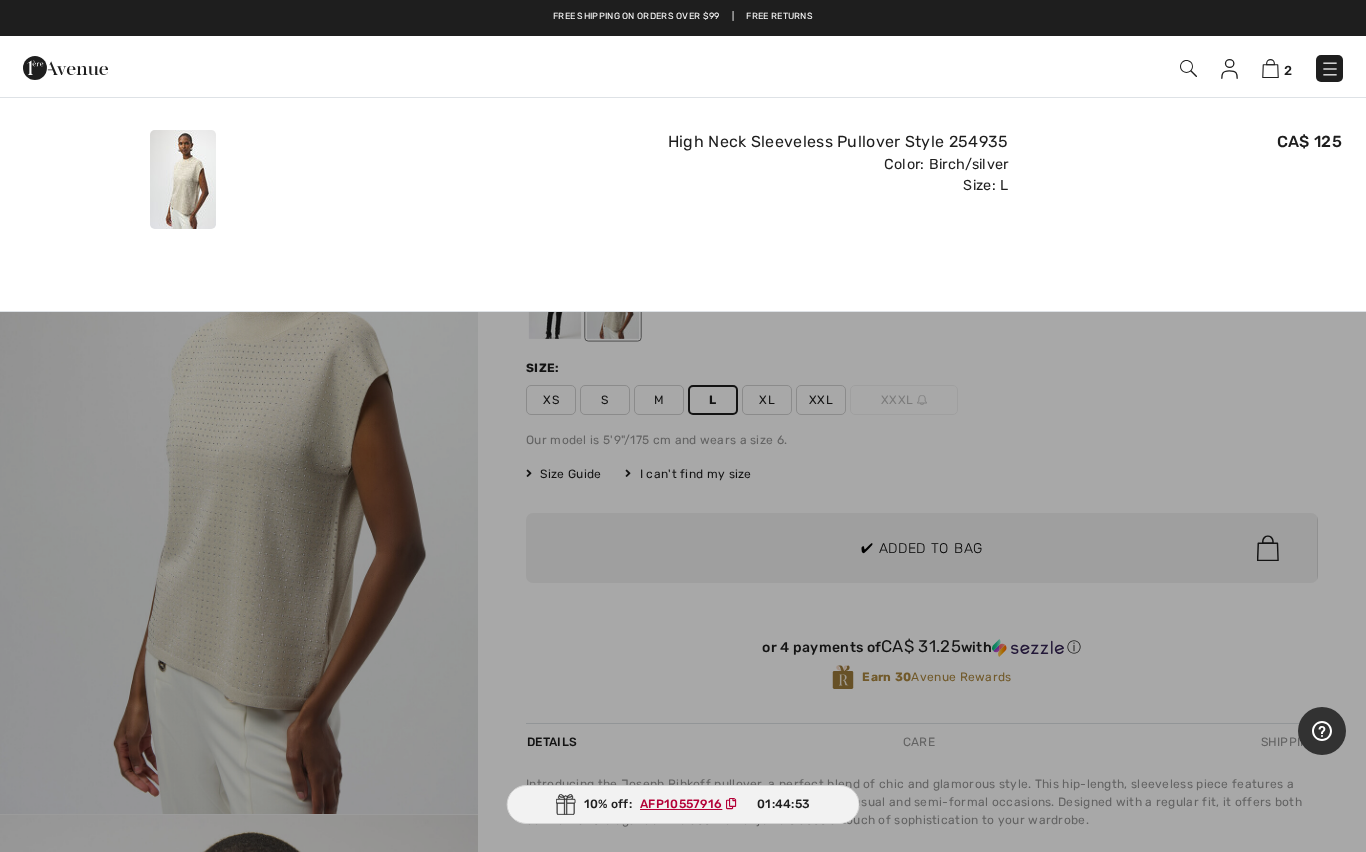 scroll, scrollTop: 0, scrollLeft: 0, axis: both 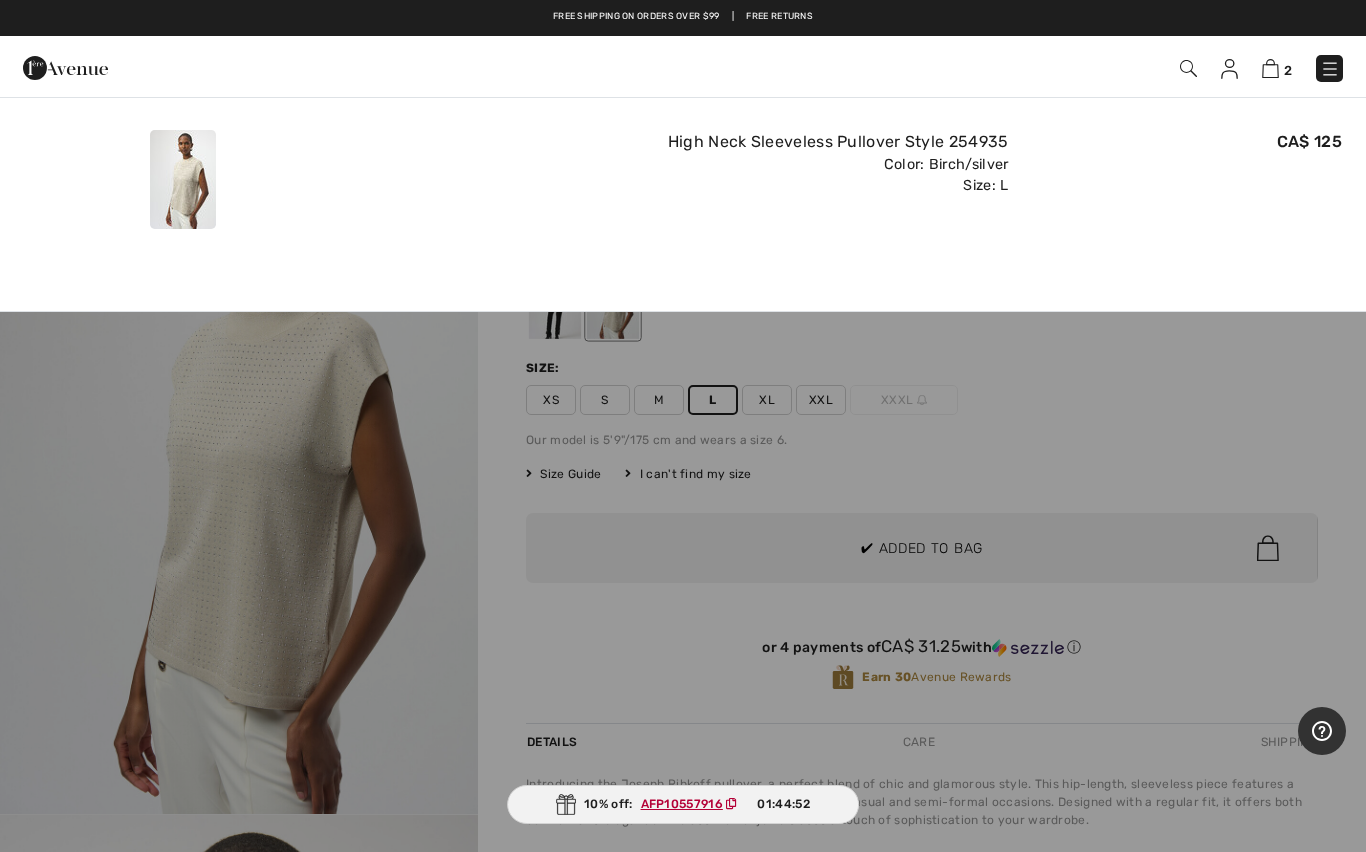 click at bounding box center [683, 426] 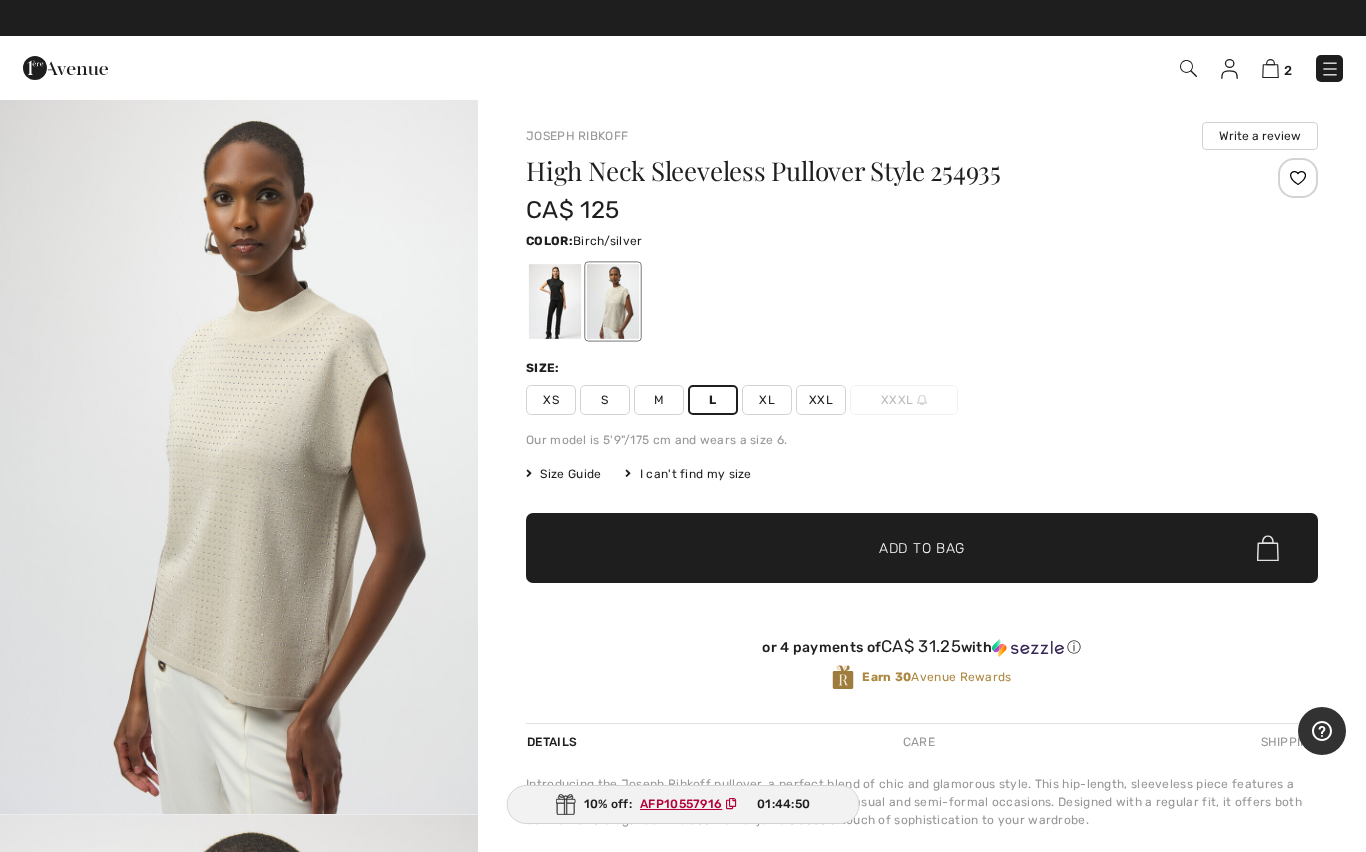click on "Add to Bag" at bounding box center (922, 548) 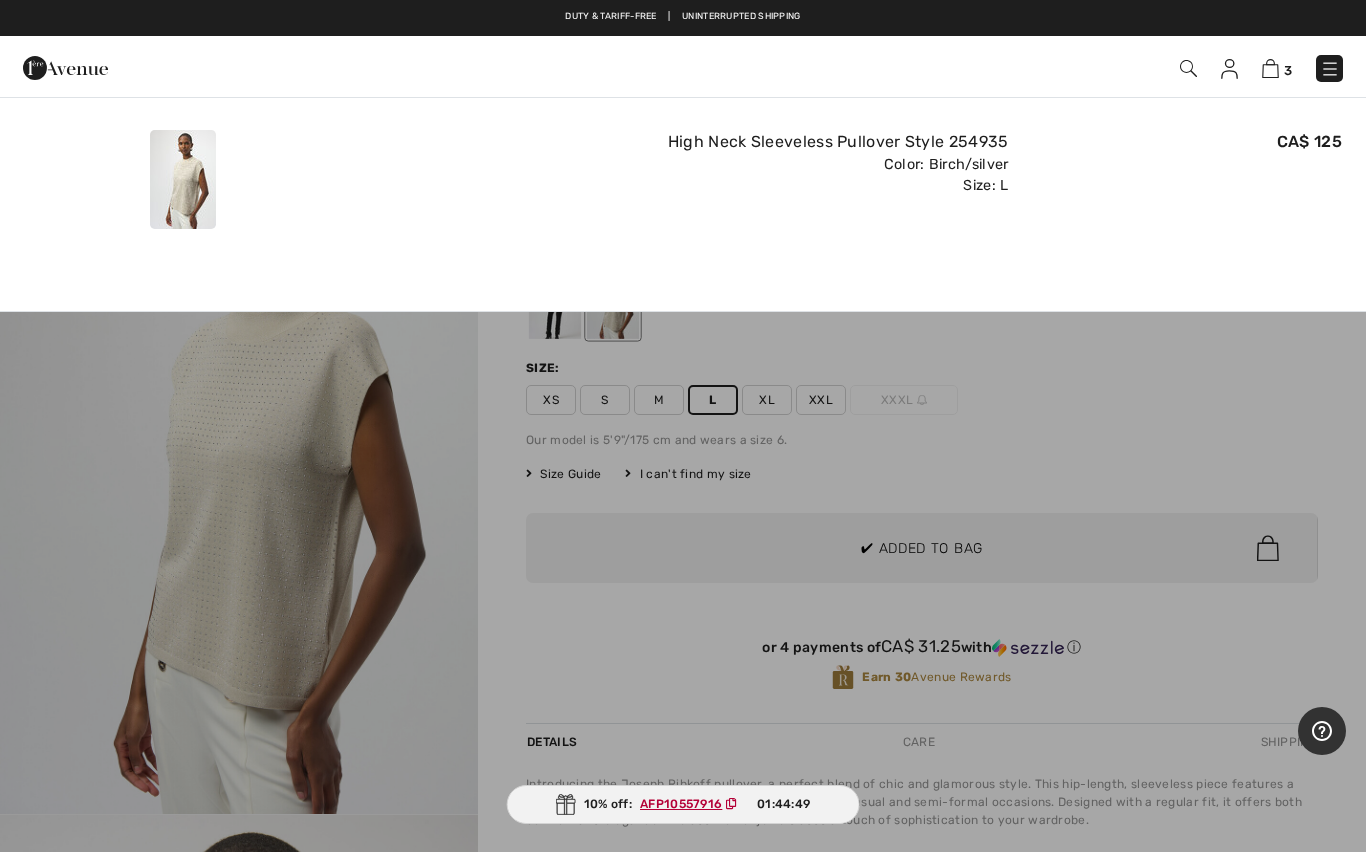 scroll, scrollTop: 0, scrollLeft: 0, axis: both 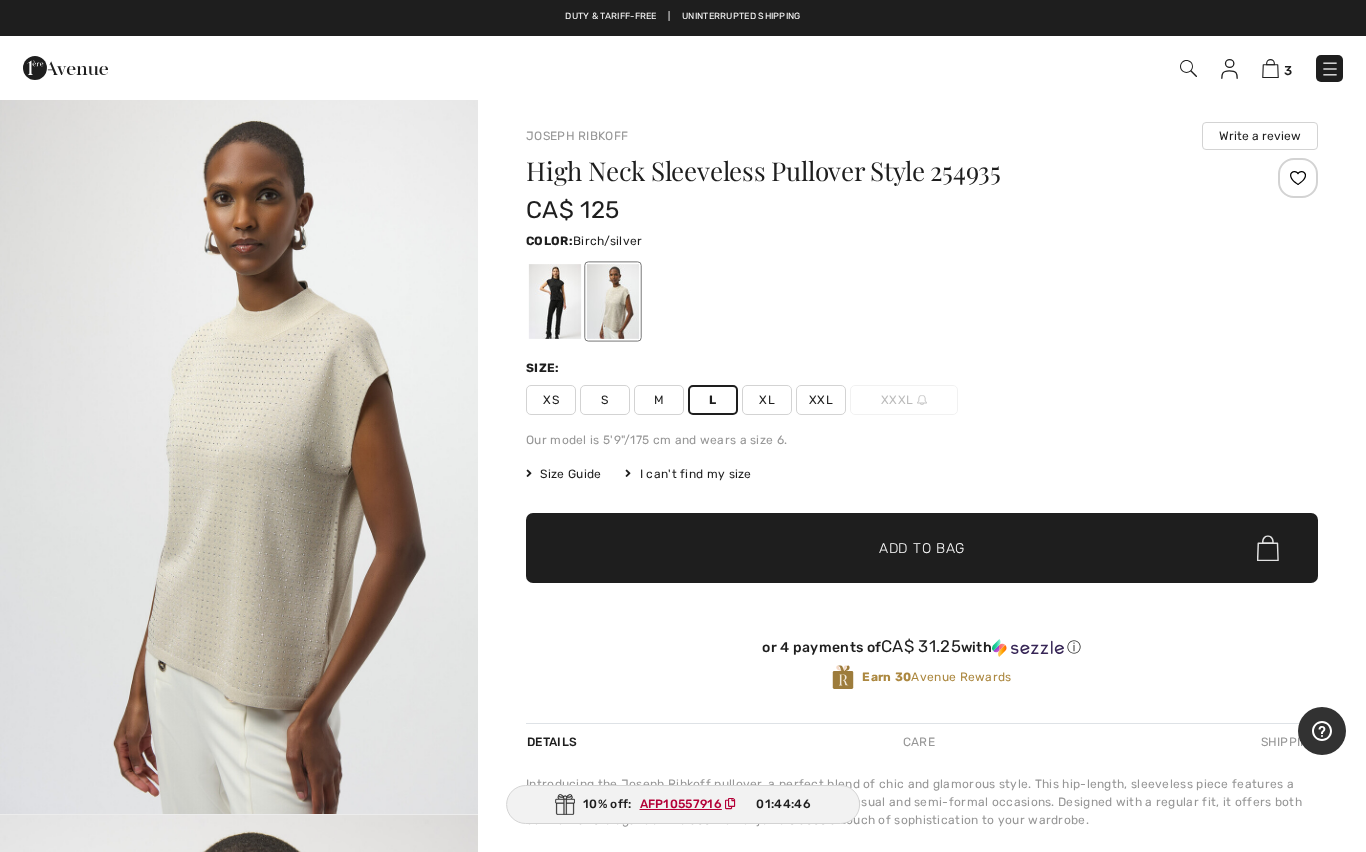 click on "XL" at bounding box center [767, 400] 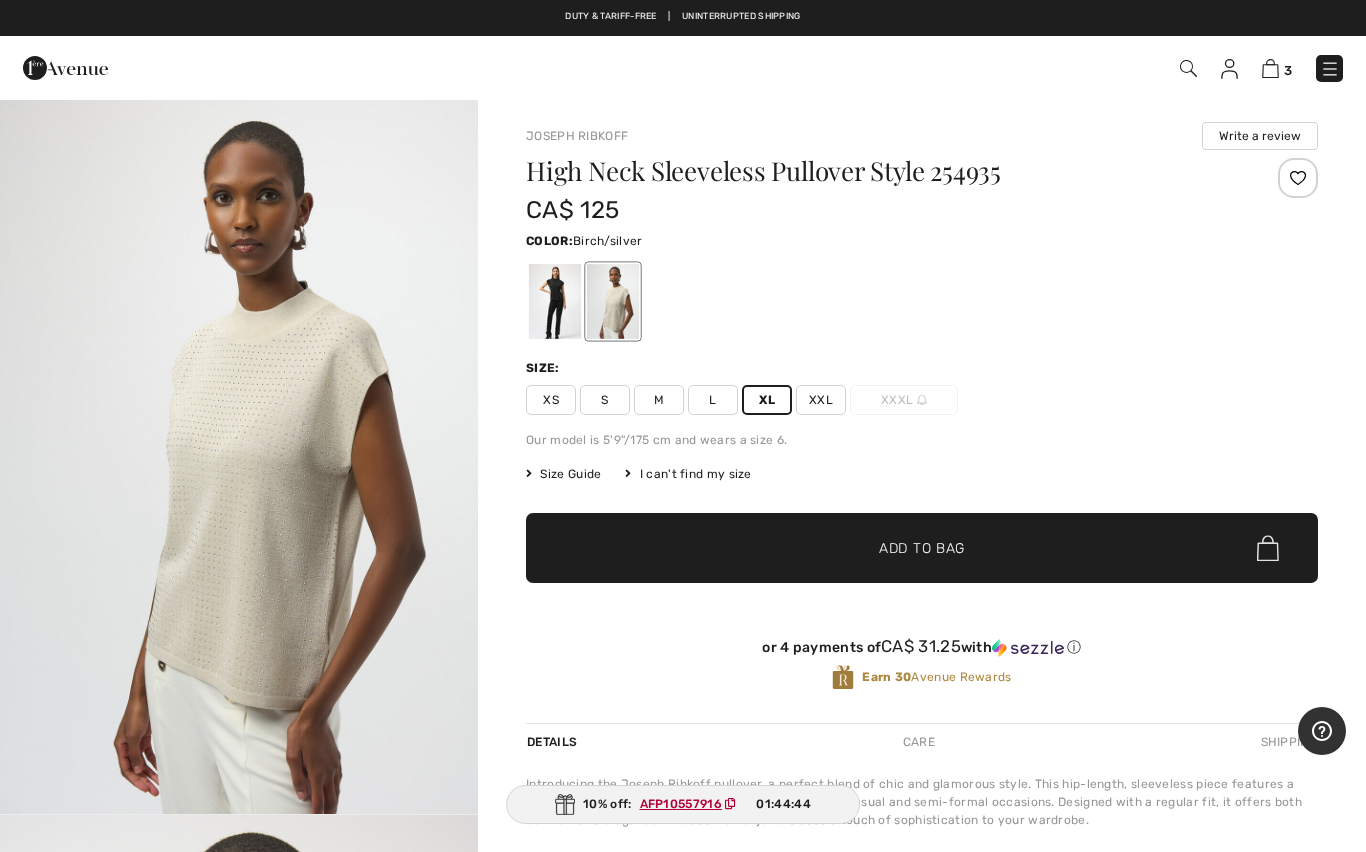 click on "Add to Bag" at bounding box center [922, 548] 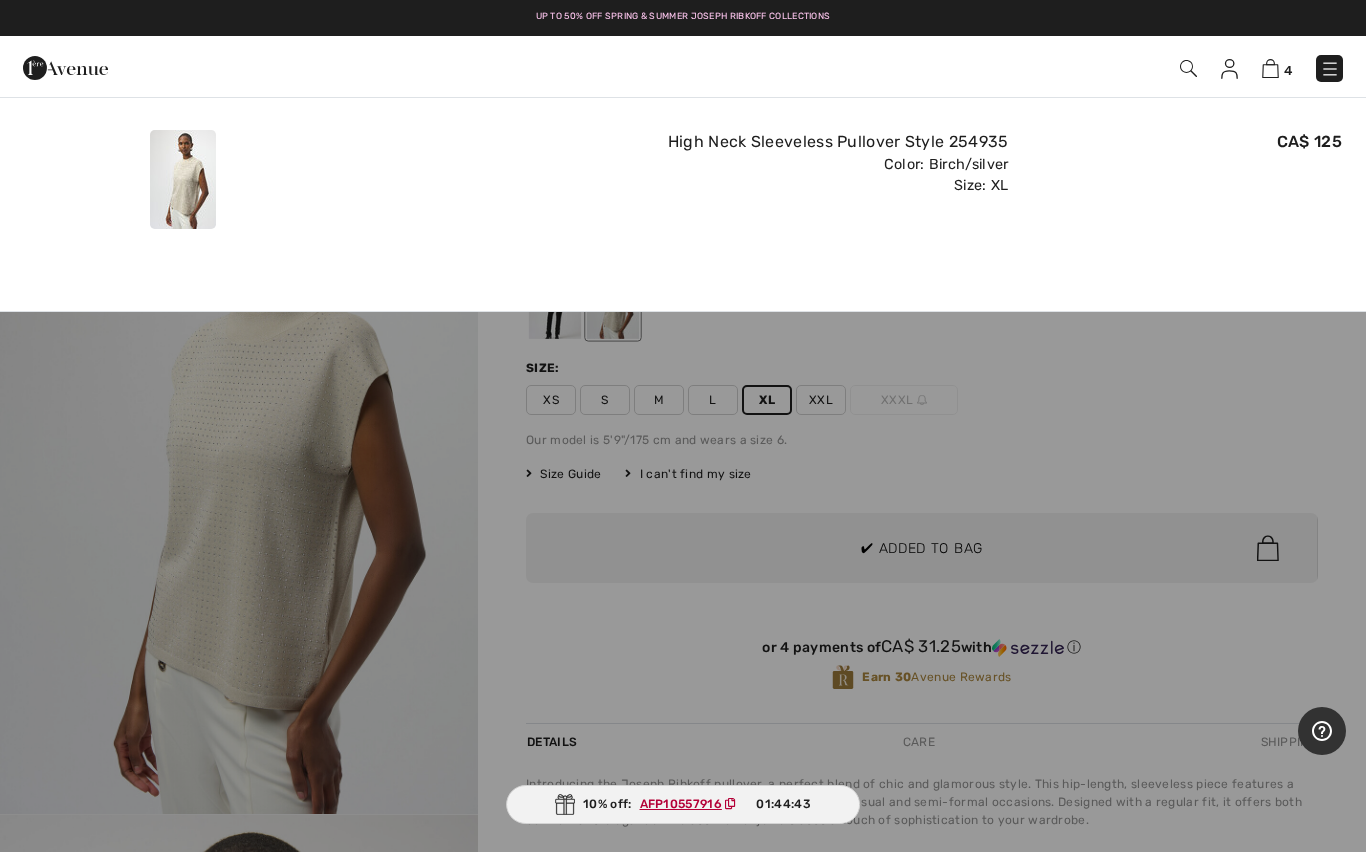 scroll, scrollTop: 0, scrollLeft: 0, axis: both 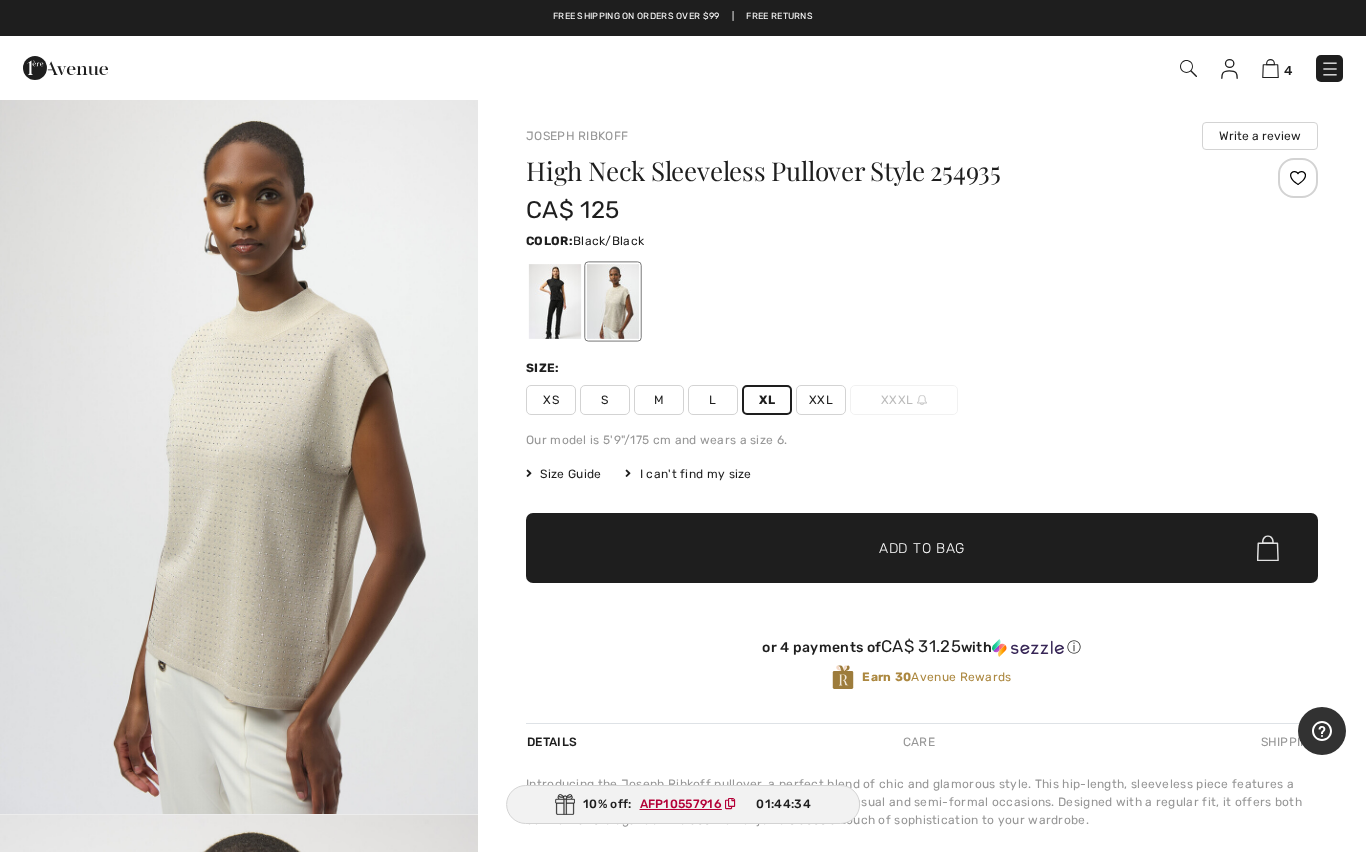 click at bounding box center (555, 301) 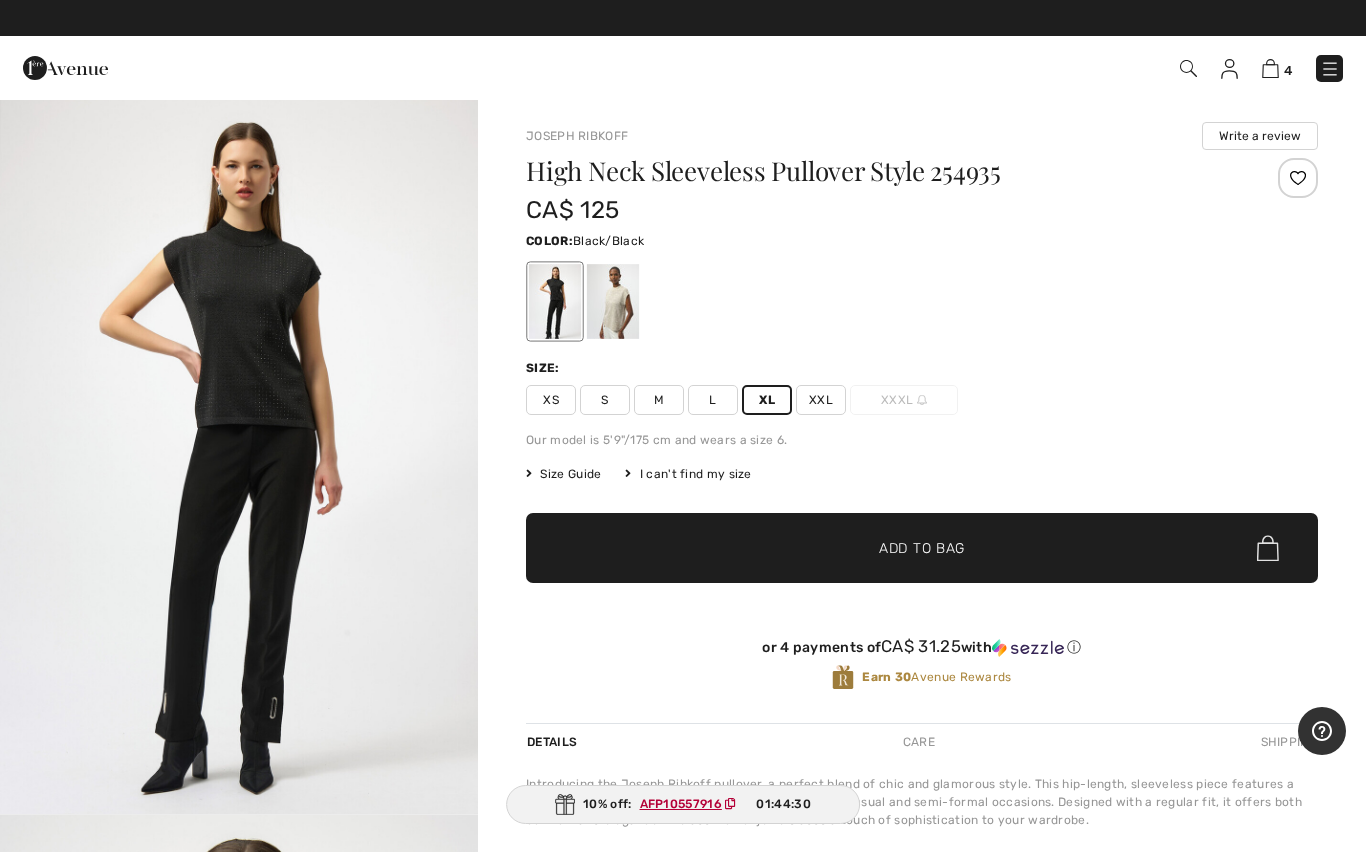 click at bounding box center [239, 456] 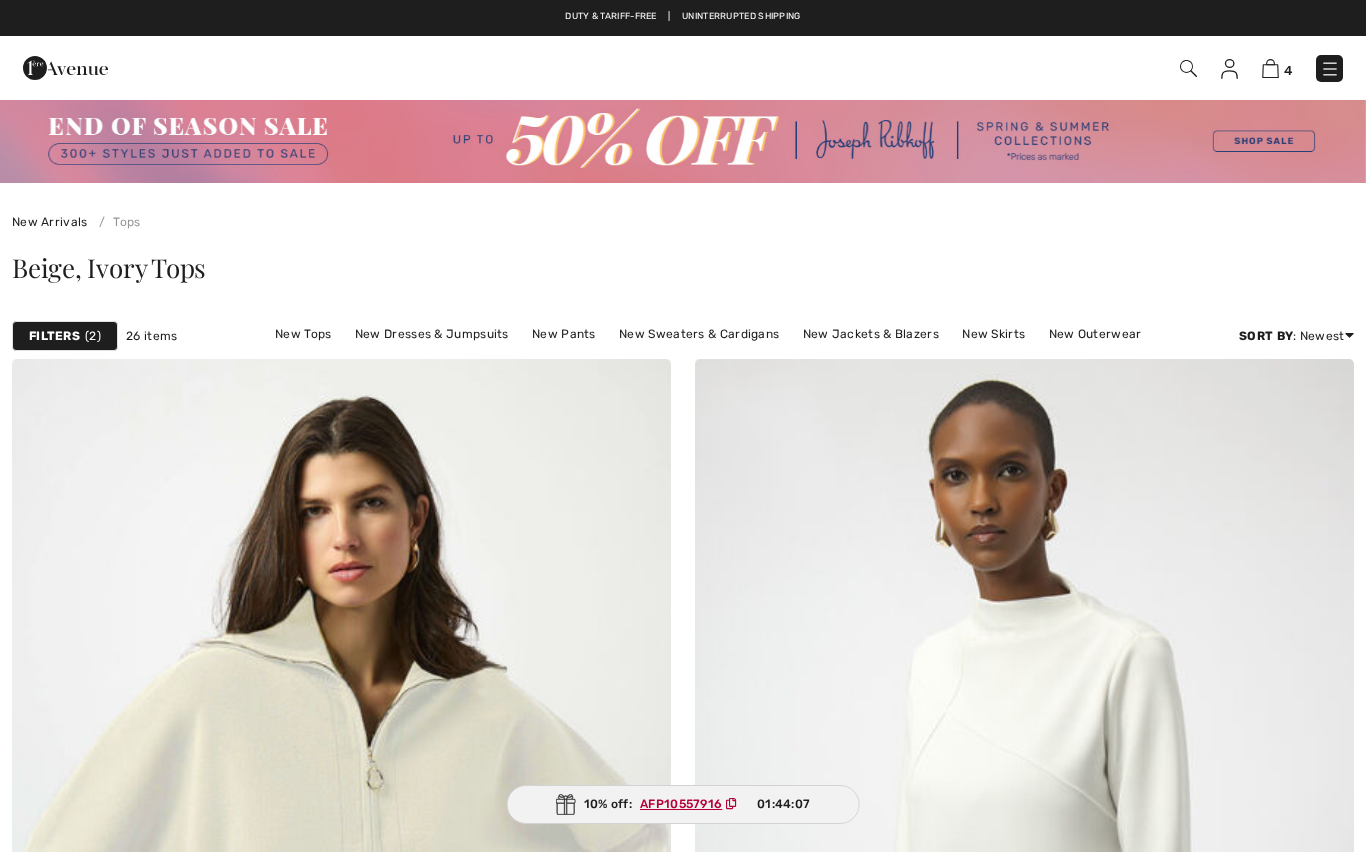 scroll, scrollTop: 9226, scrollLeft: 0, axis: vertical 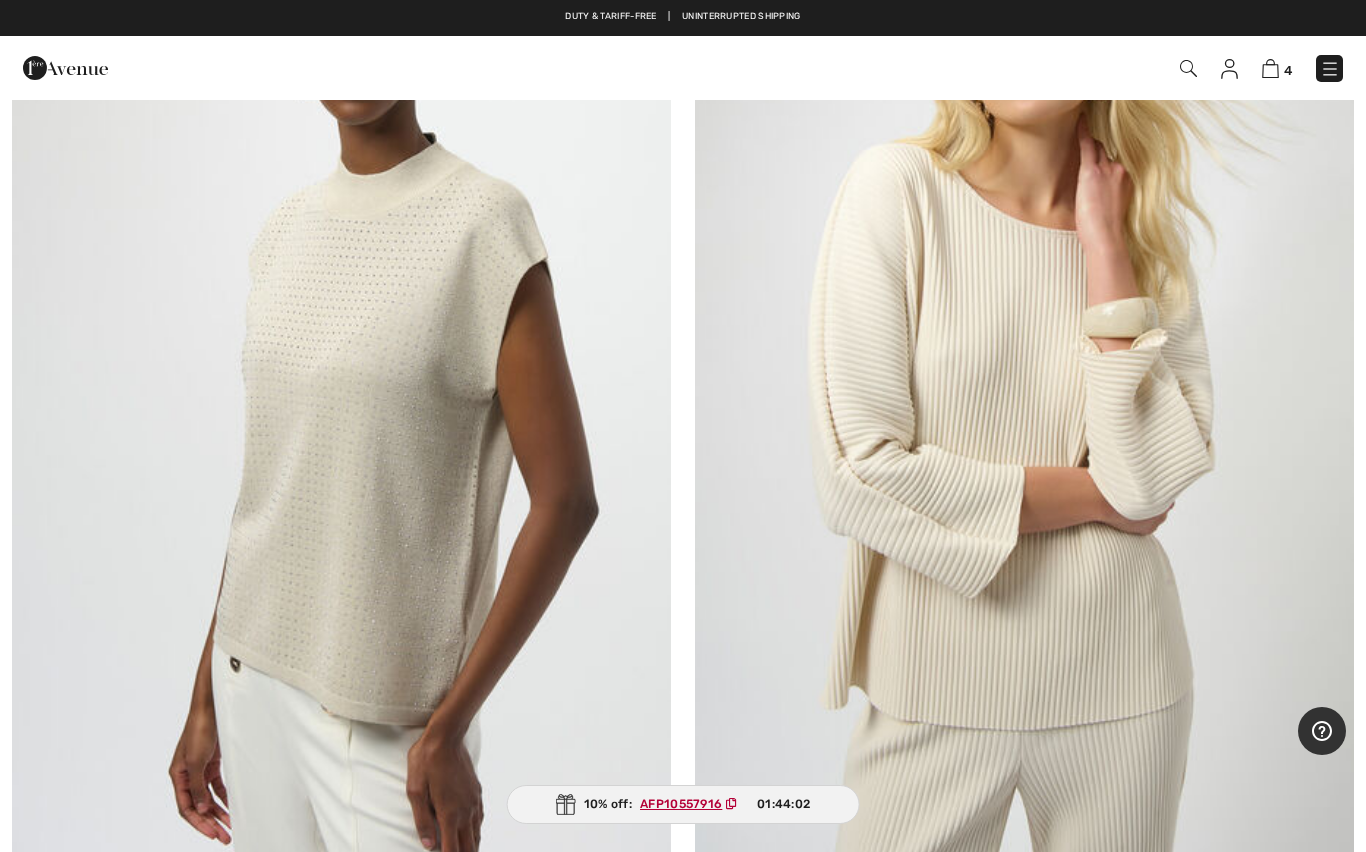 click at bounding box center (1024, 374) 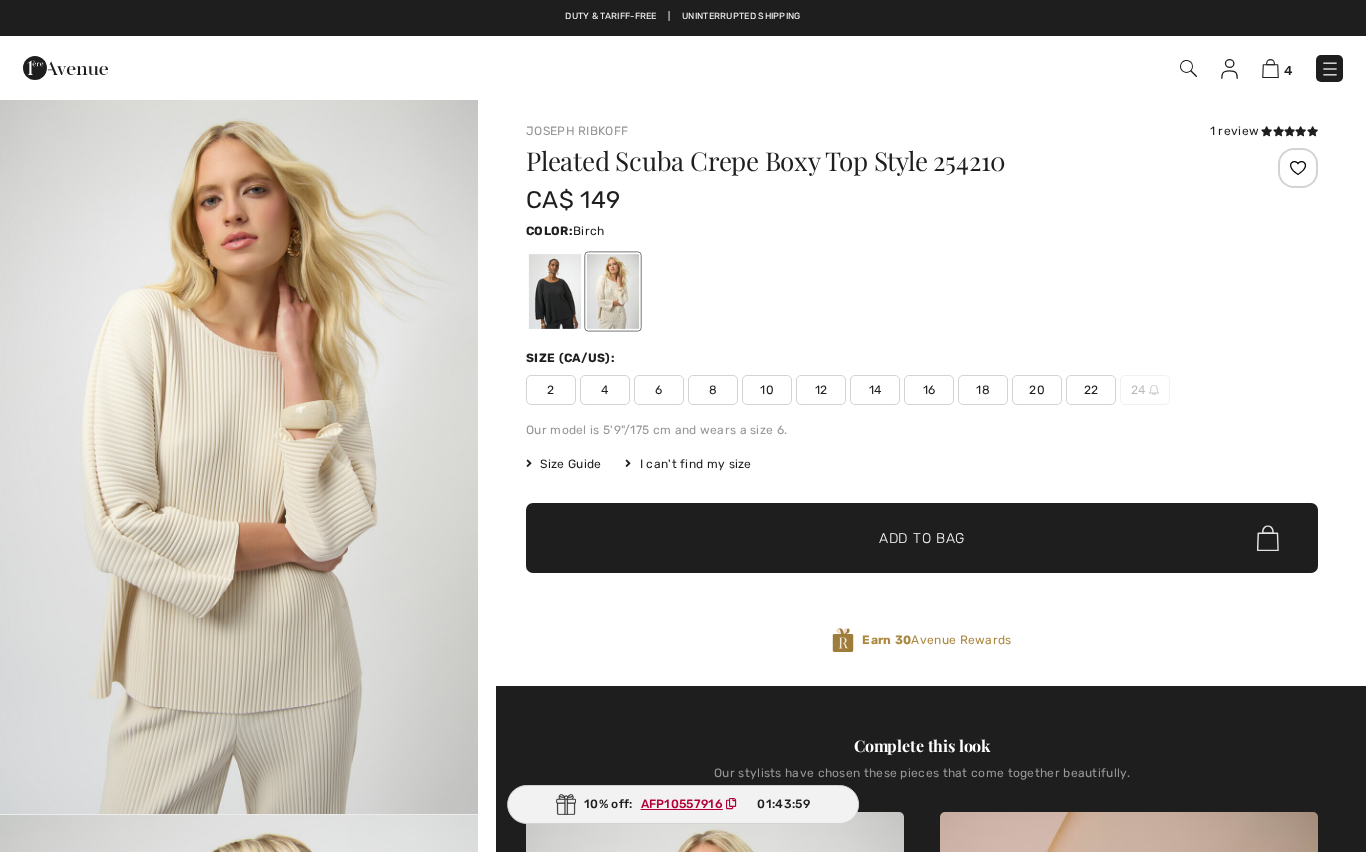 scroll, scrollTop: 0, scrollLeft: 0, axis: both 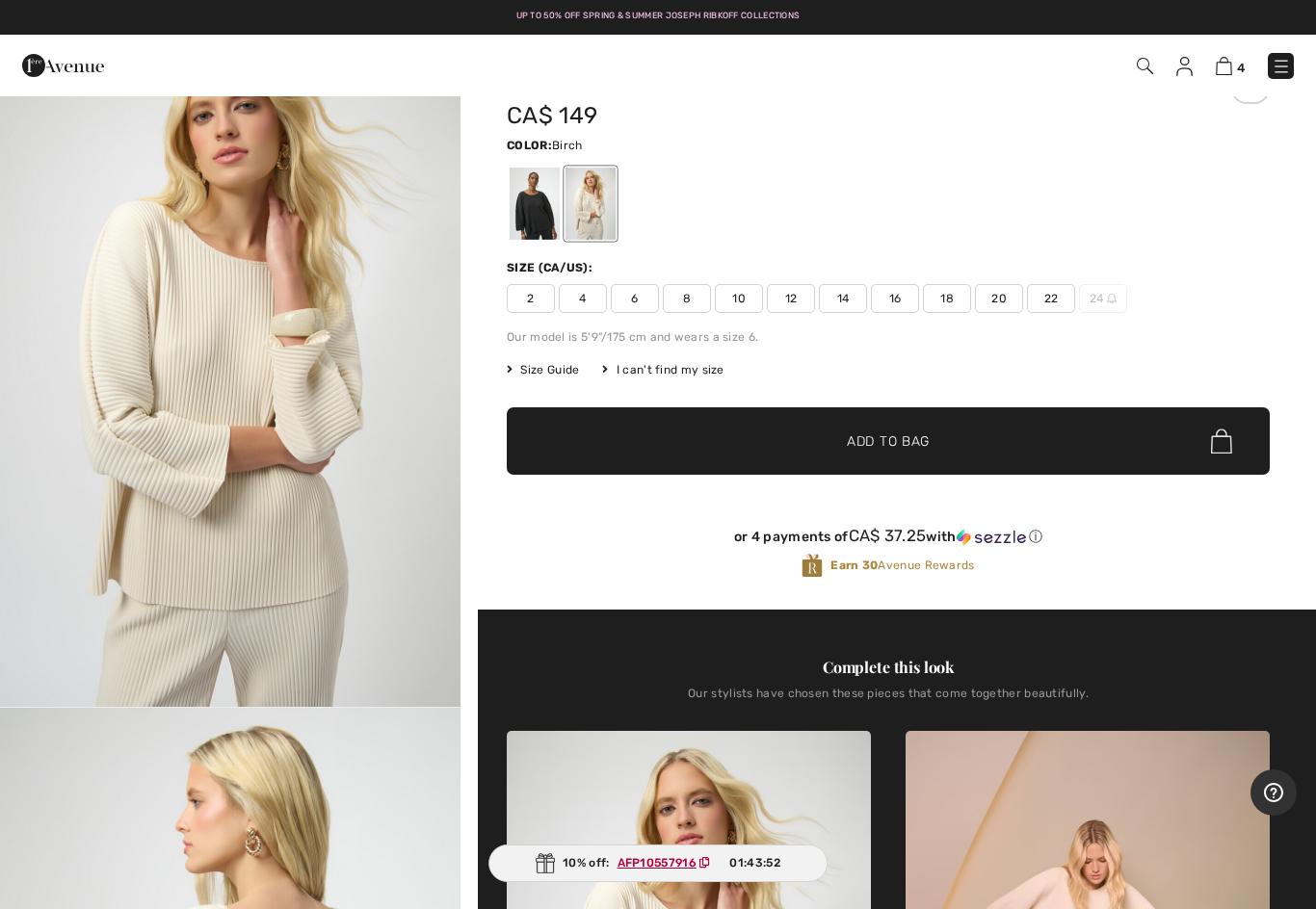 click on "Color:  Birch" at bounding box center [888, 188] 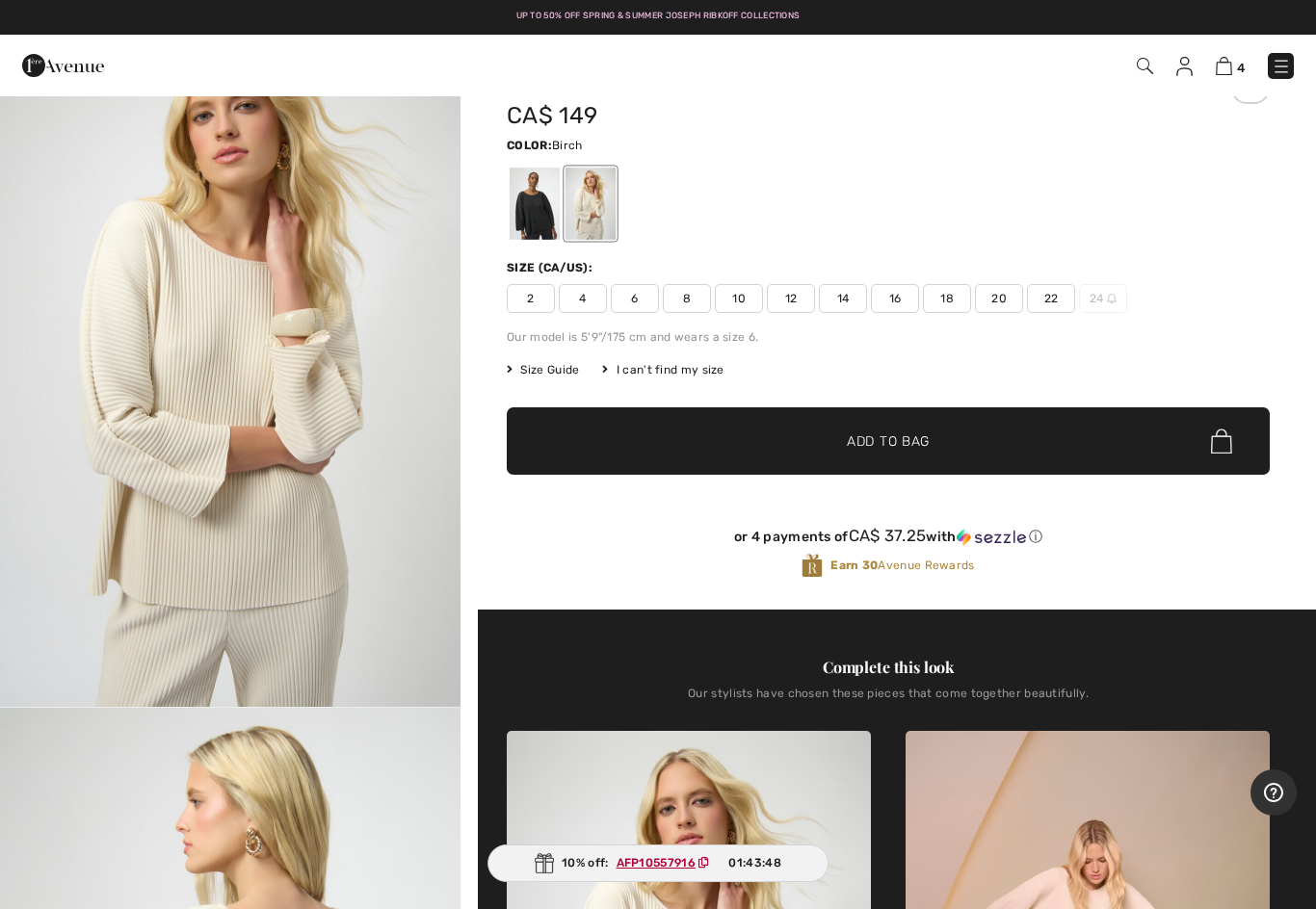 click at bounding box center [230, 362] 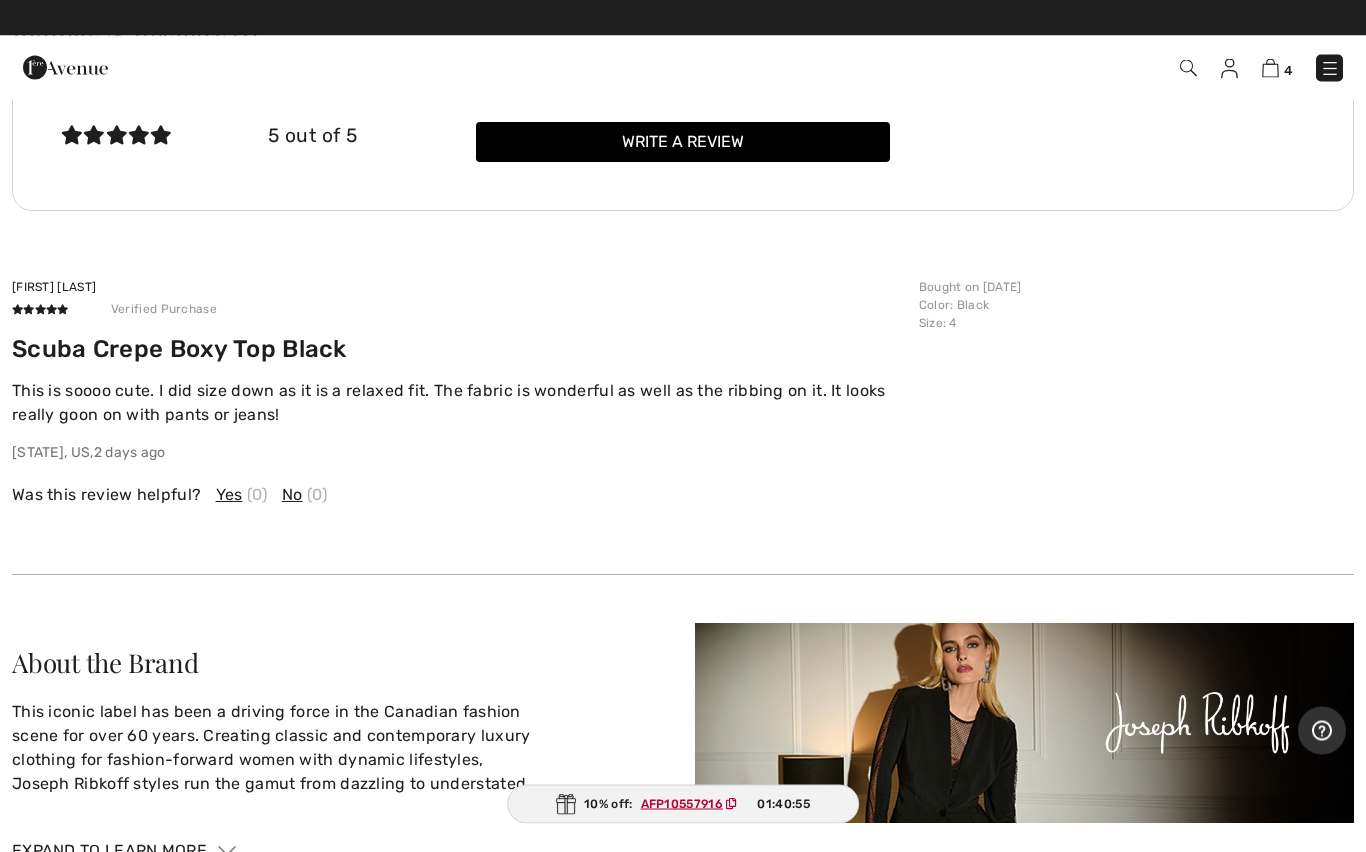 scroll, scrollTop: 3250, scrollLeft: 0, axis: vertical 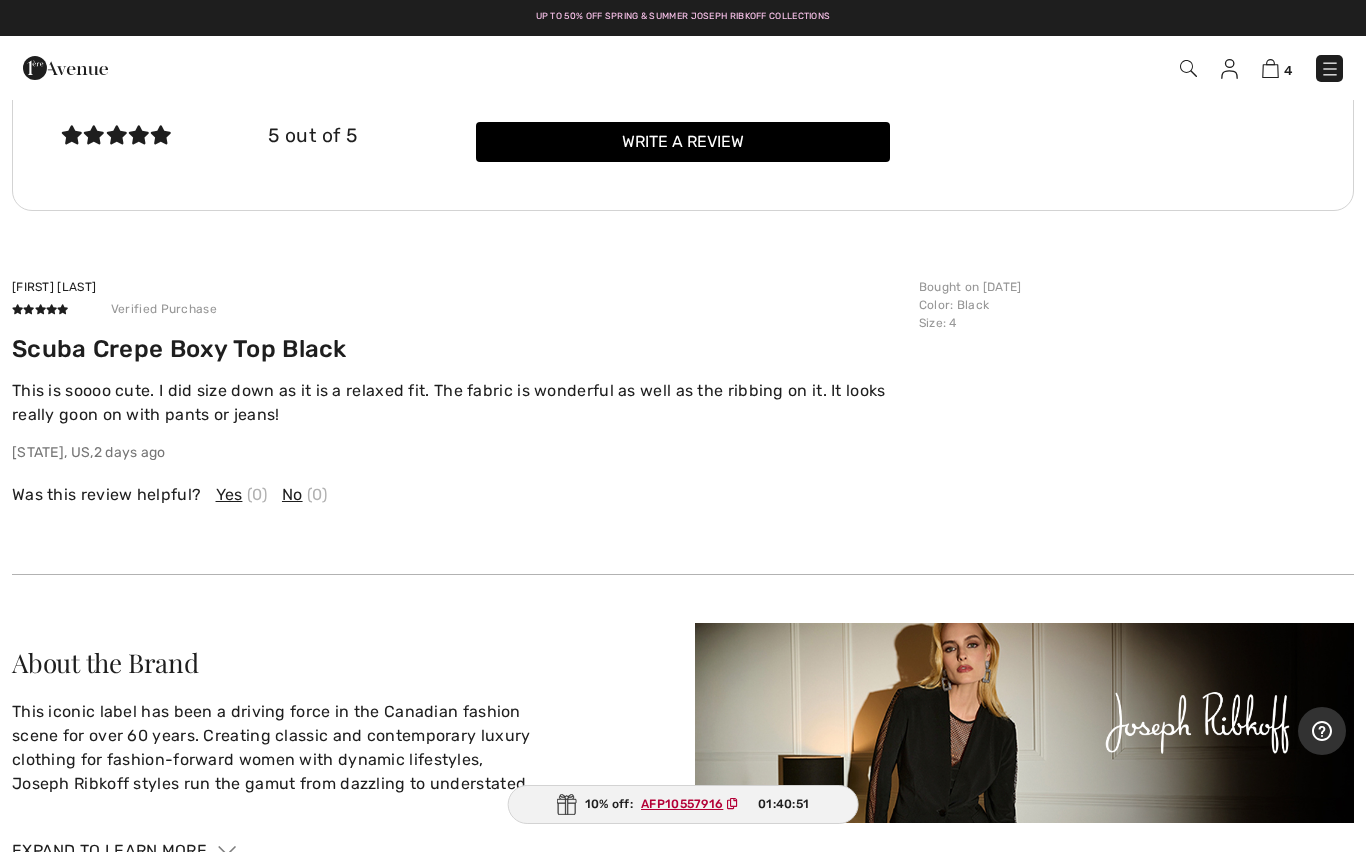 click on "Yes" at bounding box center (229, 495) 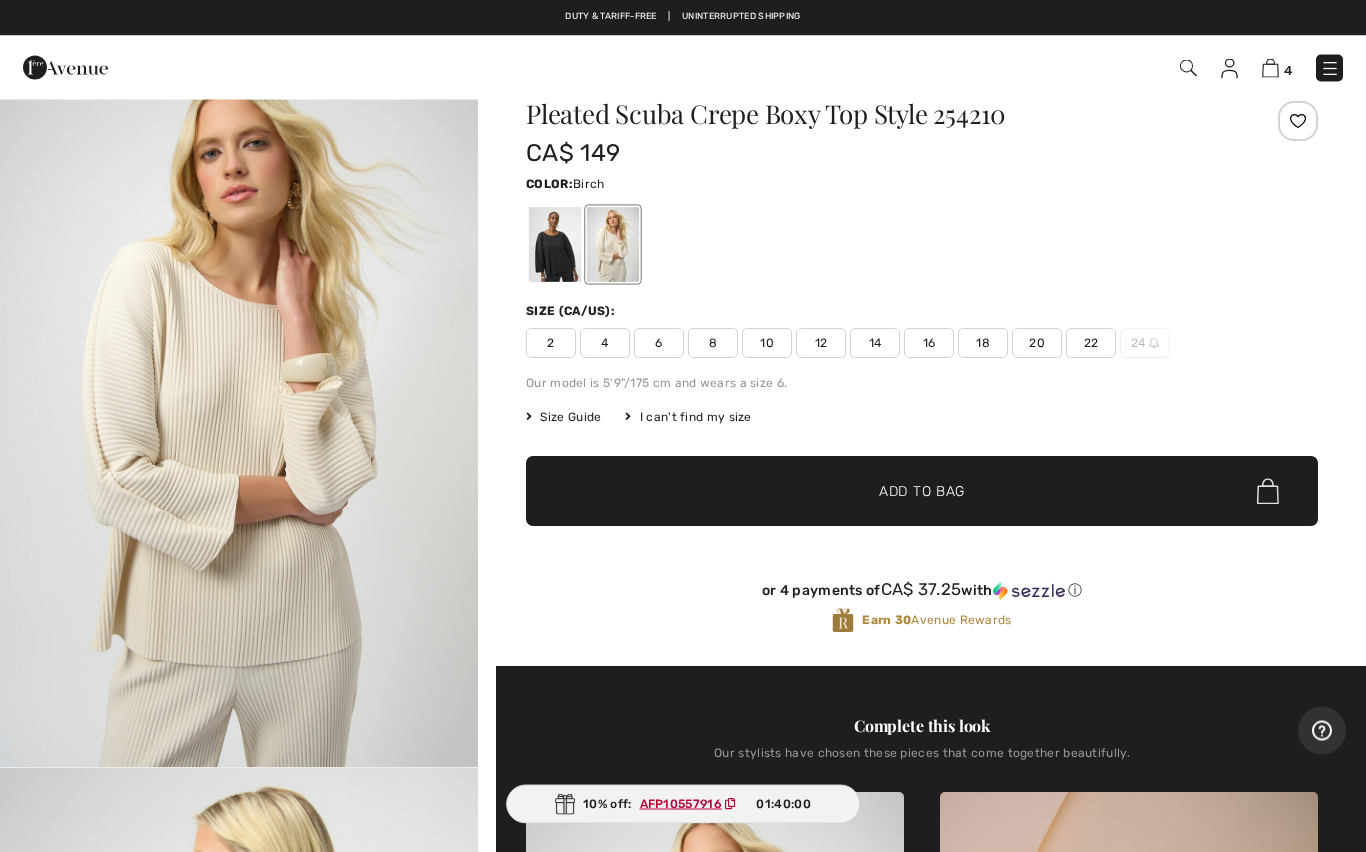 scroll, scrollTop: 47, scrollLeft: 0, axis: vertical 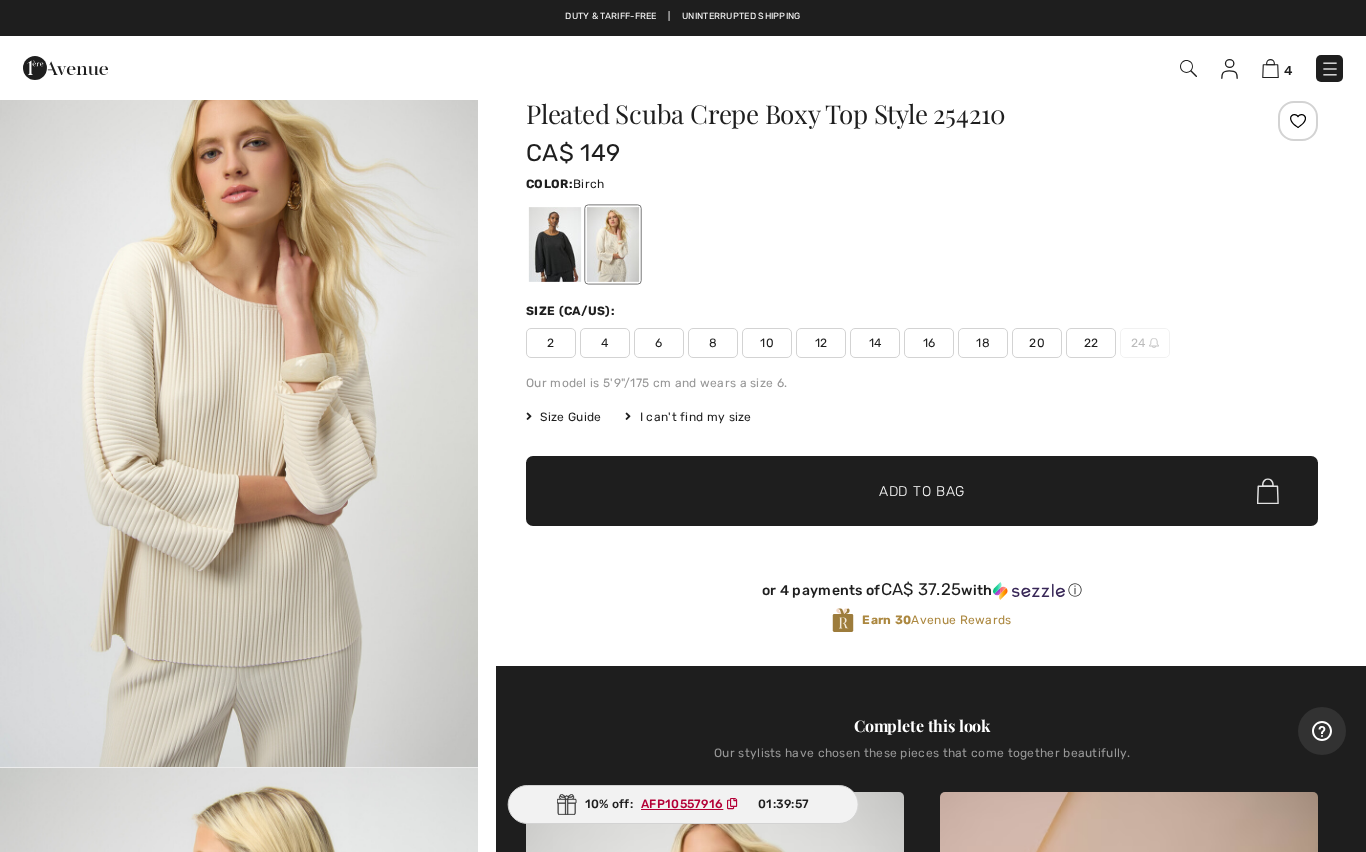 click on "14" at bounding box center (875, 343) 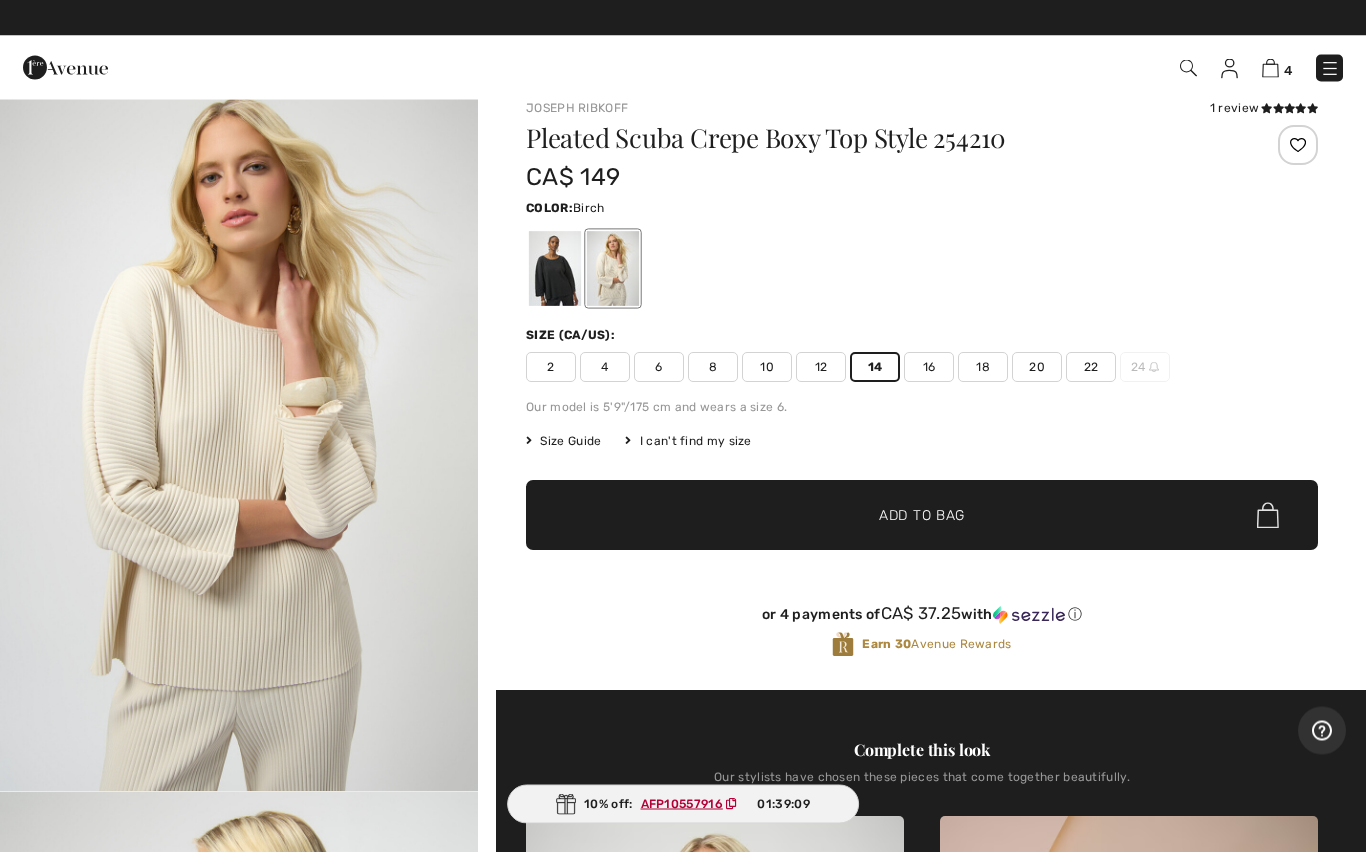 scroll, scrollTop: 0, scrollLeft: 0, axis: both 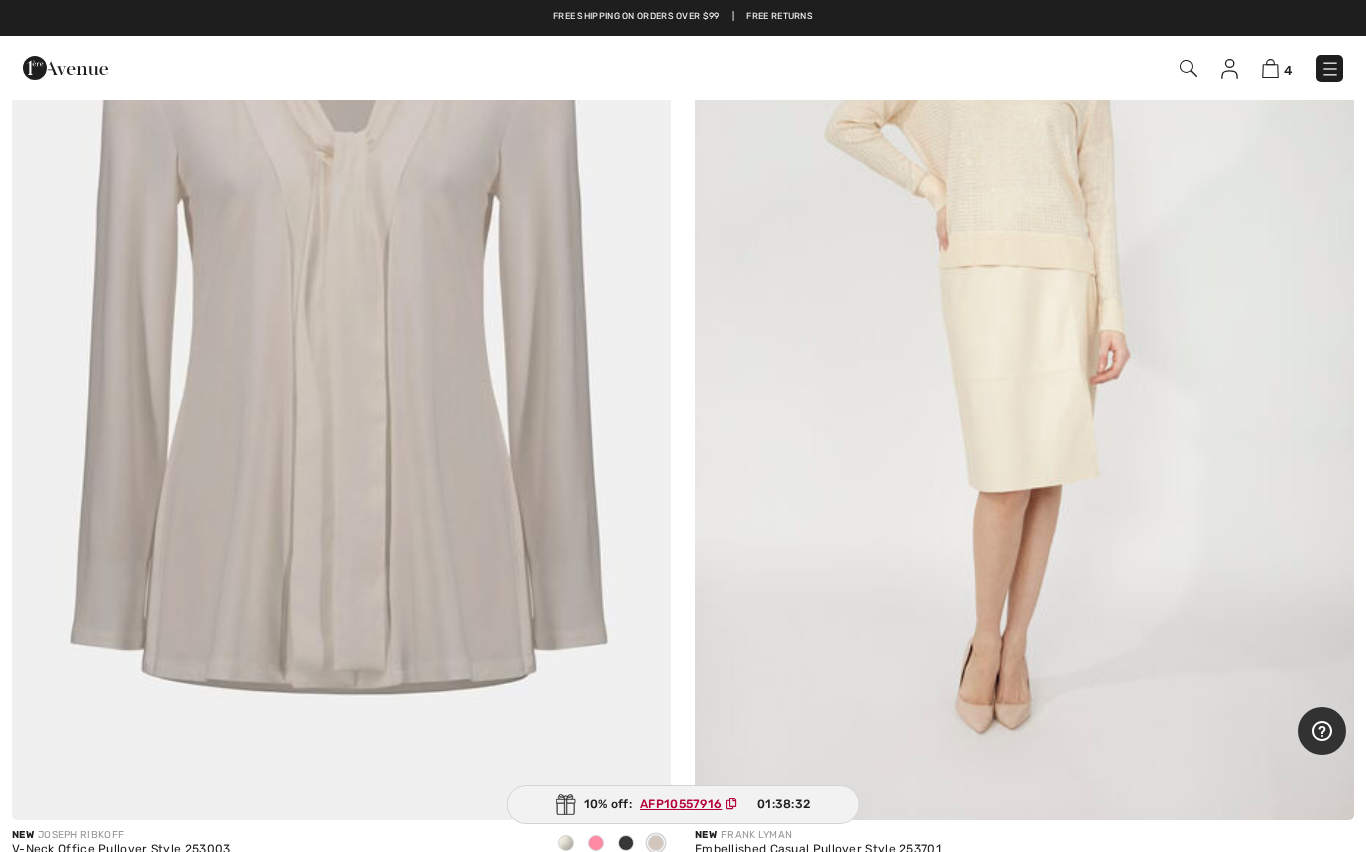 click at bounding box center (1024, 325) 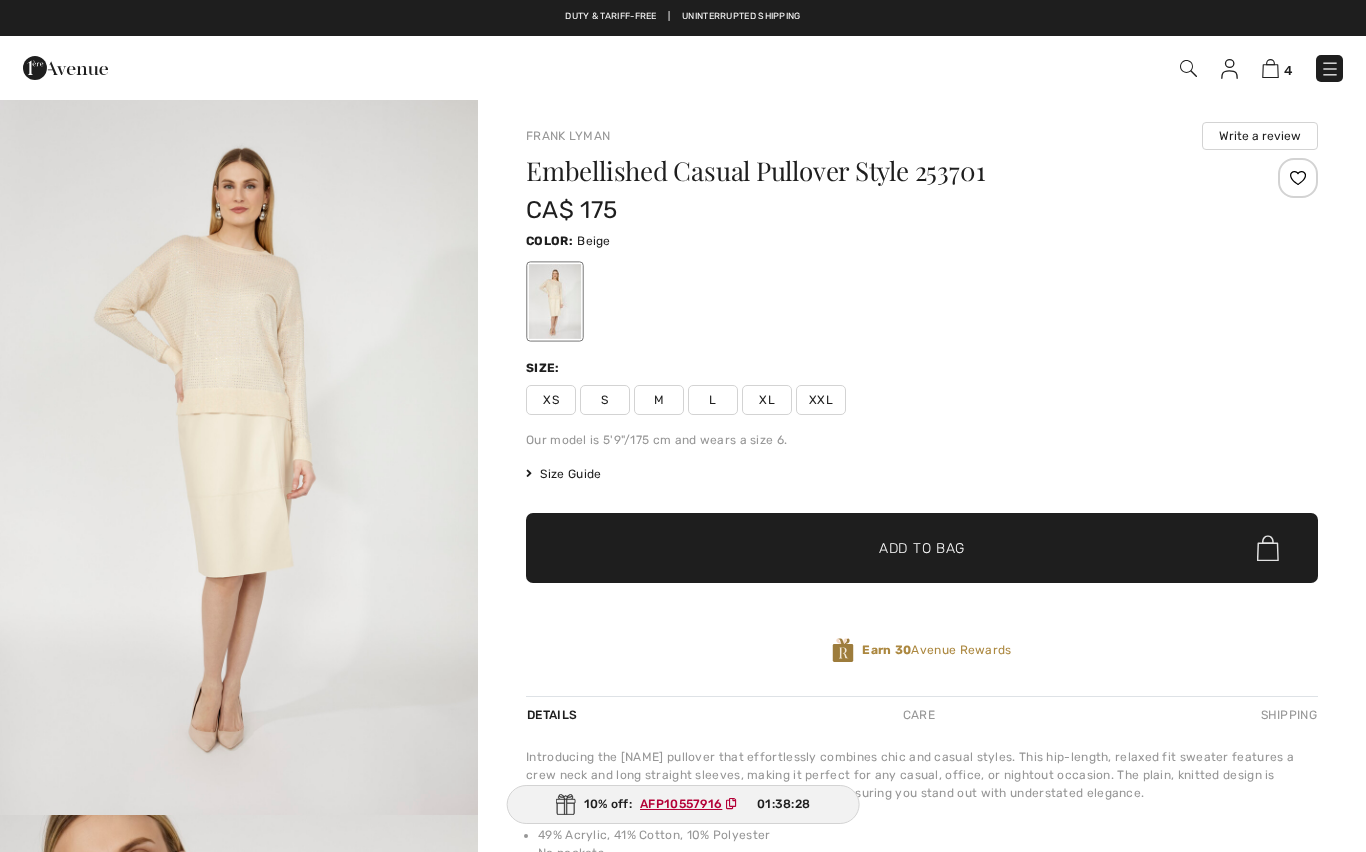 scroll, scrollTop: 0, scrollLeft: 0, axis: both 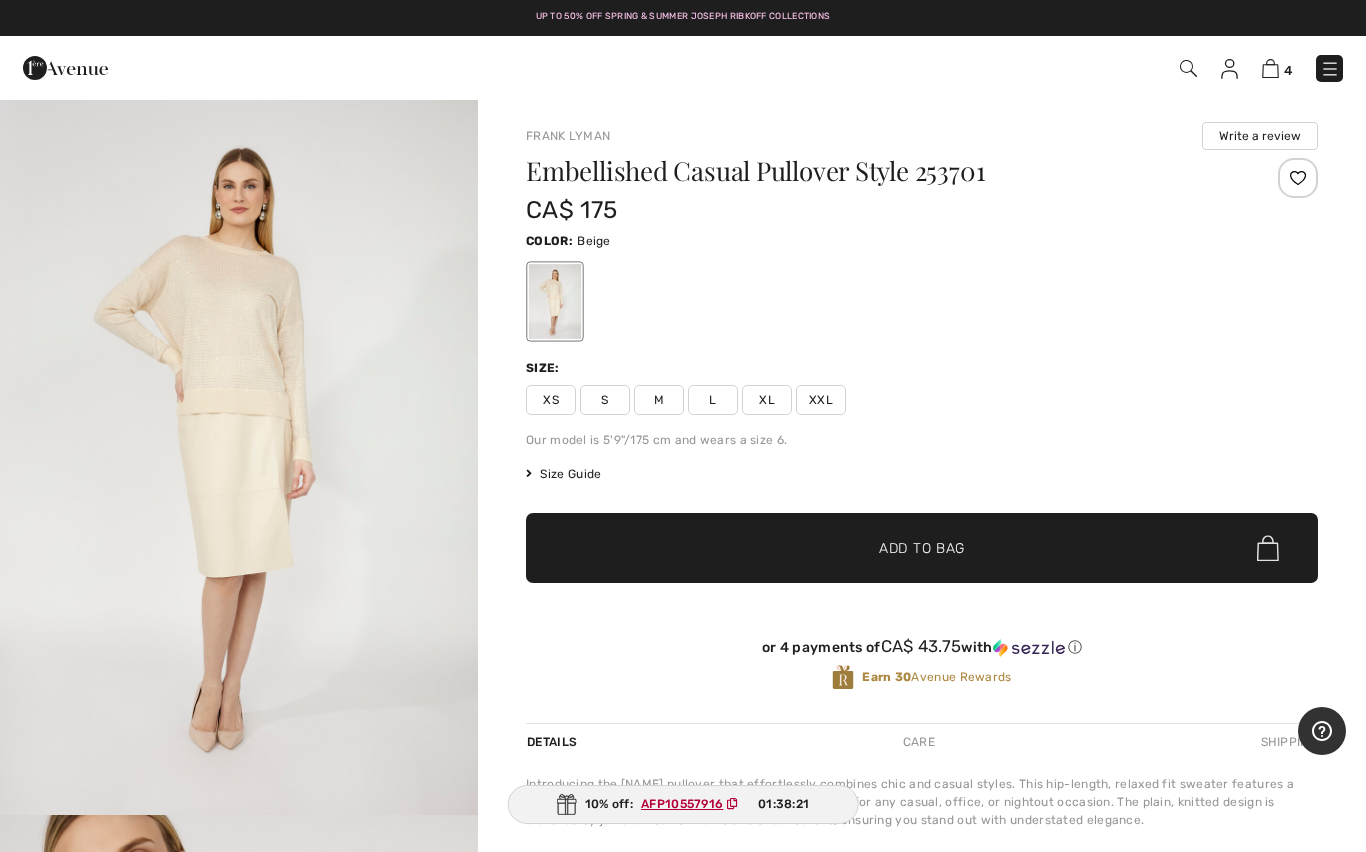 click at bounding box center [239, 456] 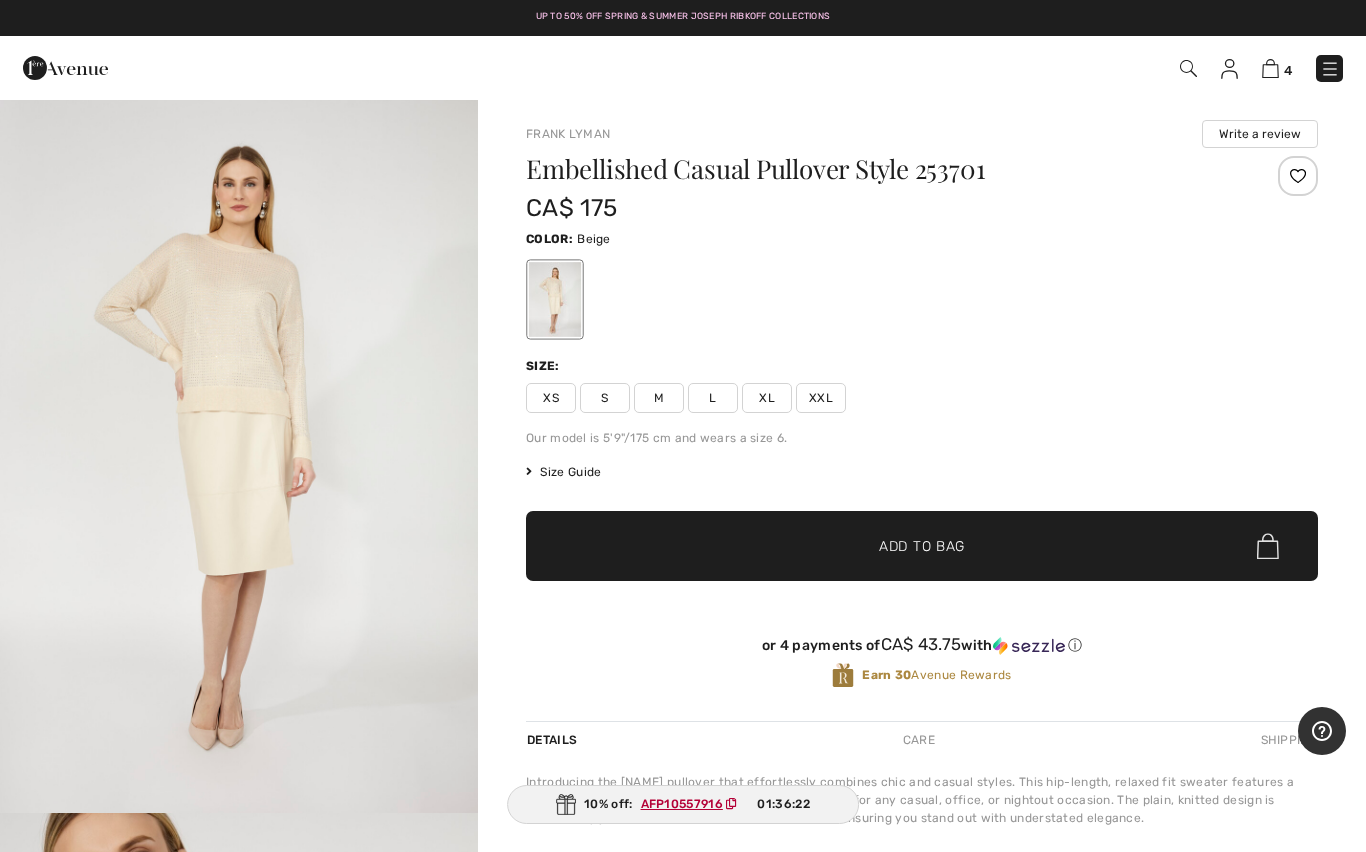 scroll, scrollTop: 0, scrollLeft: 0, axis: both 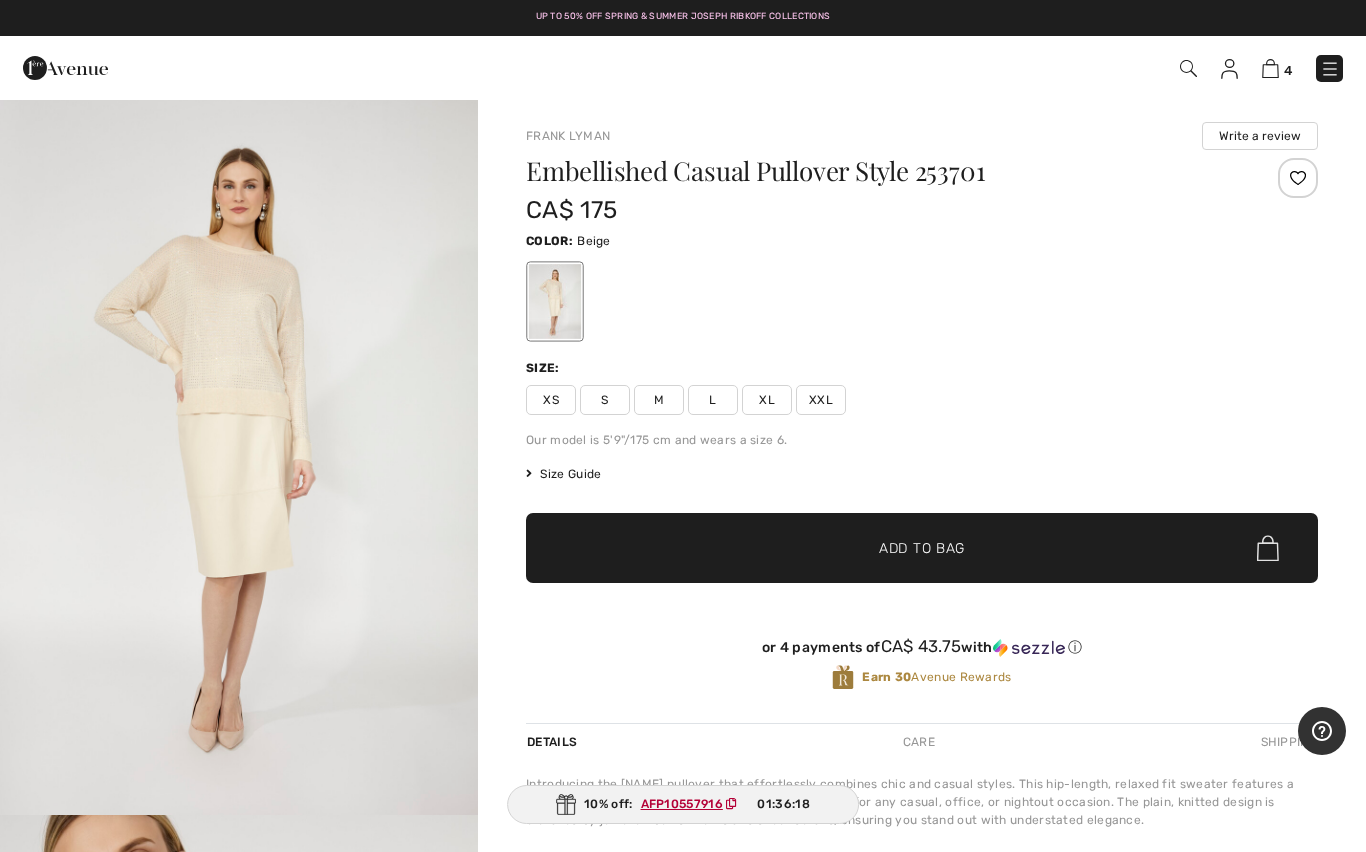 click on "L" at bounding box center [713, 400] 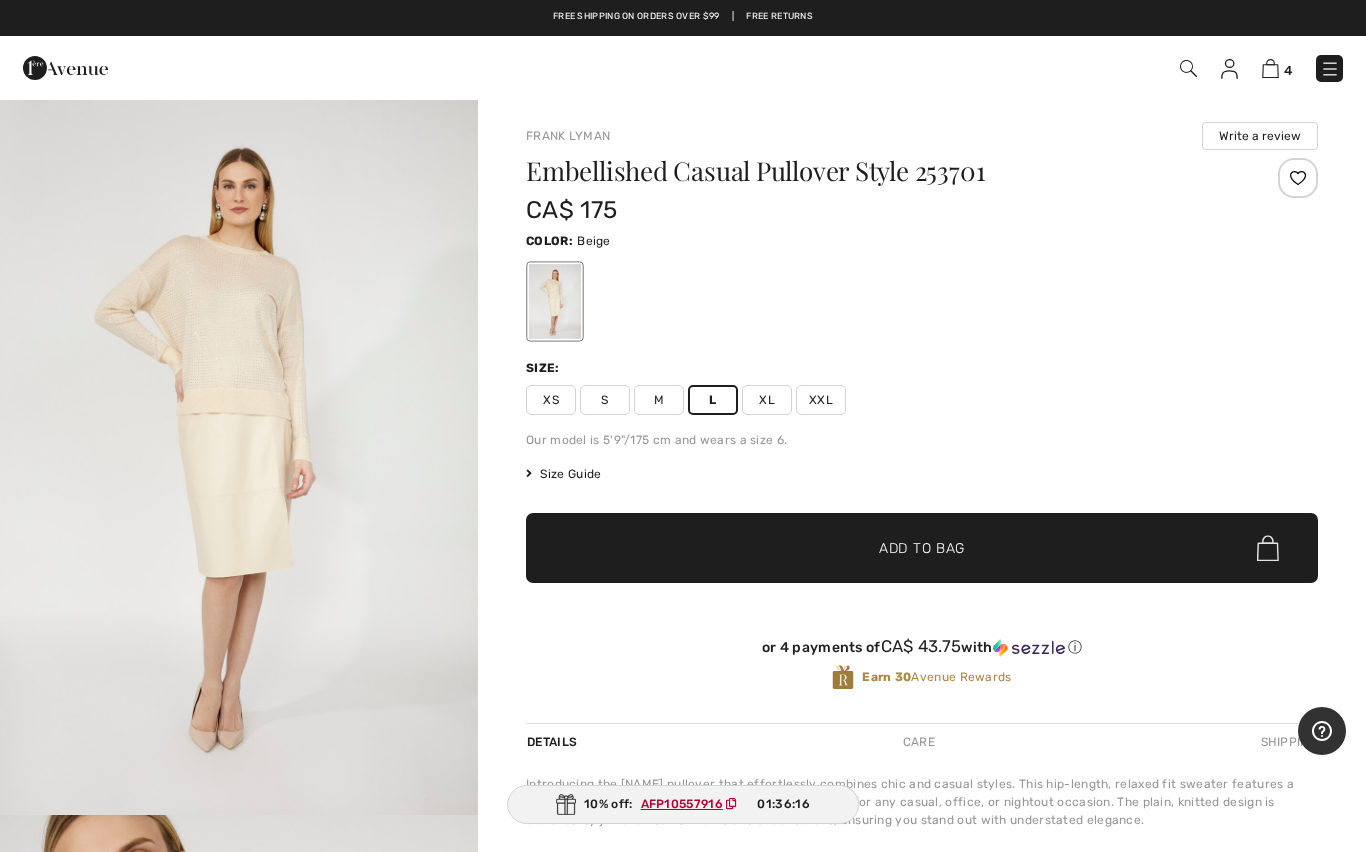 click on "✔ Added to Bag
Add to Bag" at bounding box center [922, 548] 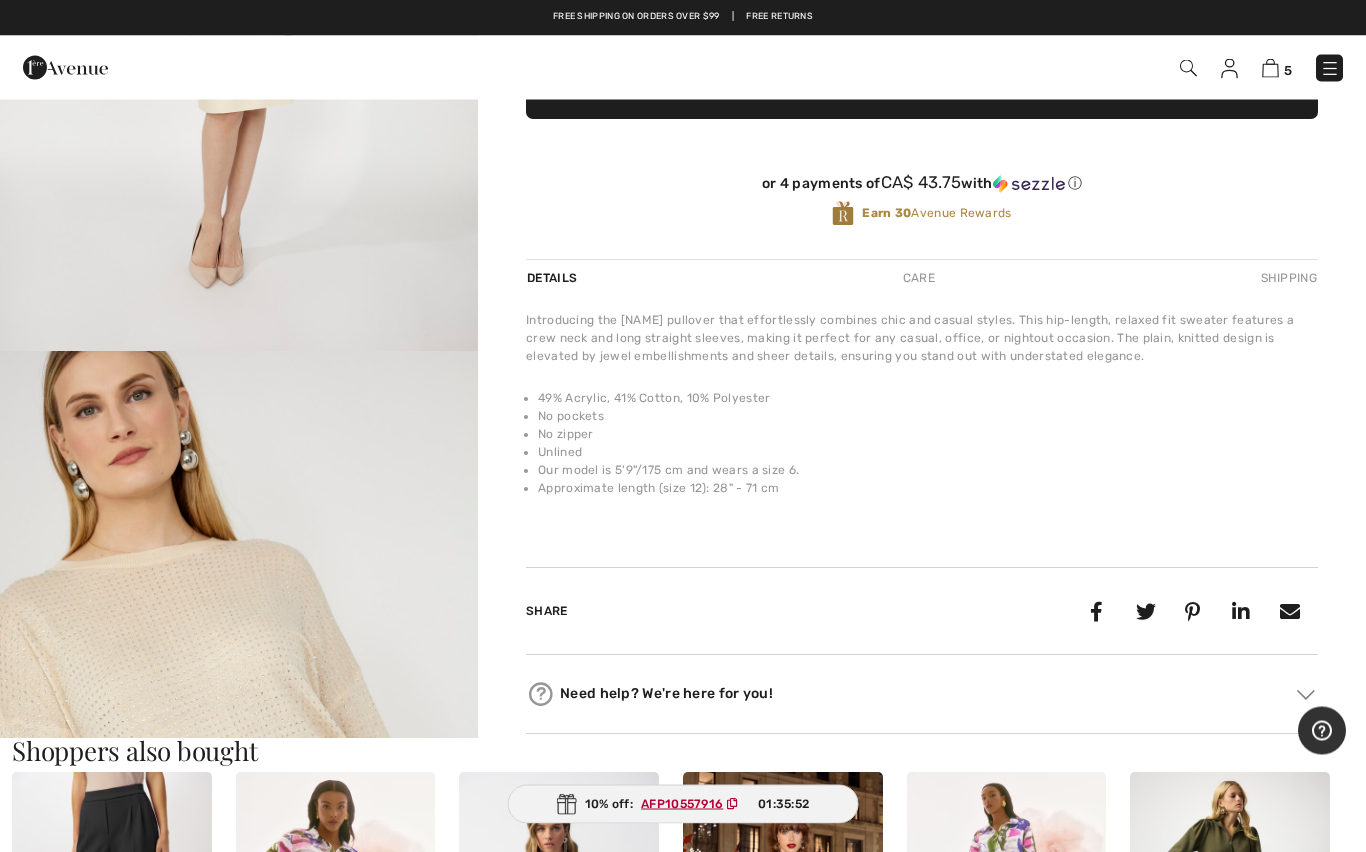 scroll, scrollTop: 464, scrollLeft: 0, axis: vertical 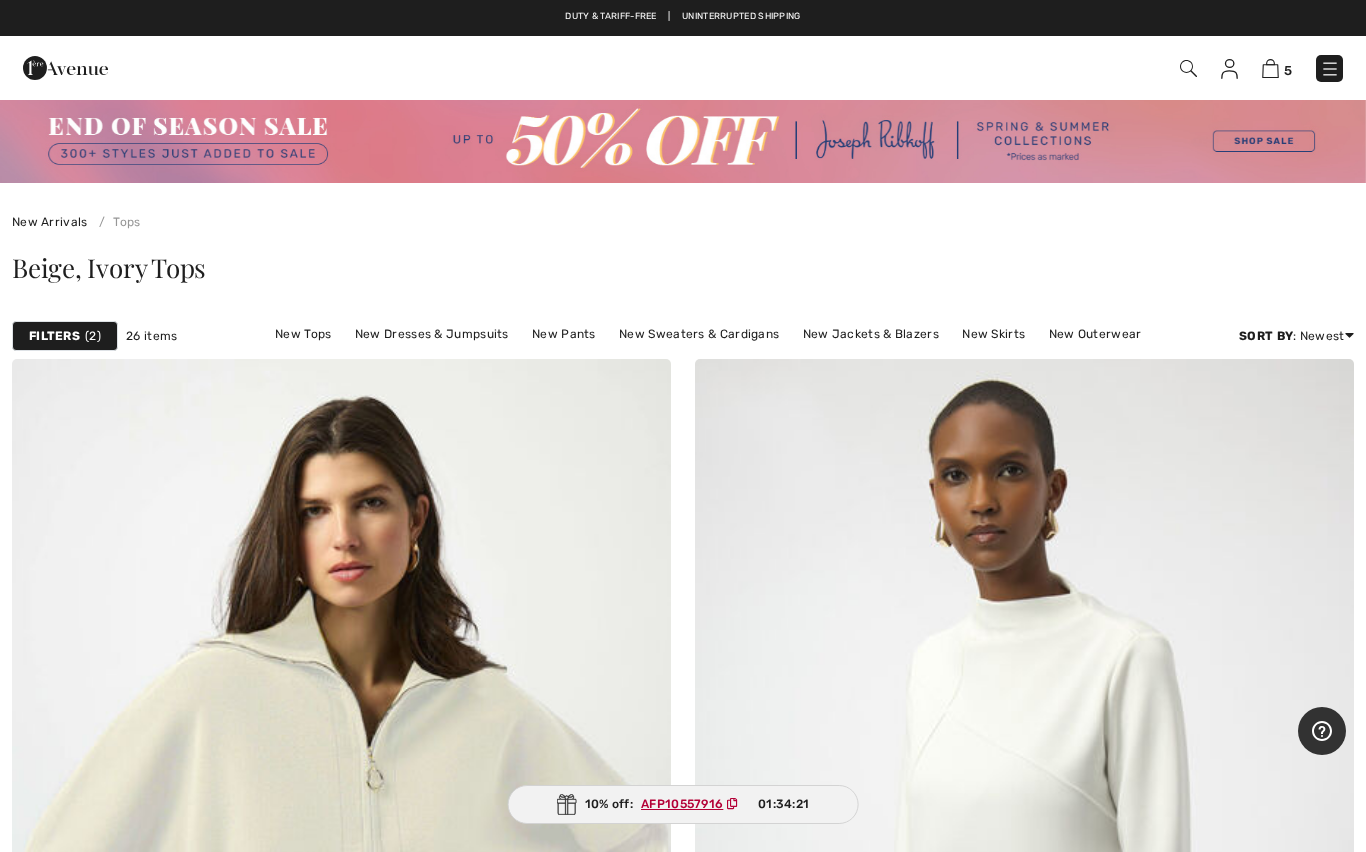click on "Filters" at bounding box center [54, 336] 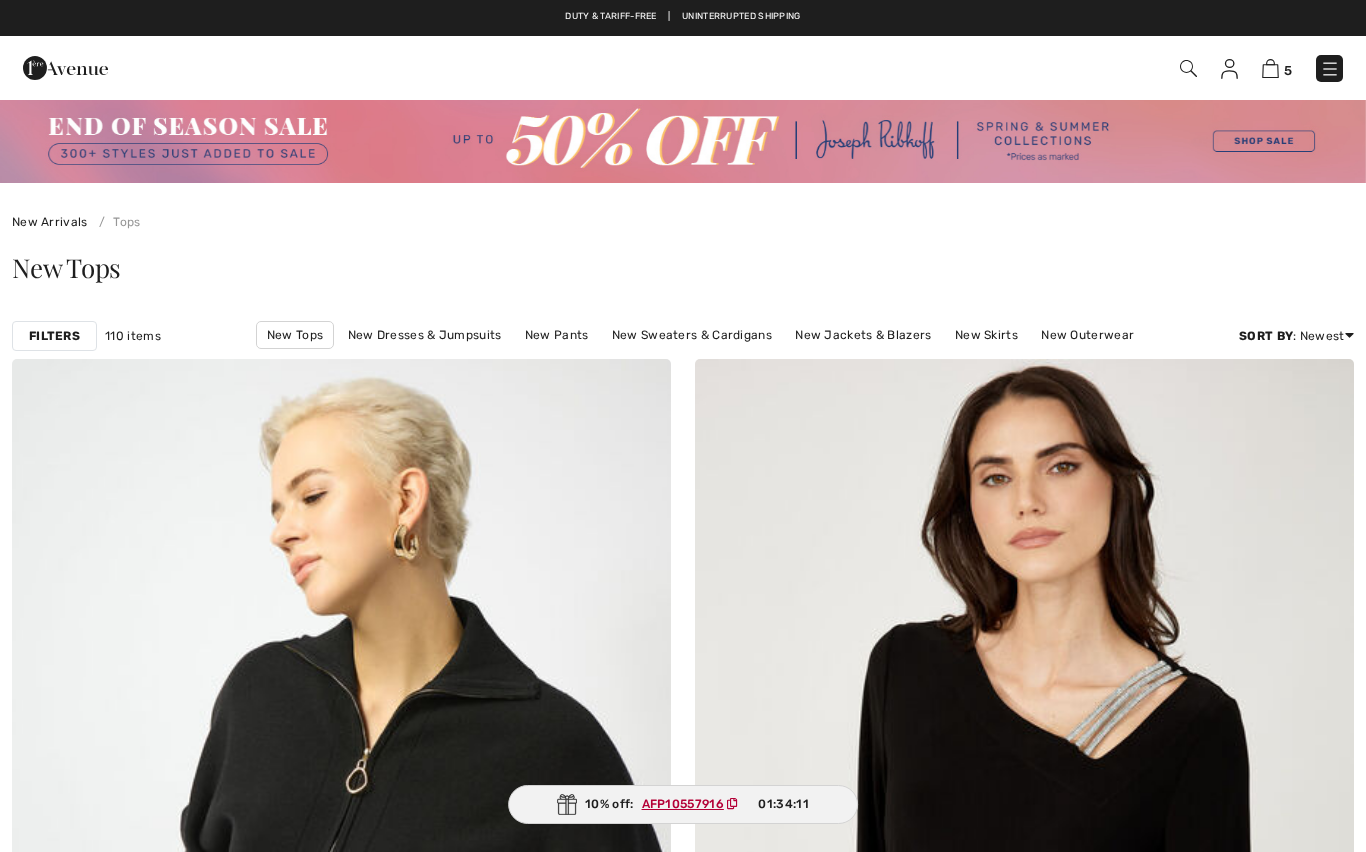 scroll, scrollTop: 78, scrollLeft: 0, axis: vertical 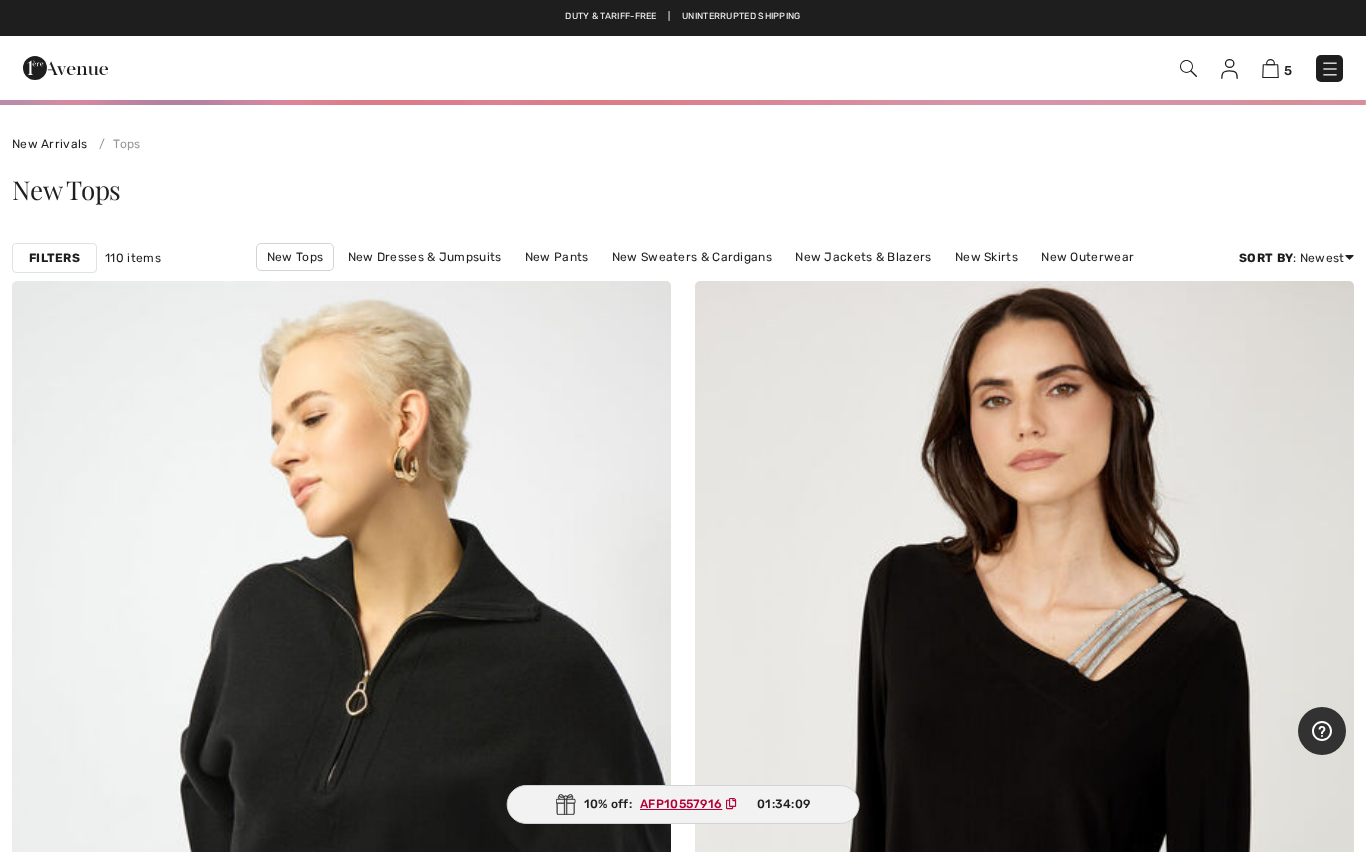 click at bounding box center [1188, 68] 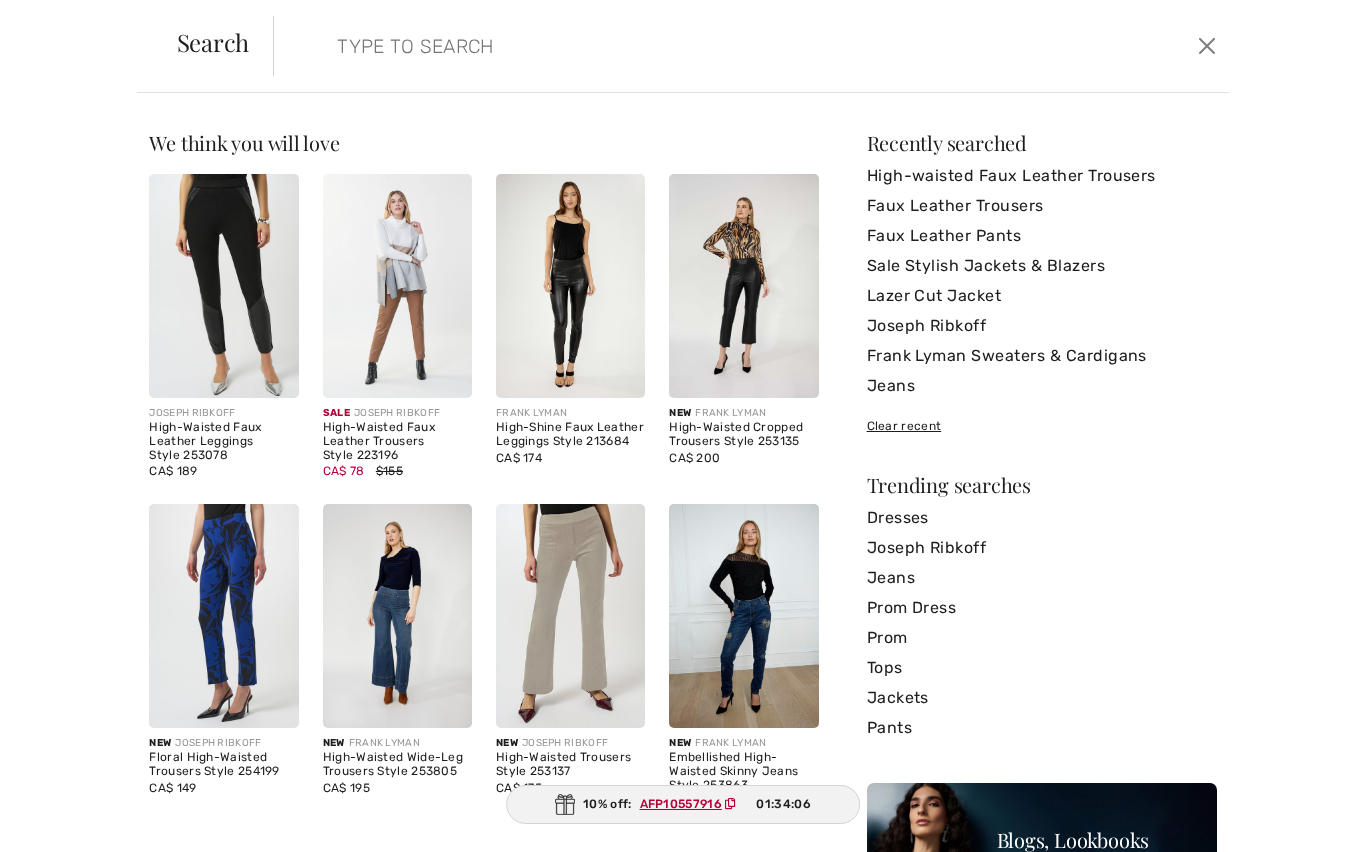 click at bounding box center [648, 46] 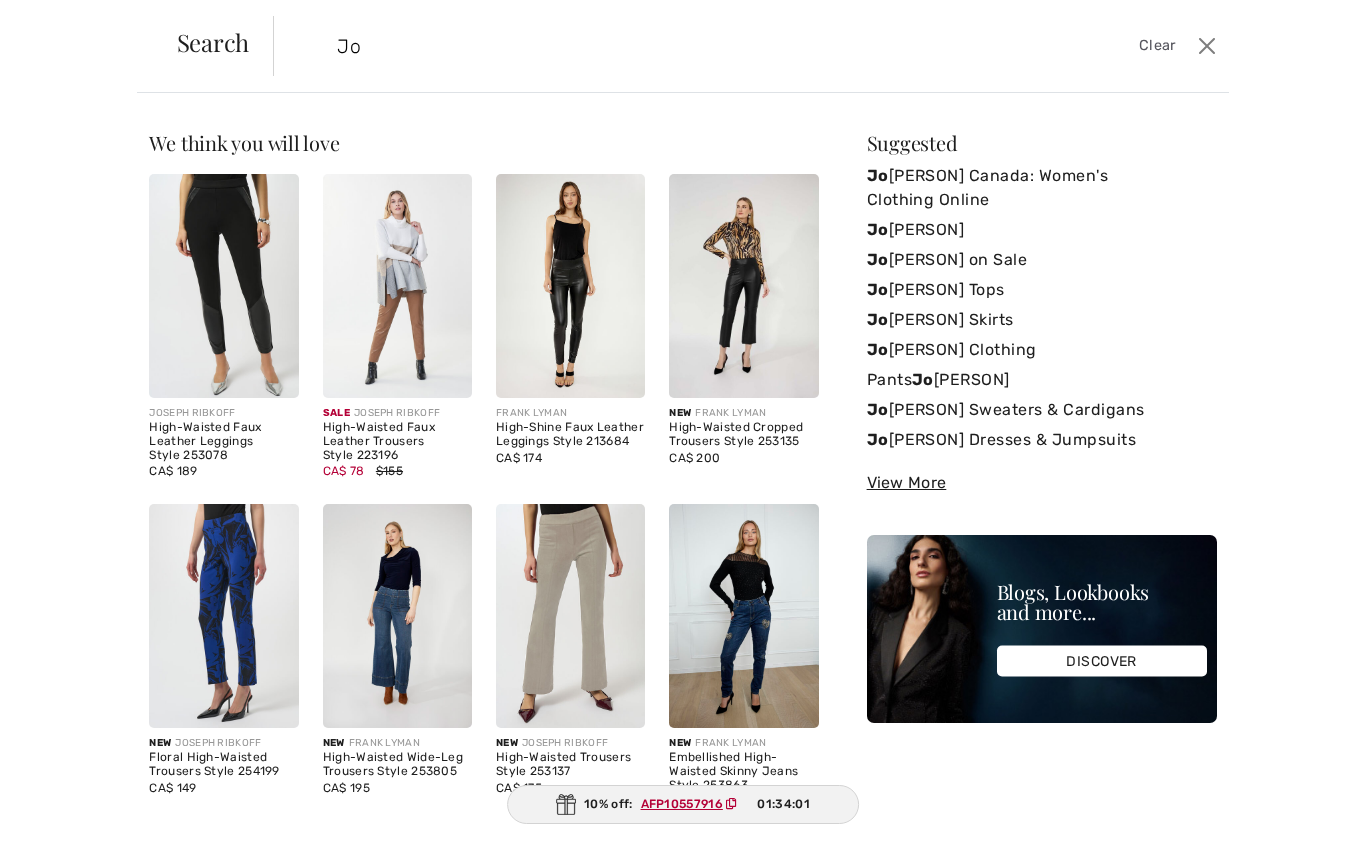 type on "J" 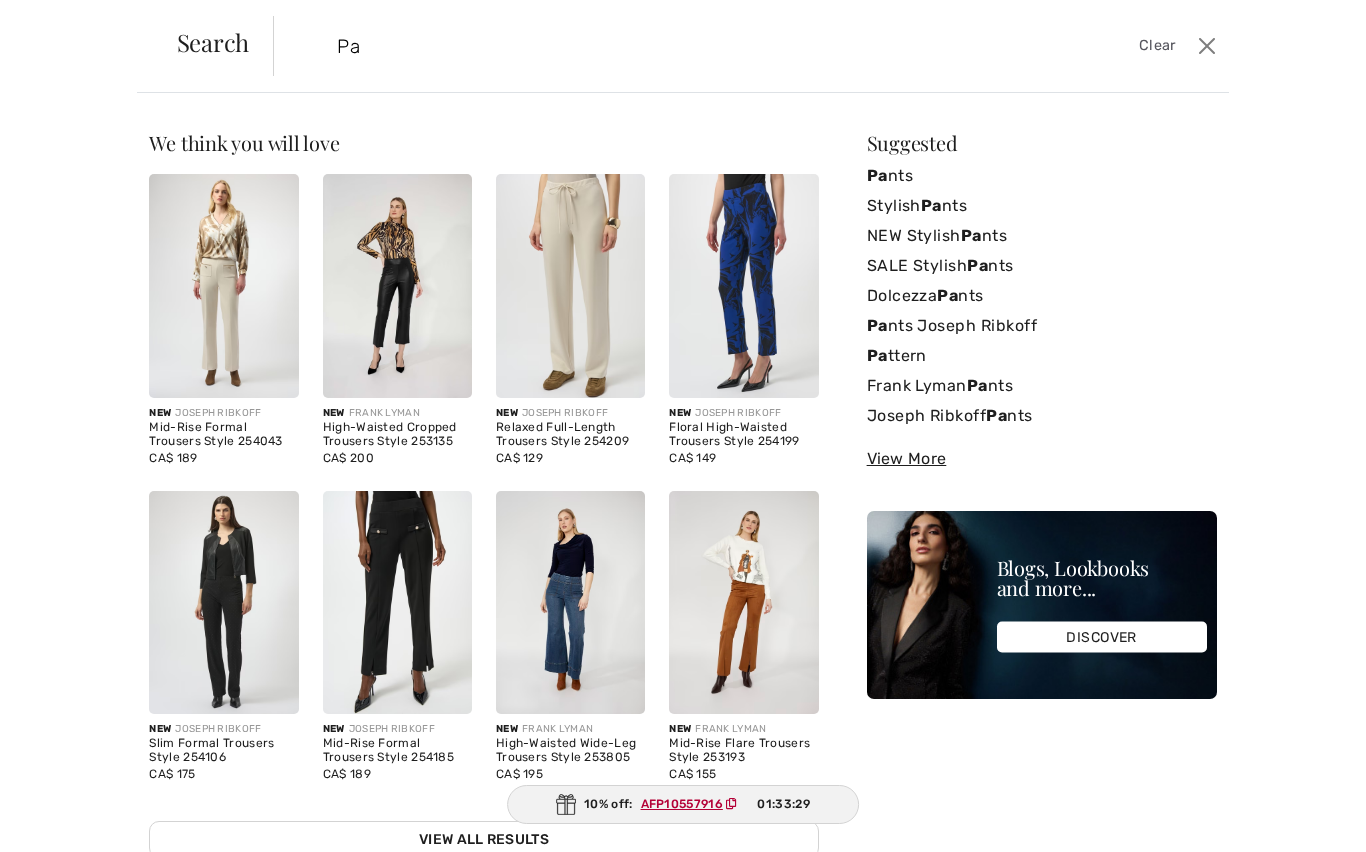 type on "P" 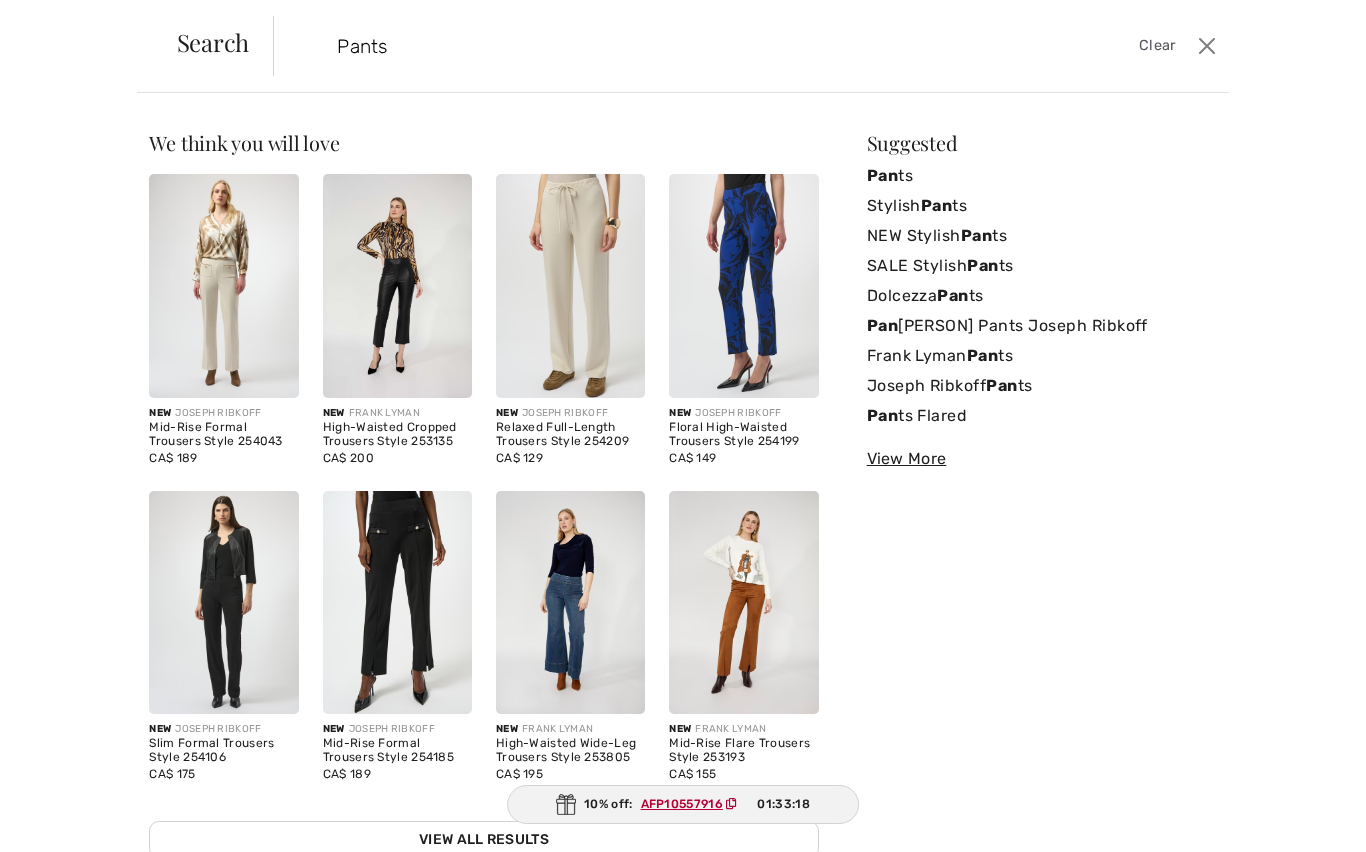 type on "Pants" 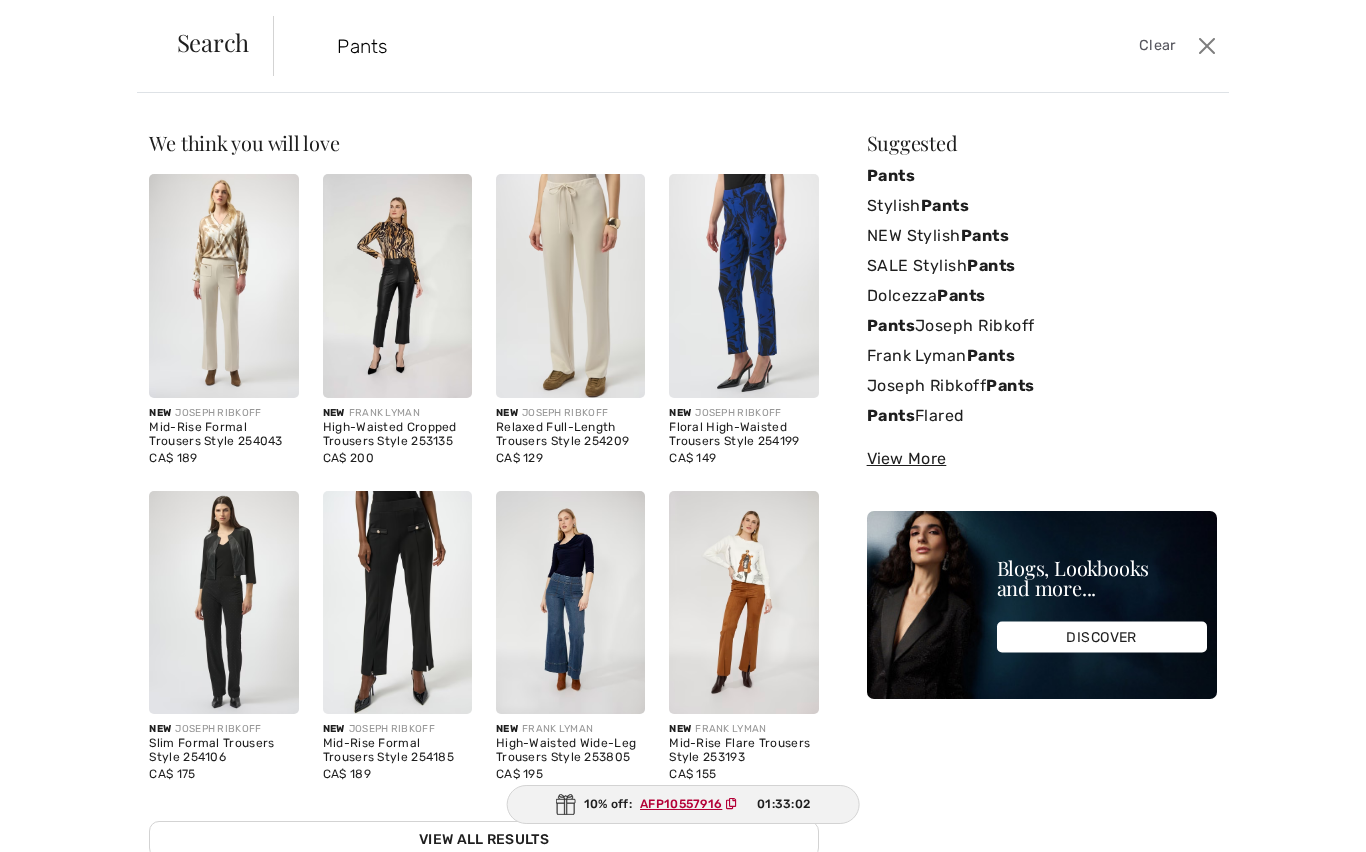 click on "Pants" at bounding box center (985, 235) 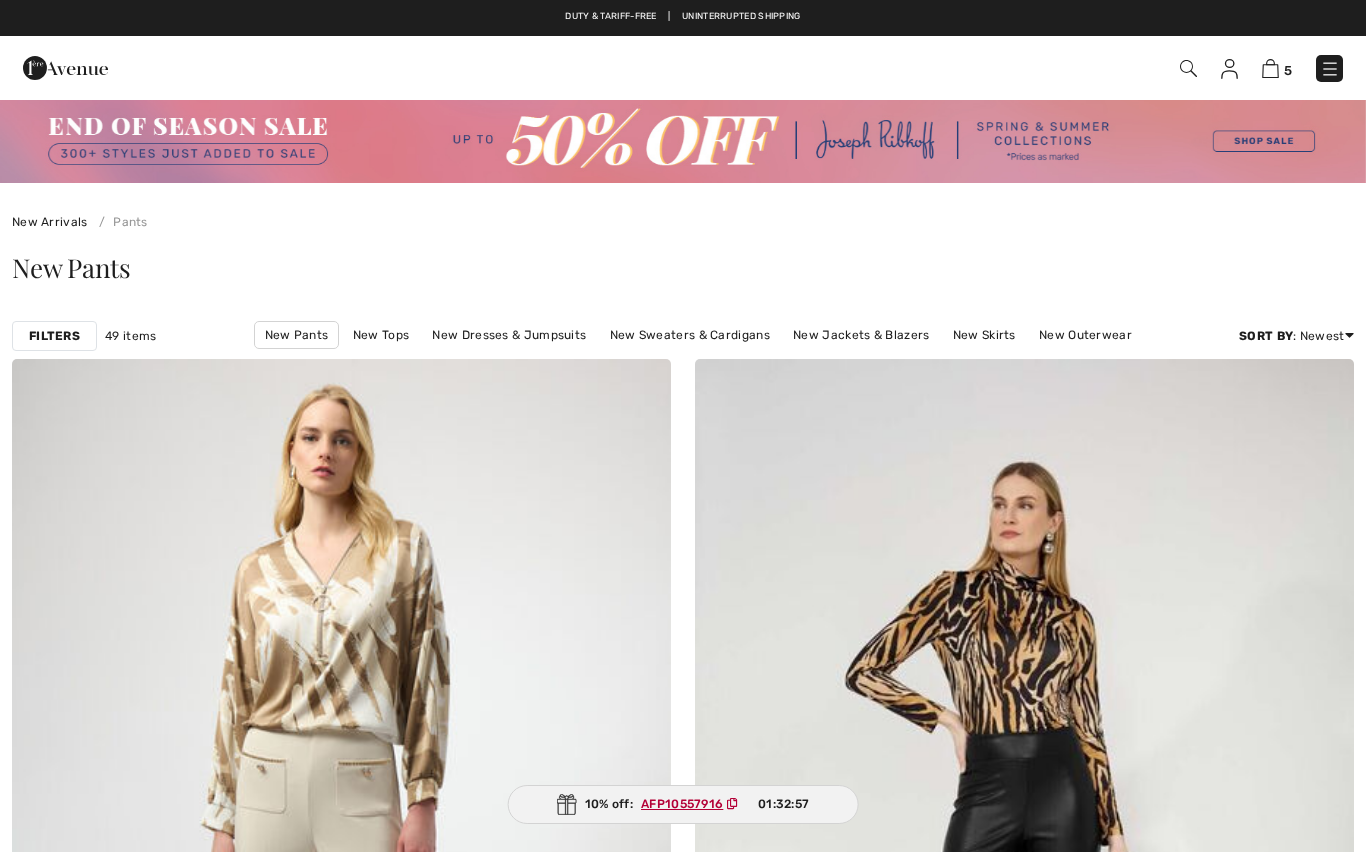 scroll, scrollTop: 0, scrollLeft: 0, axis: both 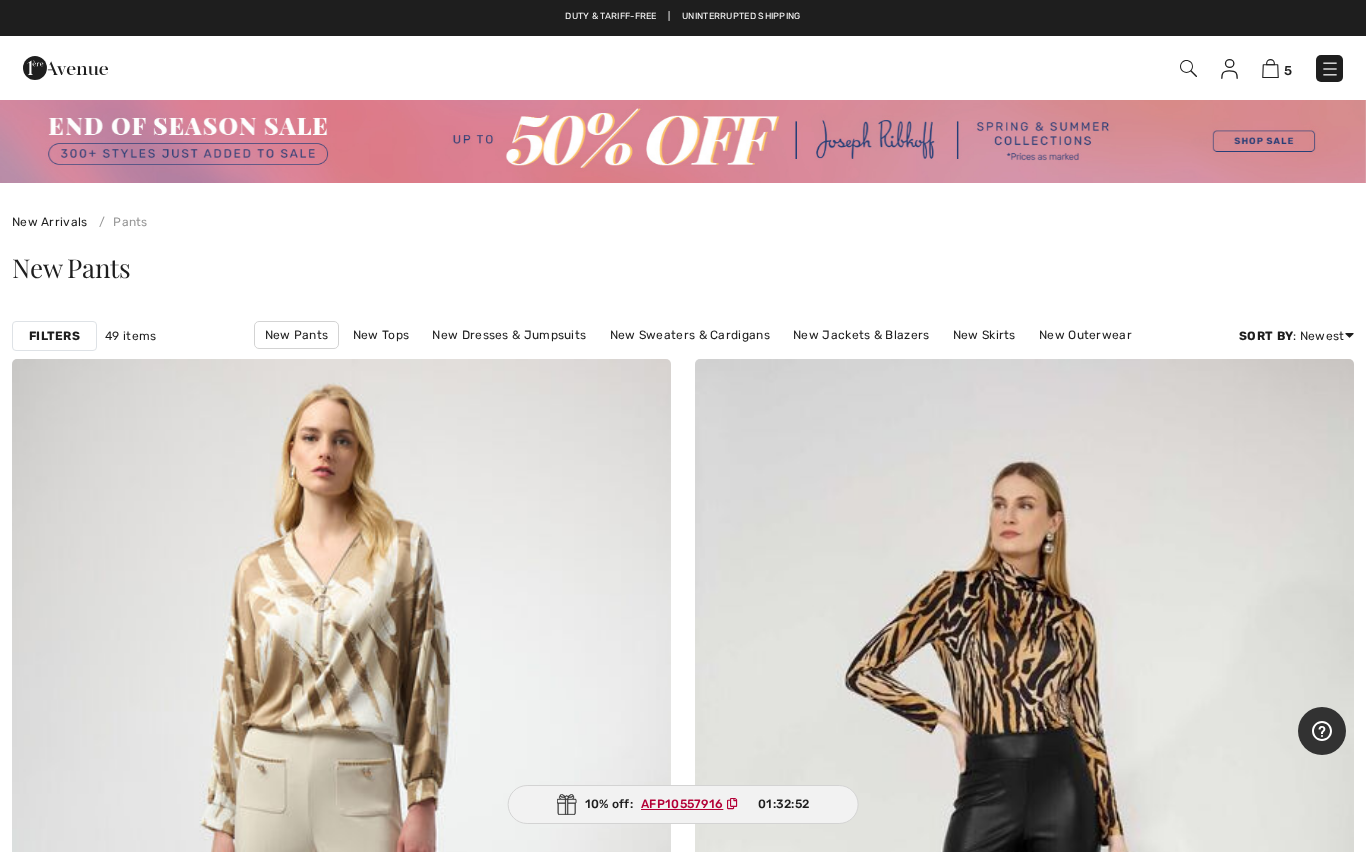 click on "Filters" at bounding box center (54, 336) 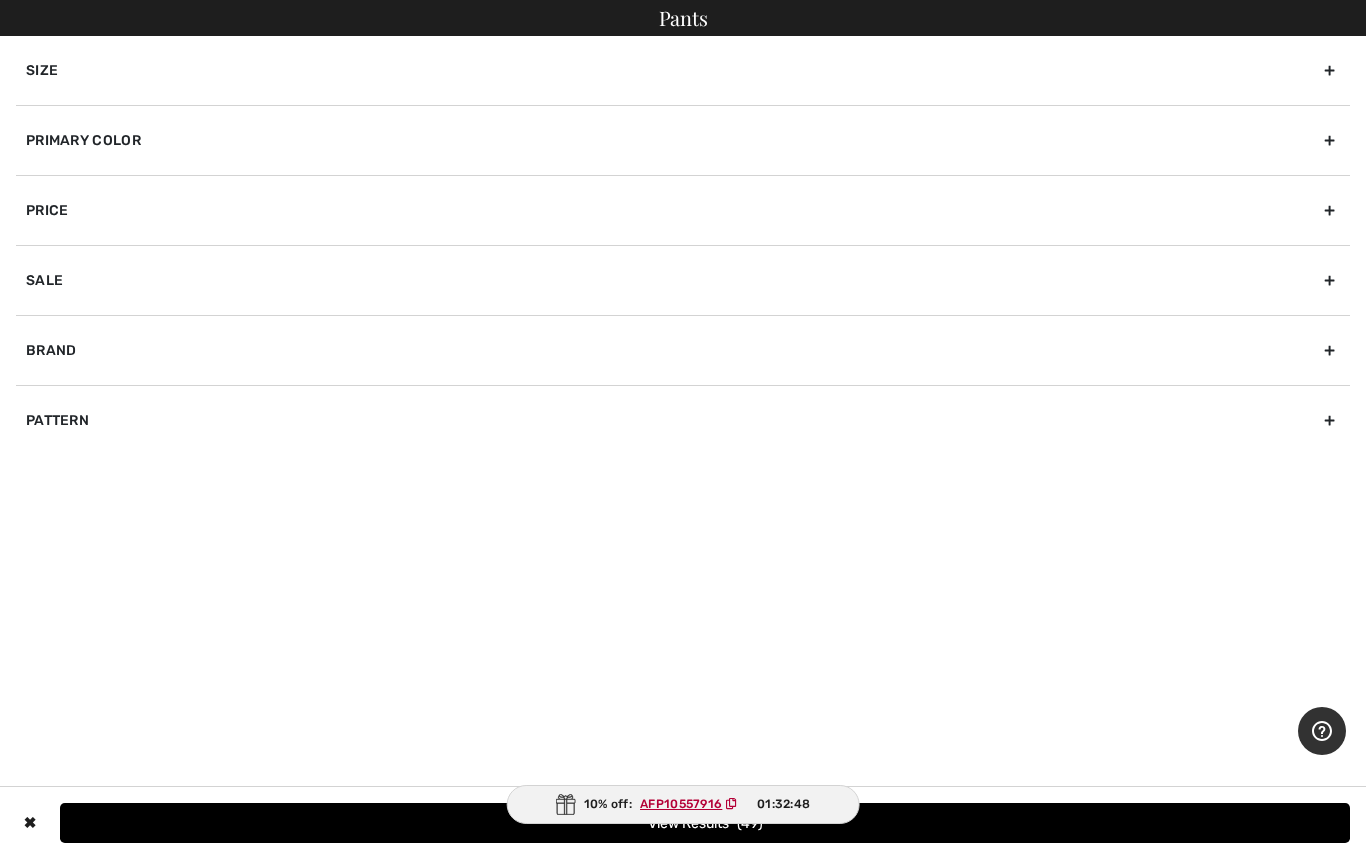 click on "Size
0
2
4
6
8
10
12
14
16
18
20
22
24
28
30
32
34
36
Xs
S
M
L
Xl
Xxl
Xxxl
One Size
All sizes are CA
Primary Color
Beige
Black
Black/white
Blue
Brown
Gray
Green" at bounding box center [683, 245] 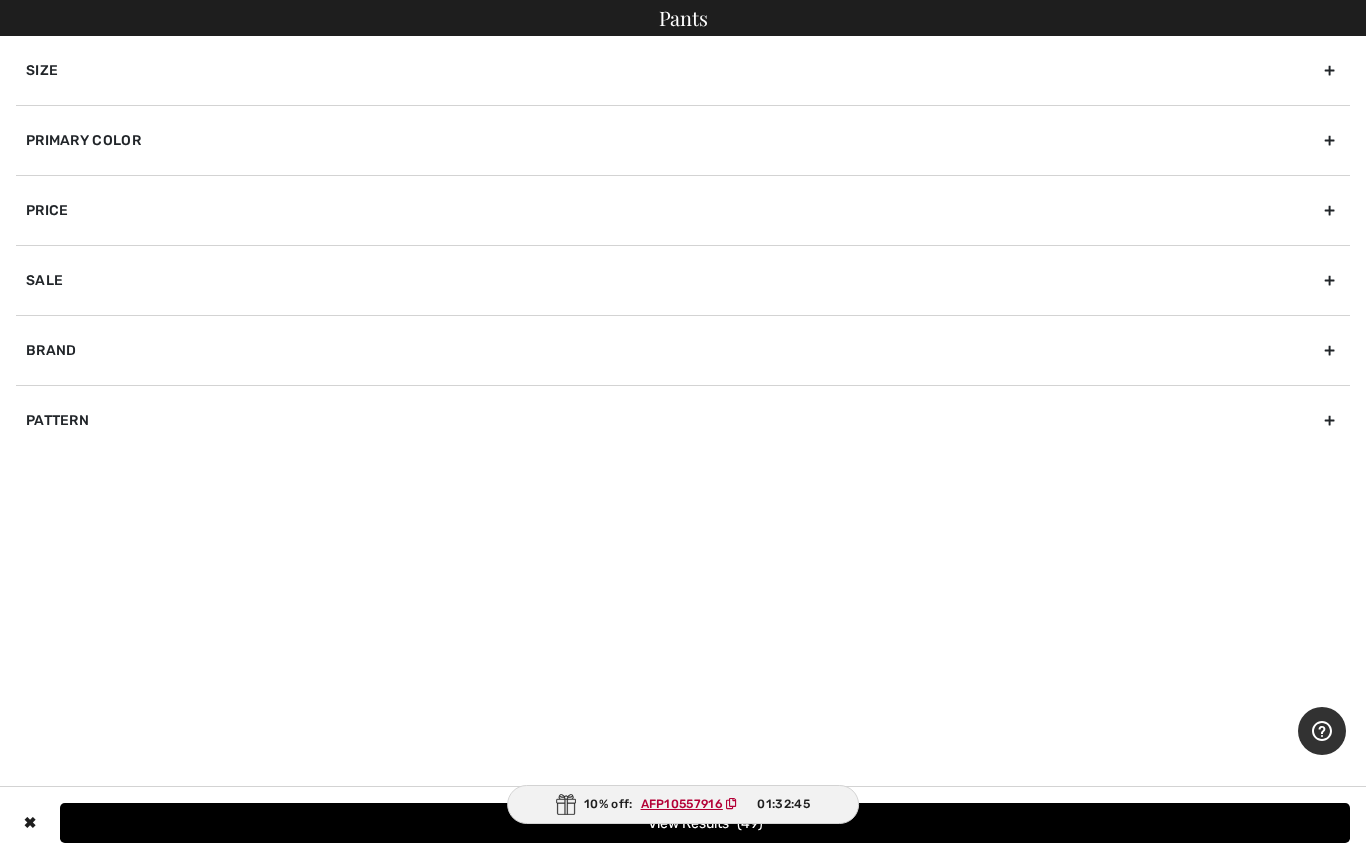 click on "Primary Color" at bounding box center [683, 140] 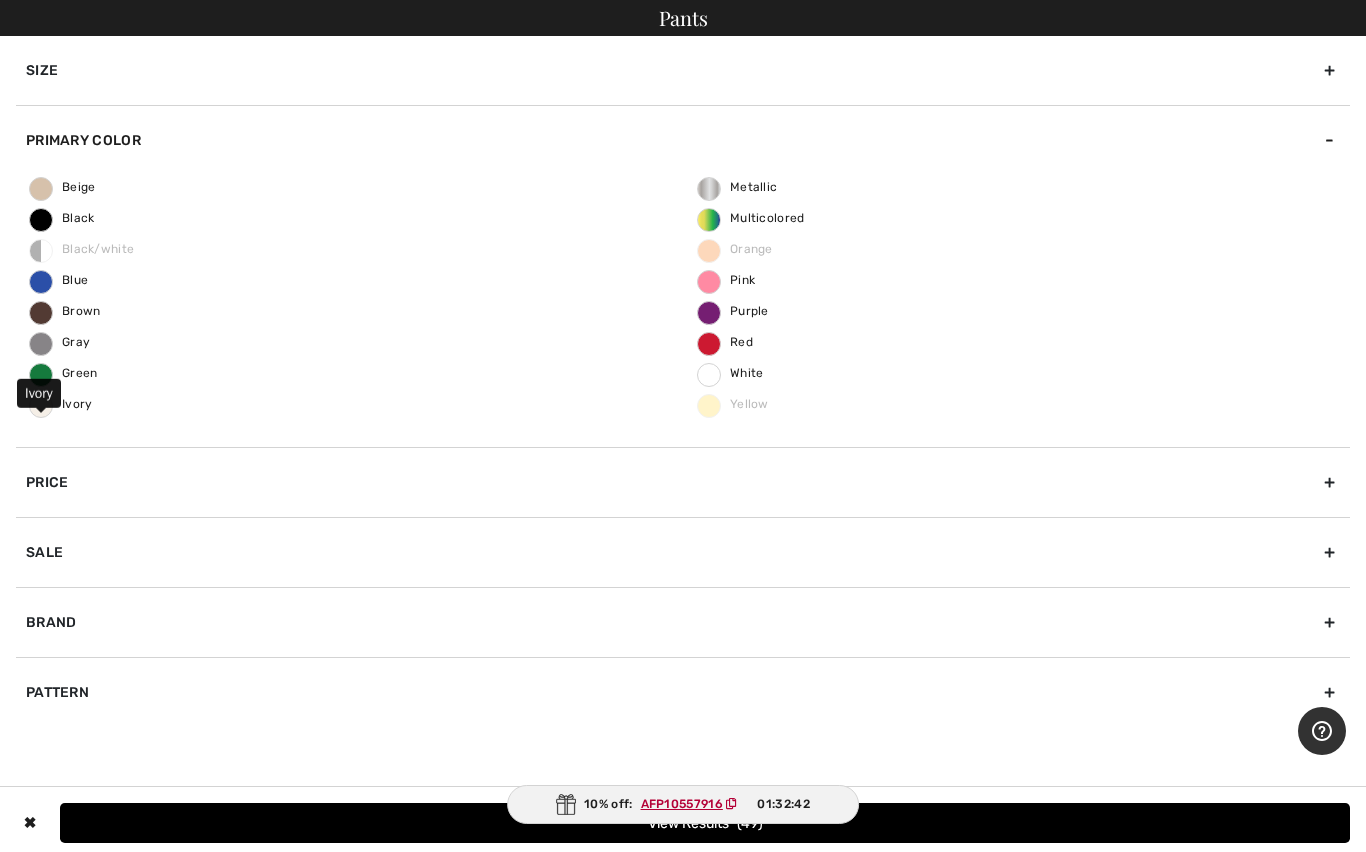 click on "Ivory" at bounding box center (61, 404) 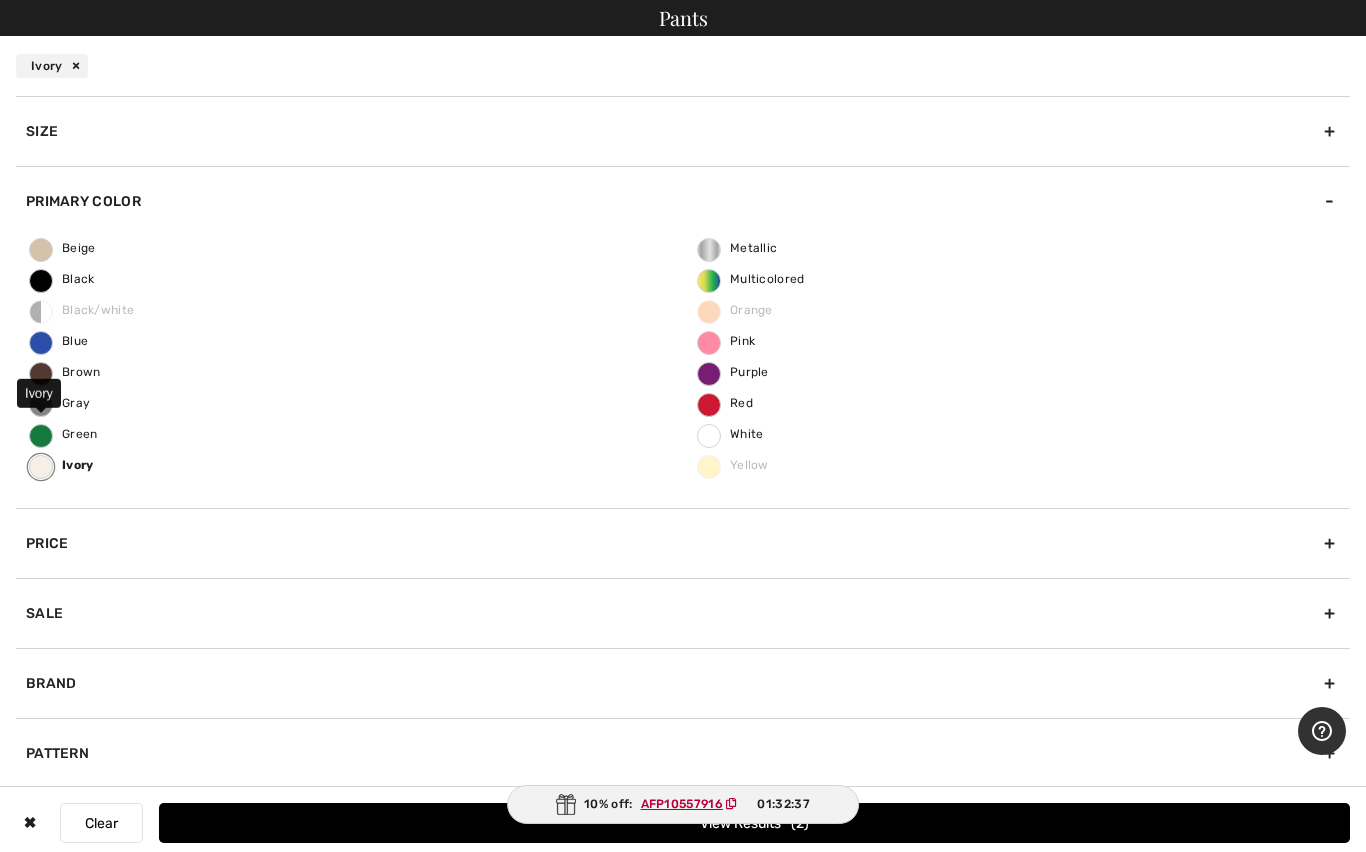 click on "View Results 2" at bounding box center (754, 823) 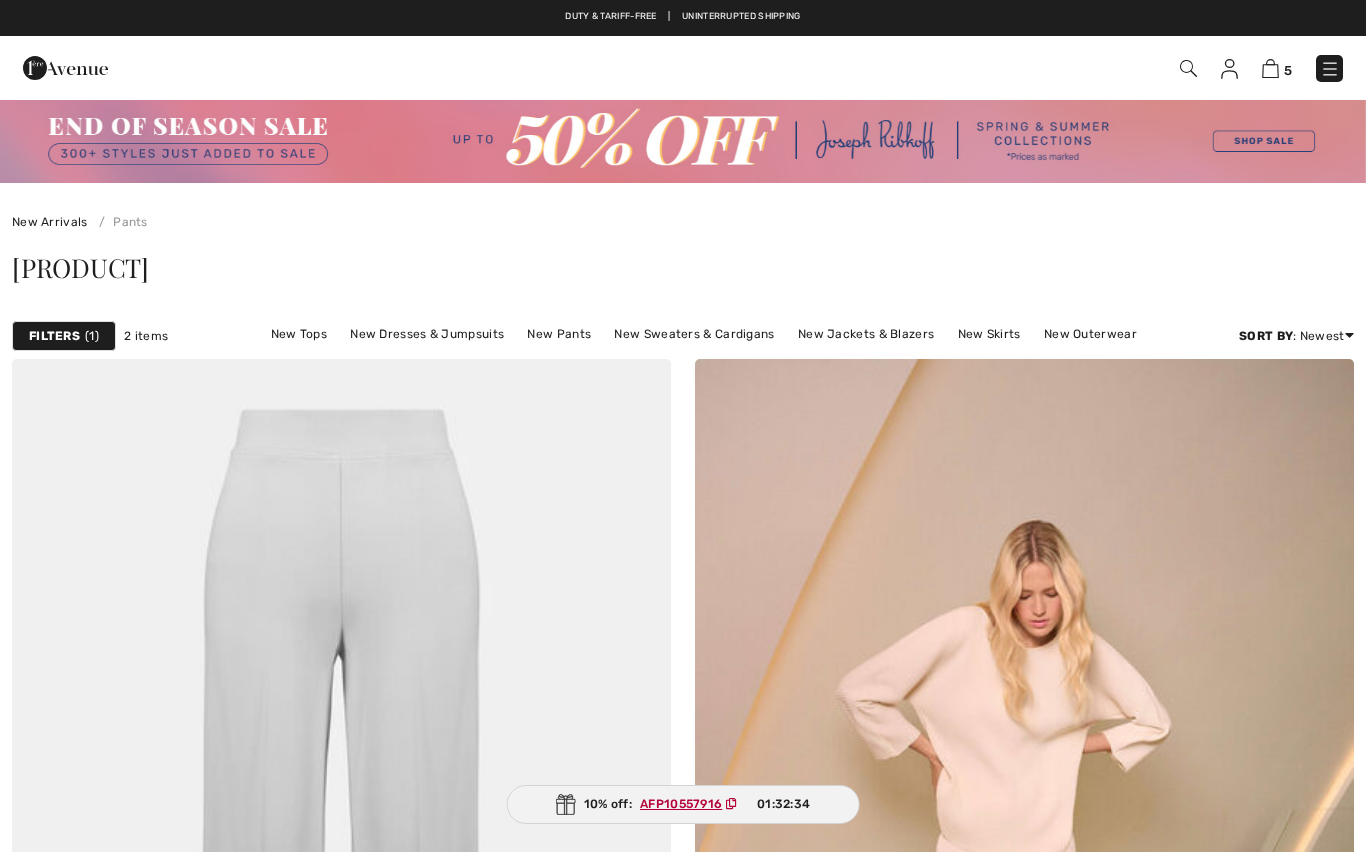 scroll, scrollTop: 0, scrollLeft: 0, axis: both 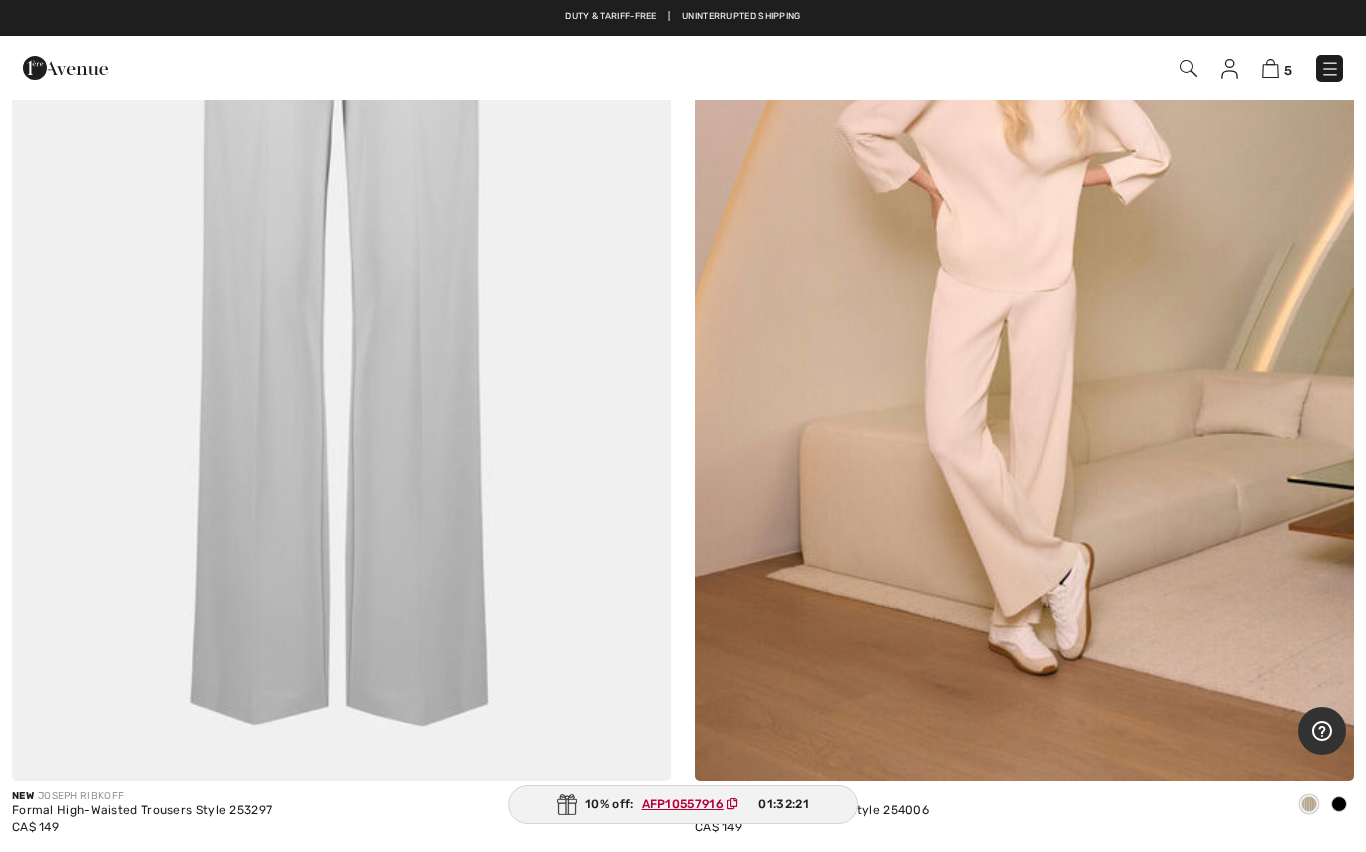 click at bounding box center (1024, 286) 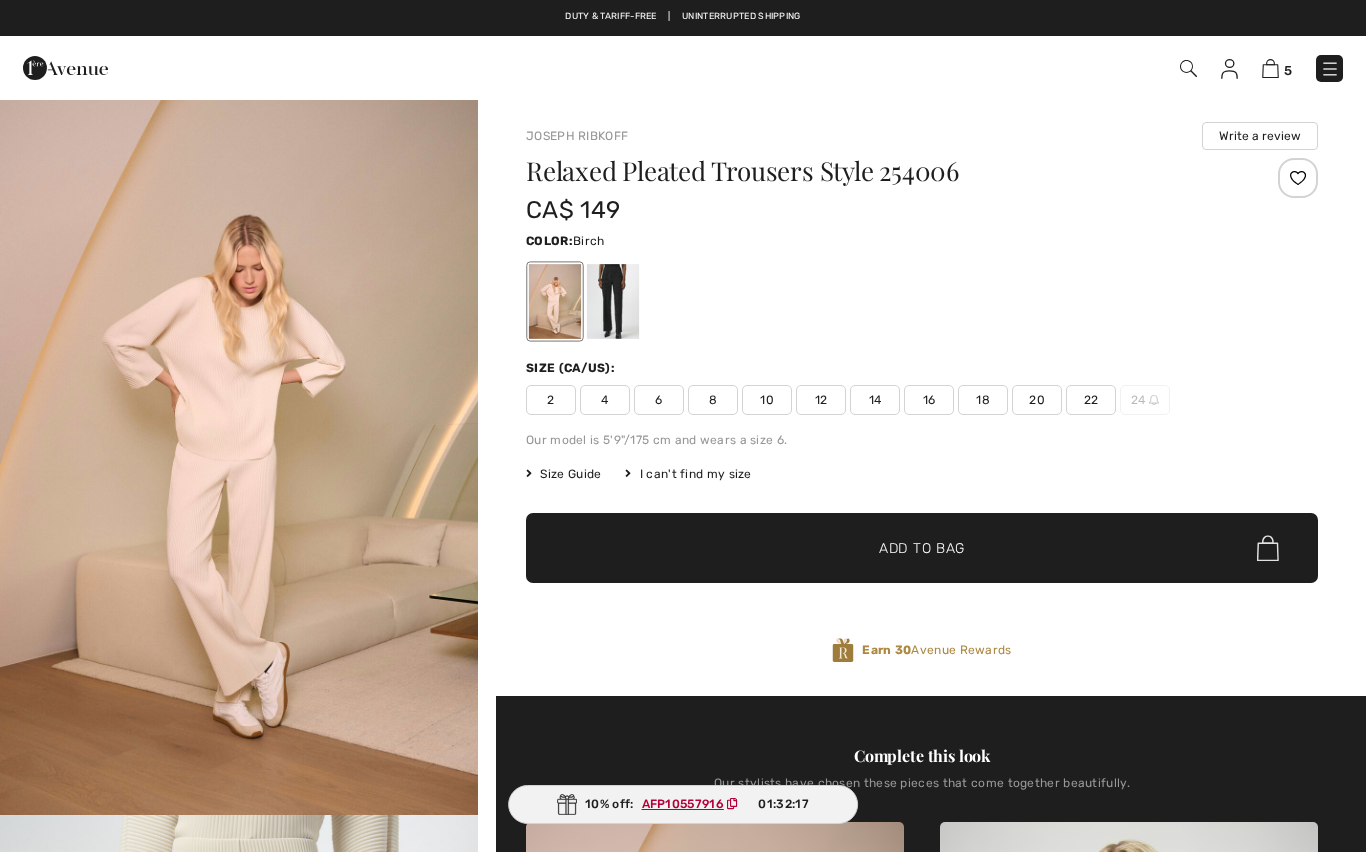 scroll, scrollTop: 0, scrollLeft: 0, axis: both 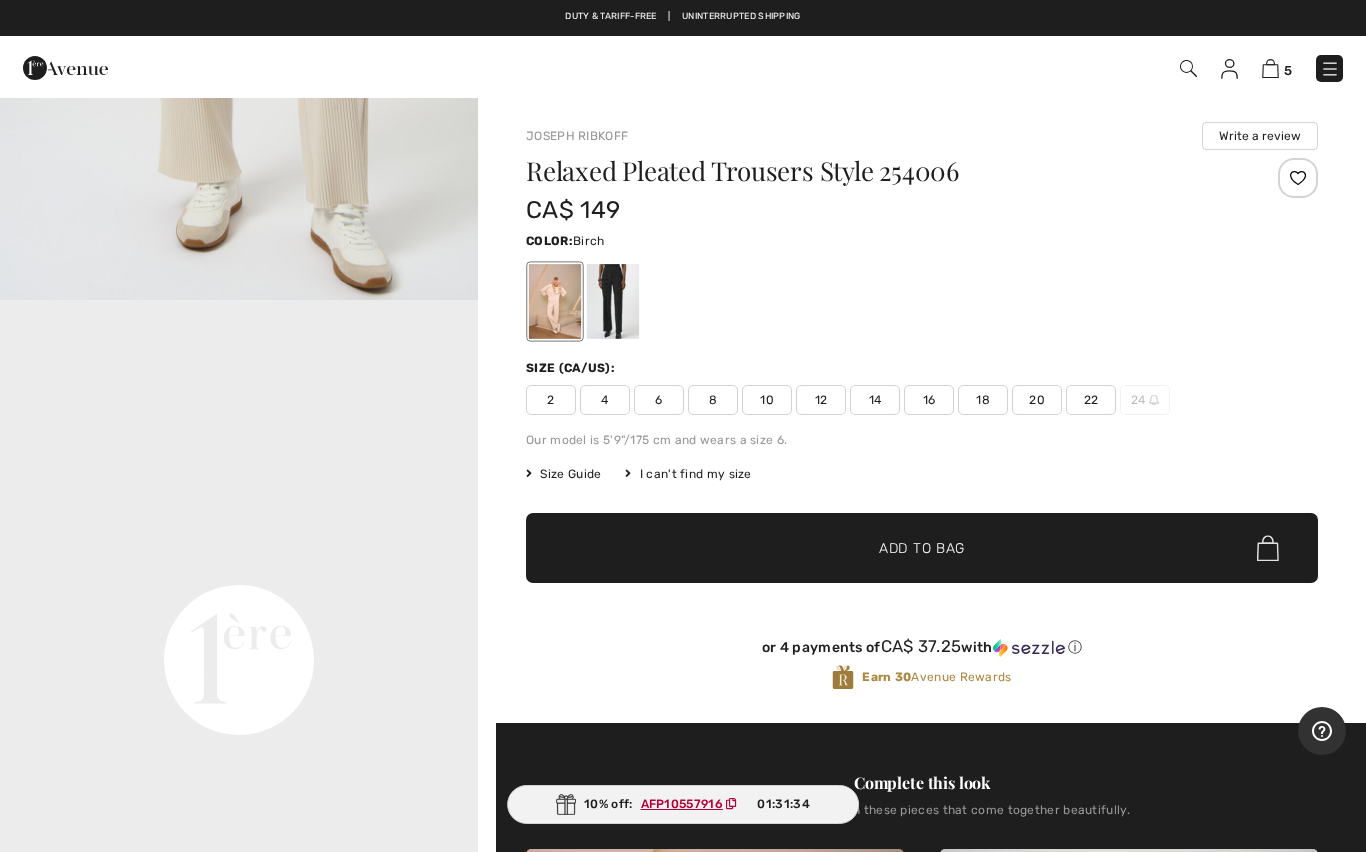 click at bounding box center (239, -58) 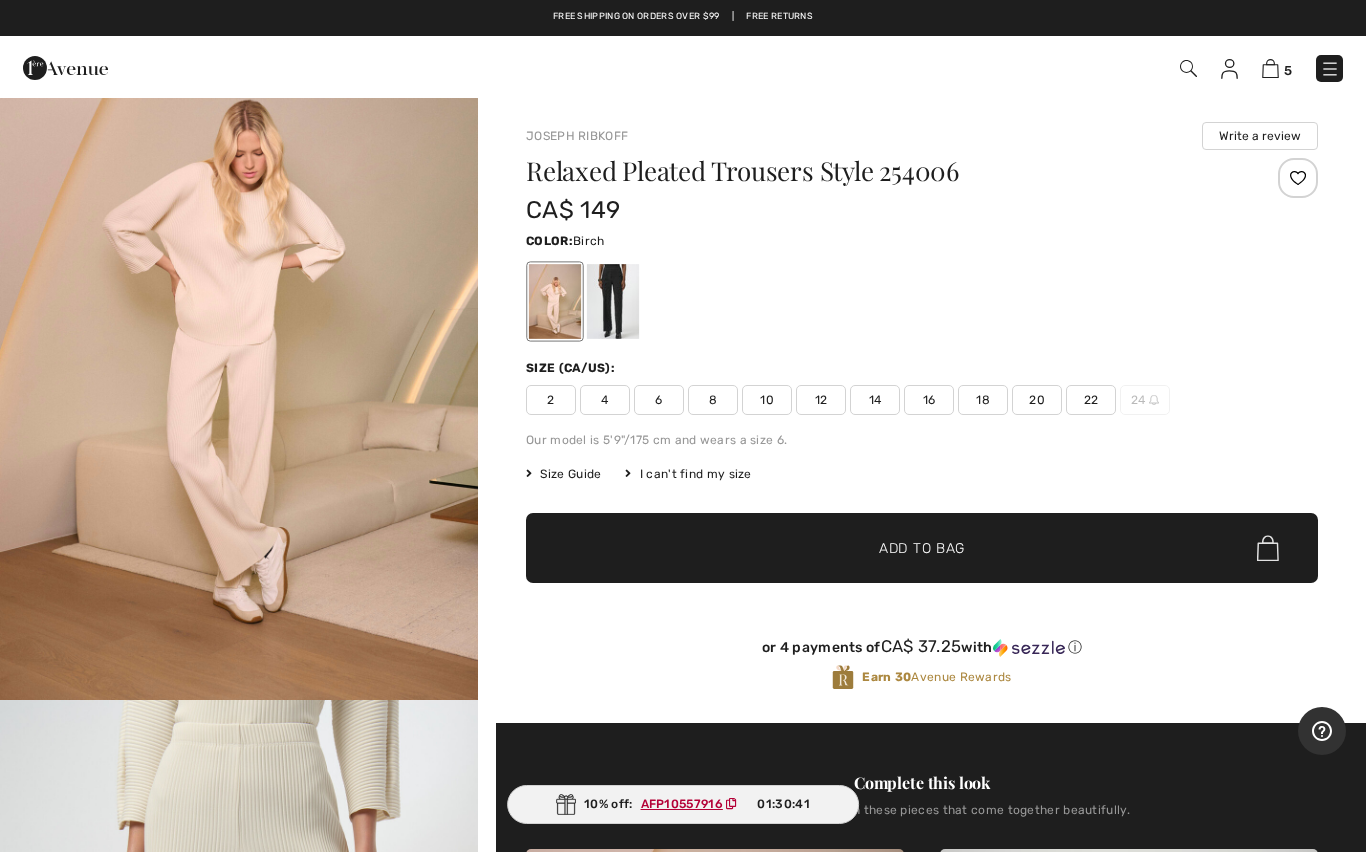 scroll, scrollTop: 116, scrollLeft: 0, axis: vertical 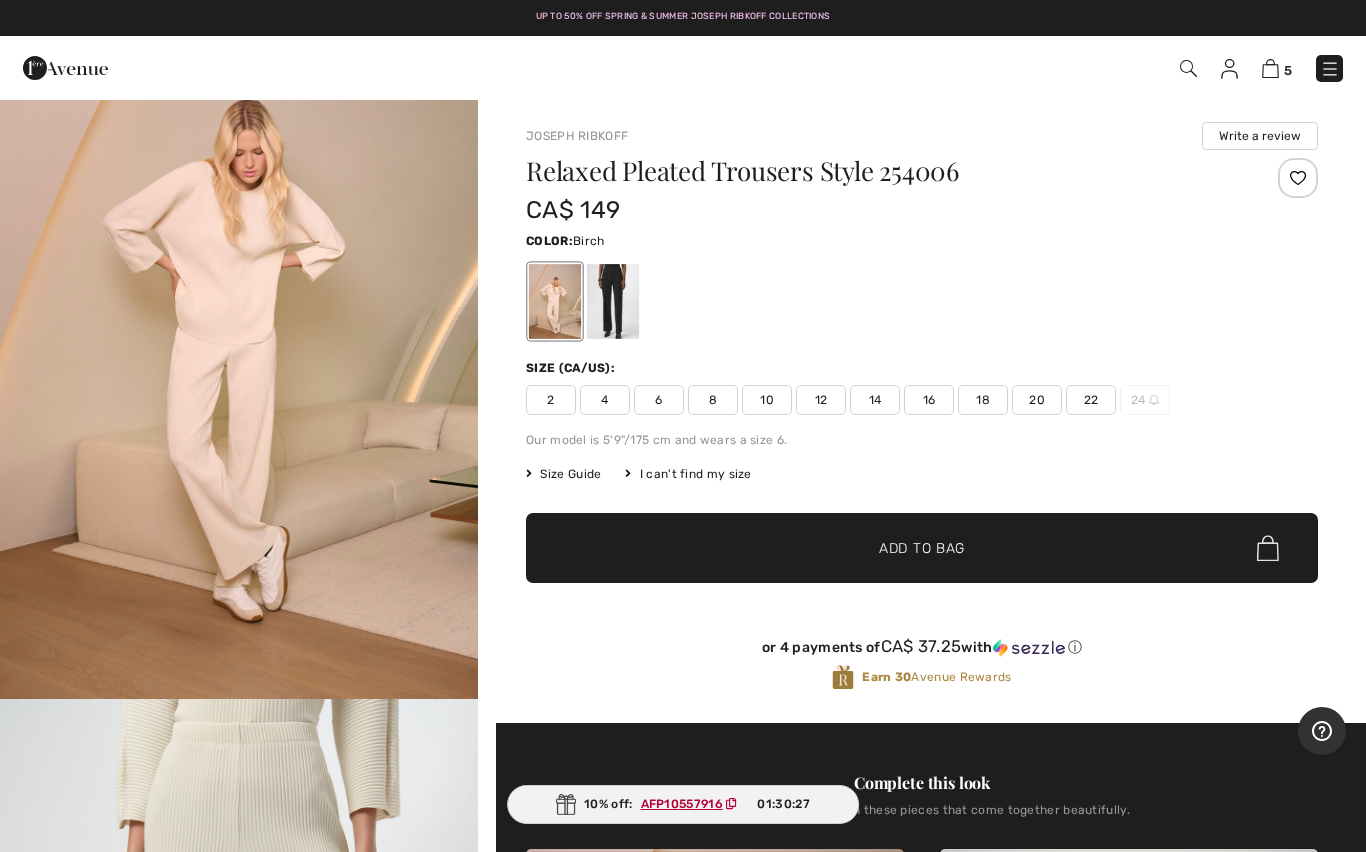 click on "14" at bounding box center [875, 400] 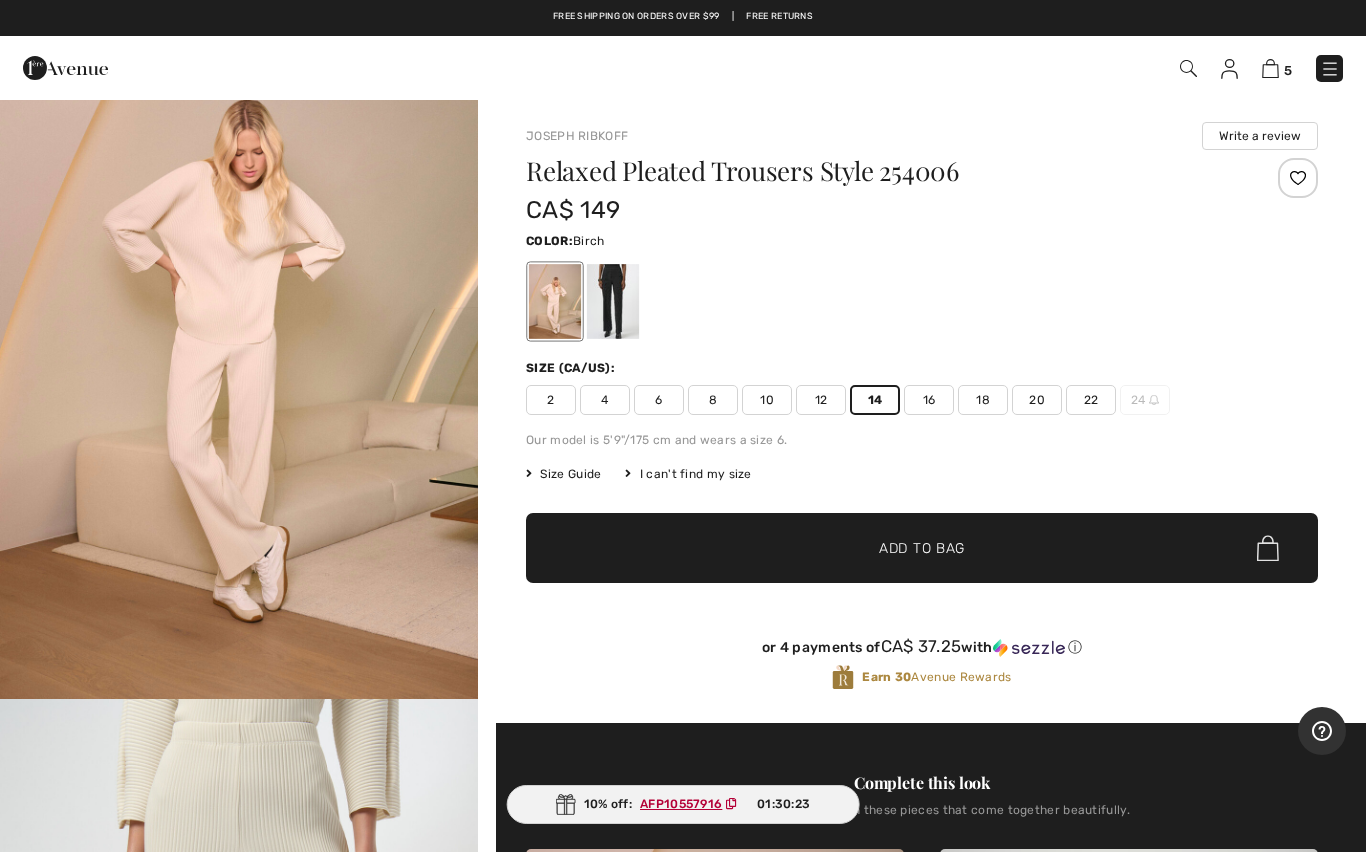 click on "Add to Bag" at bounding box center (922, 548) 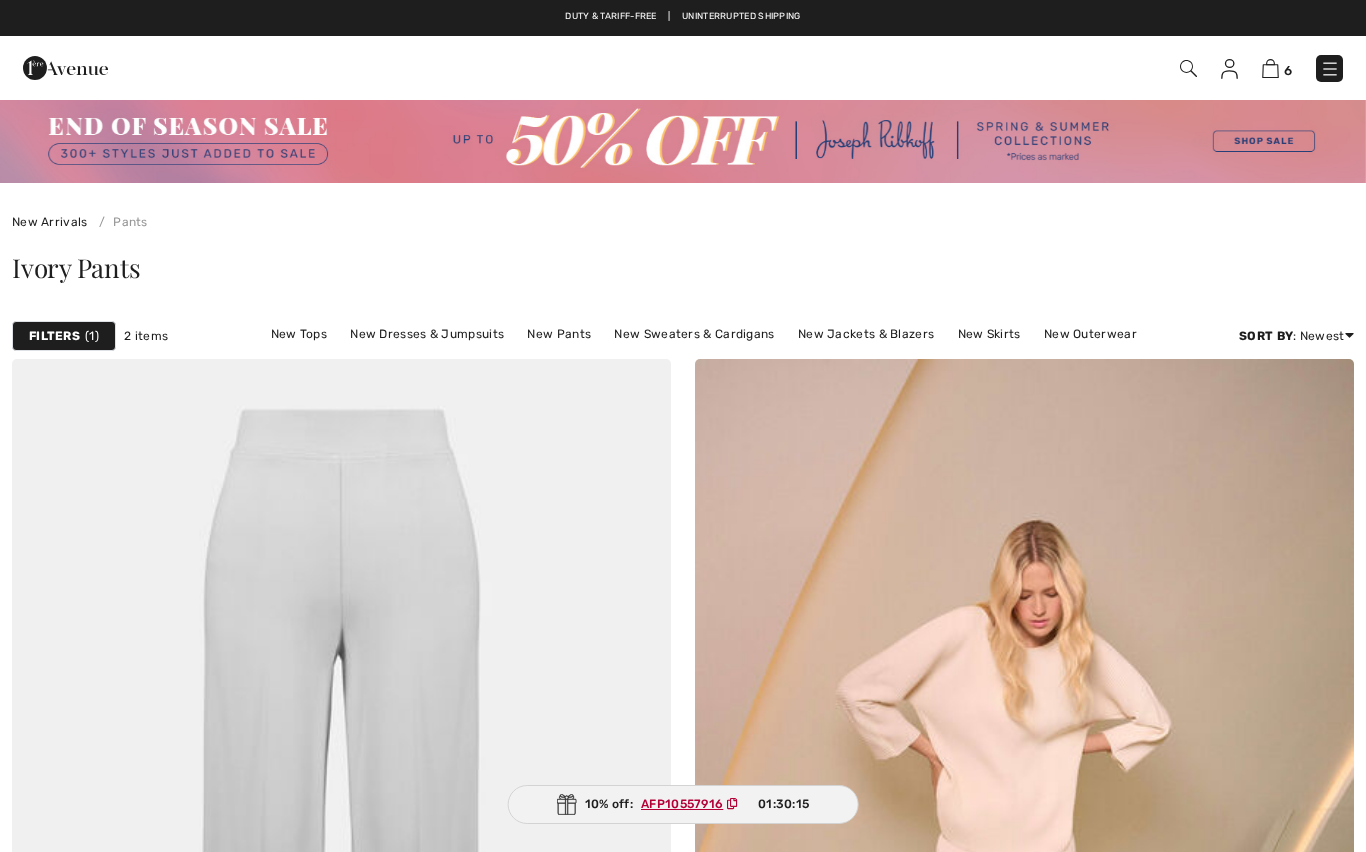 scroll, scrollTop: 567, scrollLeft: 0, axis: vertical 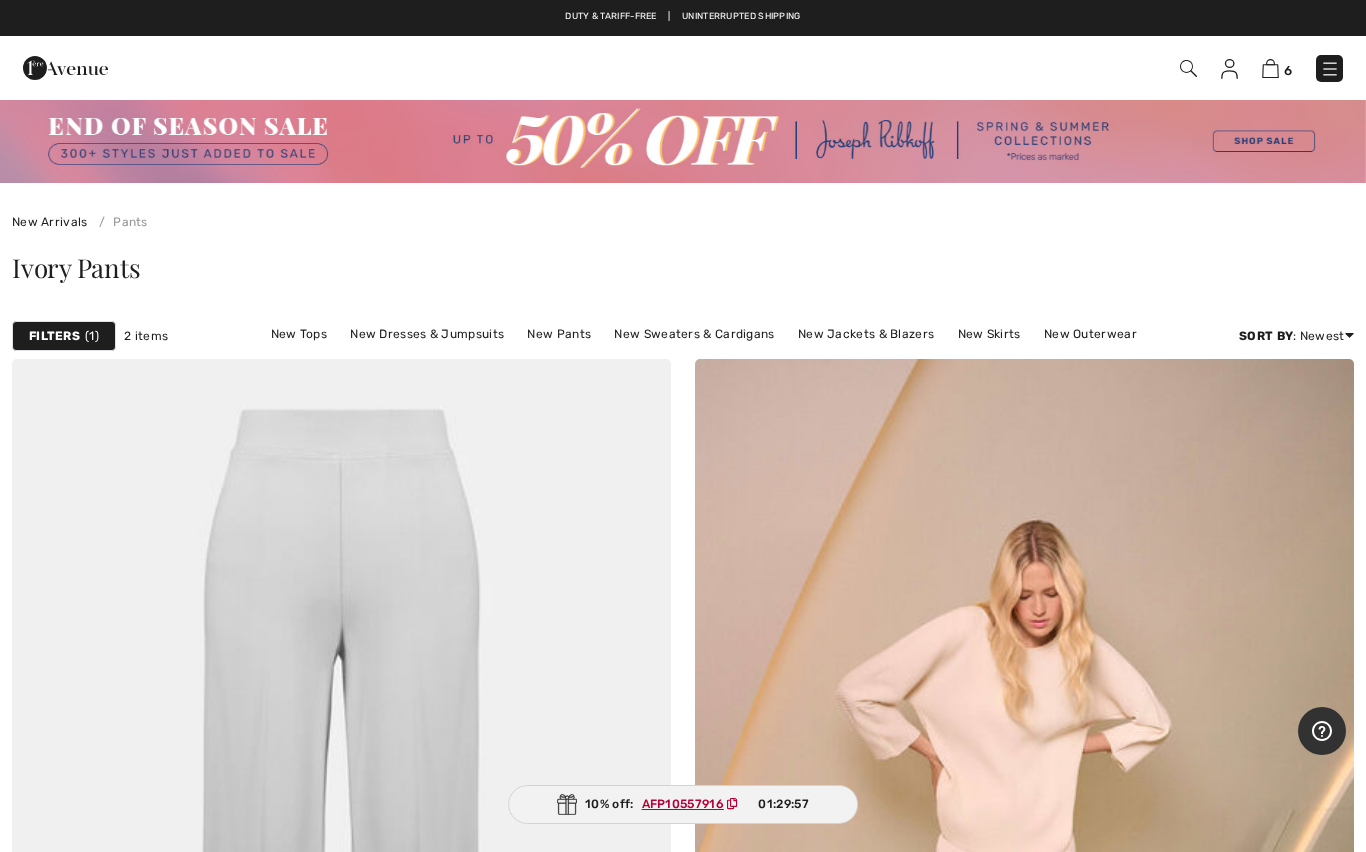 click at bounding box center (1270, 68) 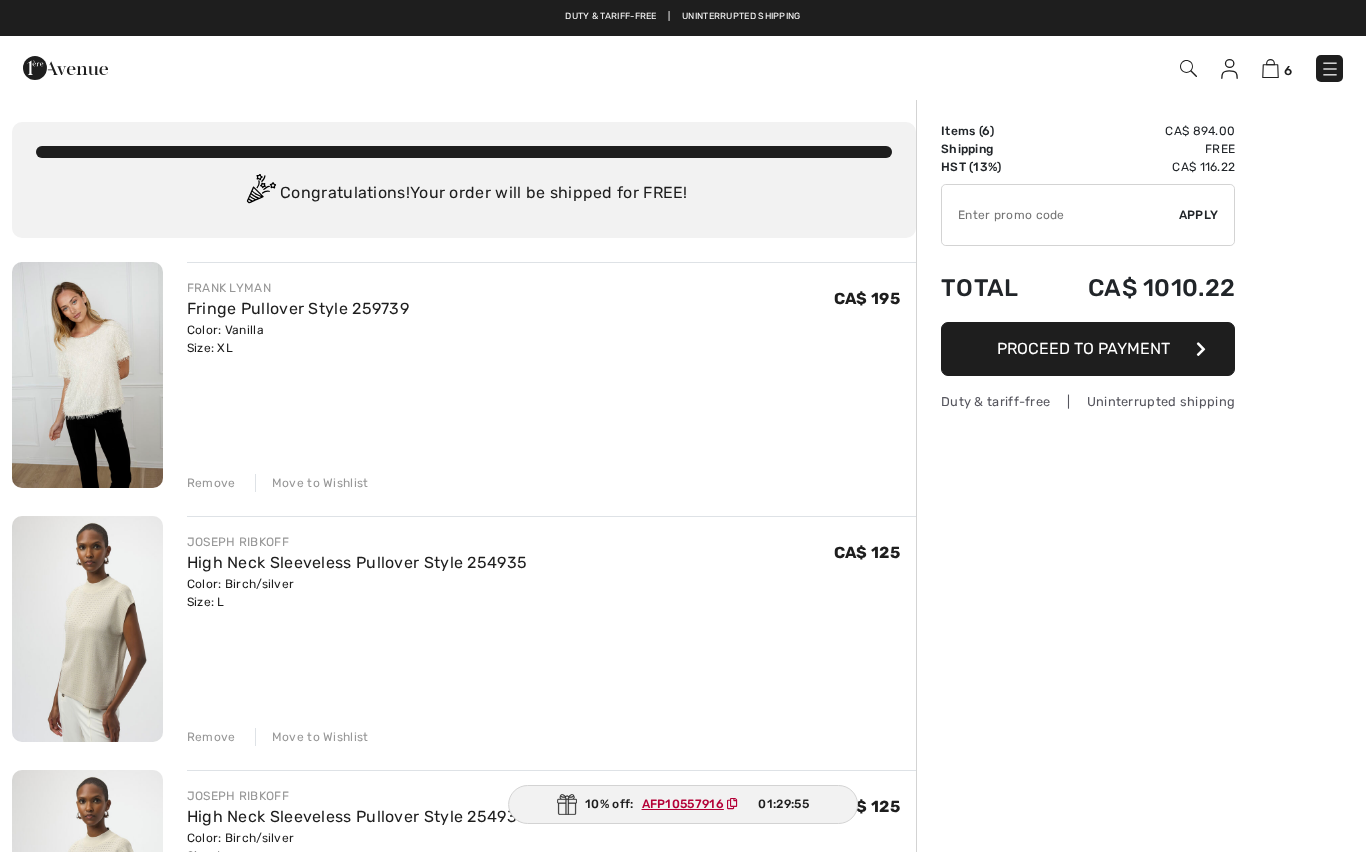 scroll, scrollTop: 0, scrollLeft: 0, axis: both 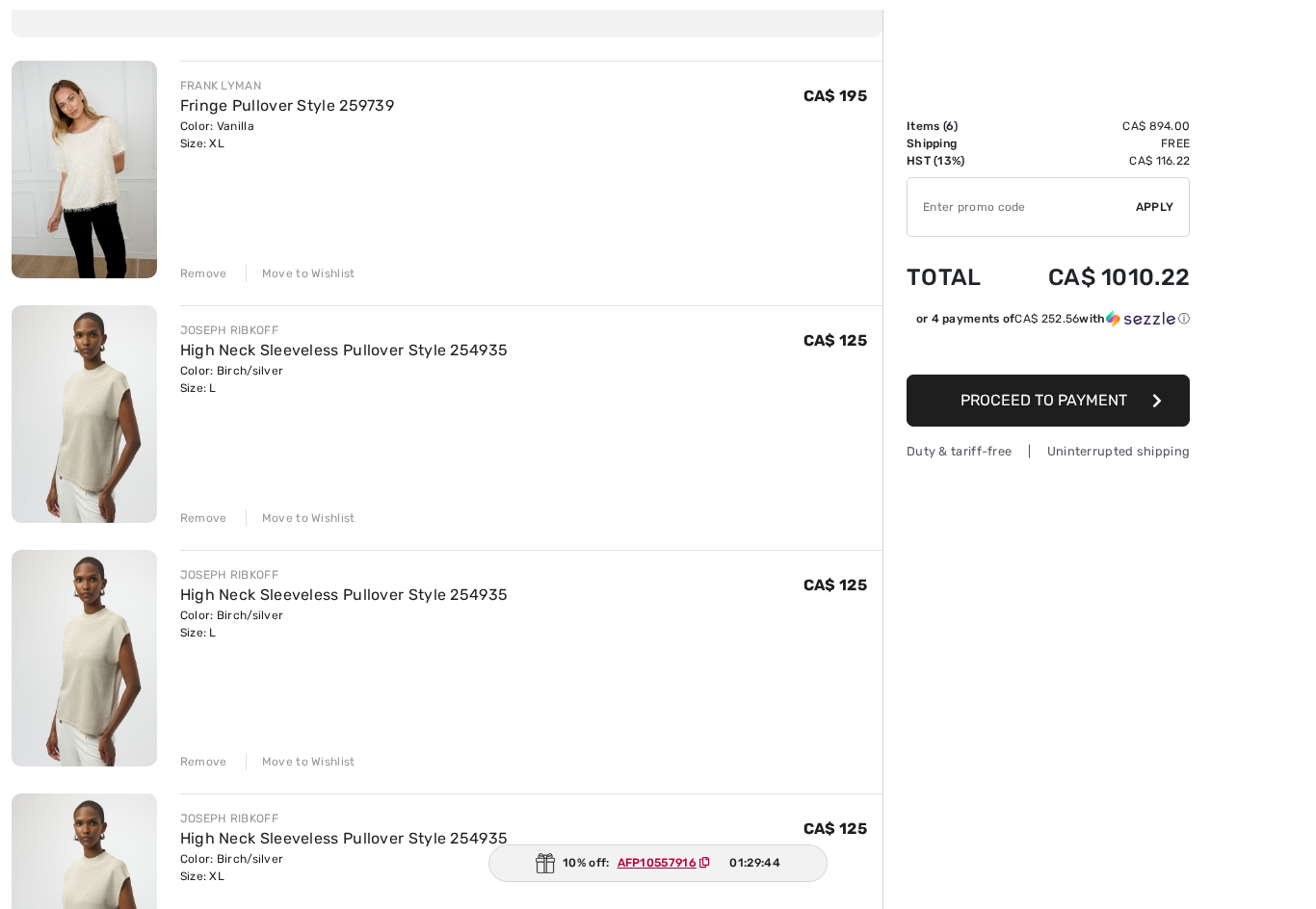 click on "FRANK LYMAN
Fringe Pullover Style 259739
Color: Vanilla
Size: XL
Final Sale
CA$ 195
CA$ 195
Remove
Move to Wishlist
JOSEPH RIBKOFF
High Neck Sleeveless Pullover Style 254935" at bounding box center (447, 976) 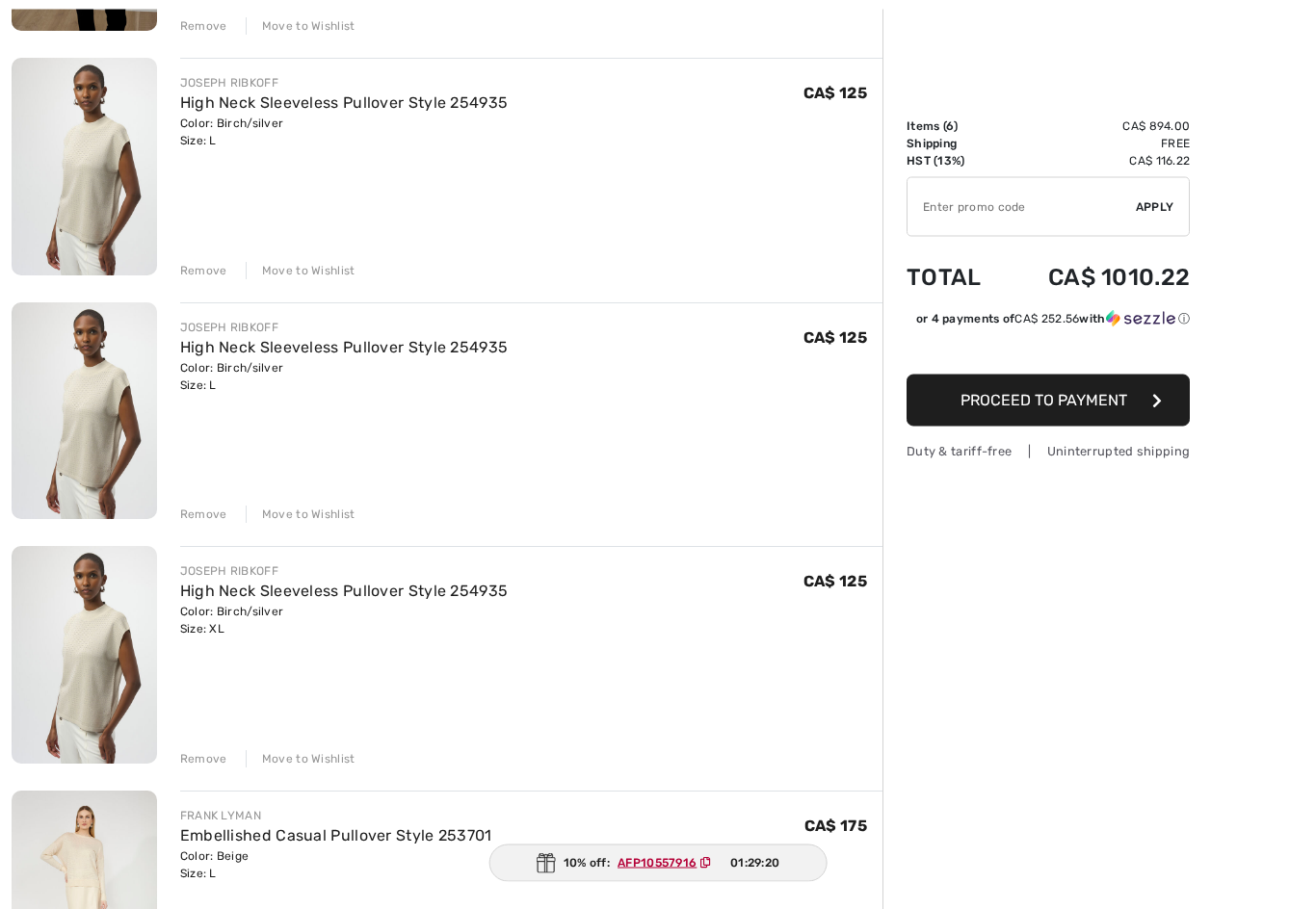 scroll, scrollTop: 439, scrollLeft: 0, axis: vertical 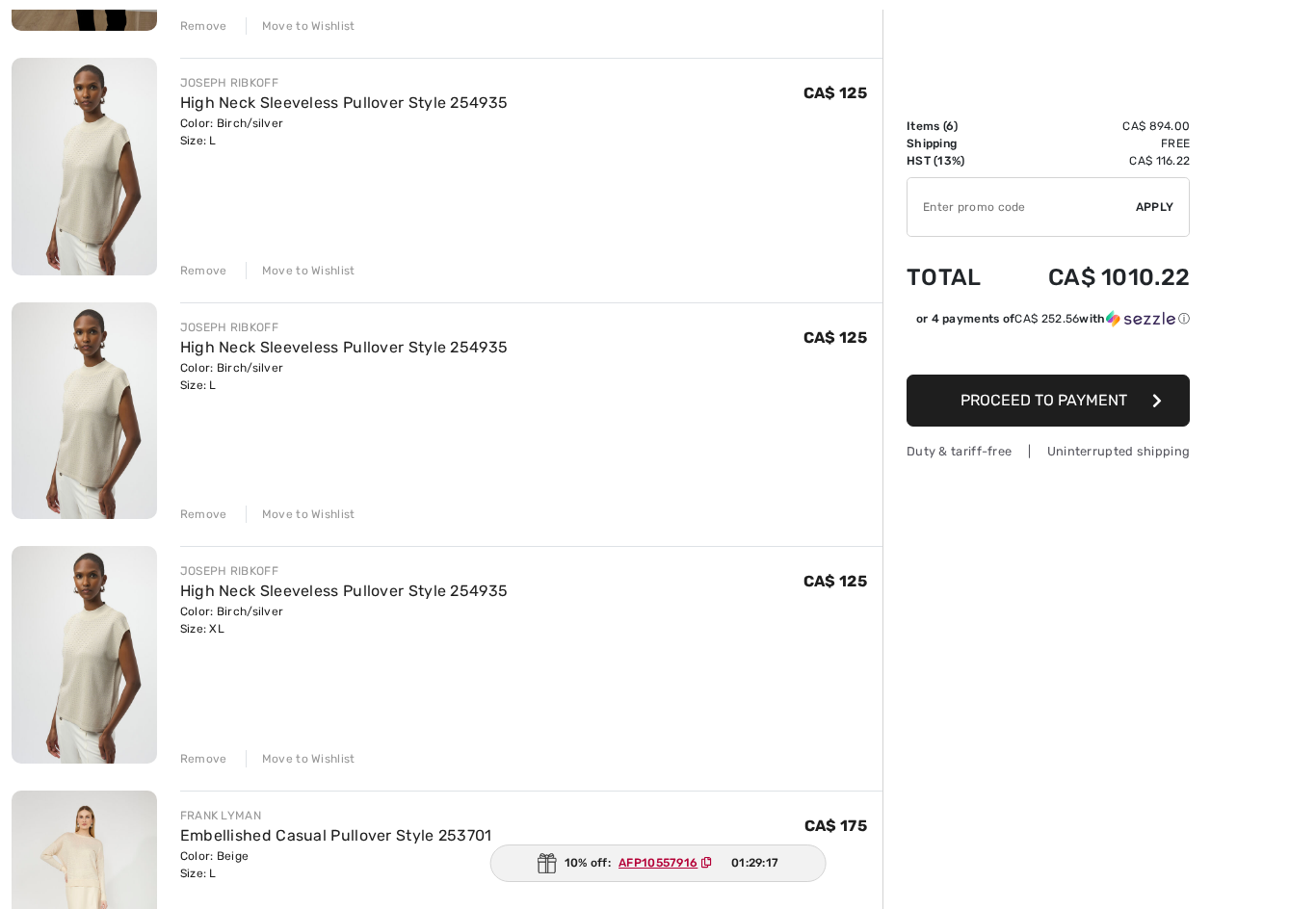 click on "Remove" at bounding box center [203, 514] 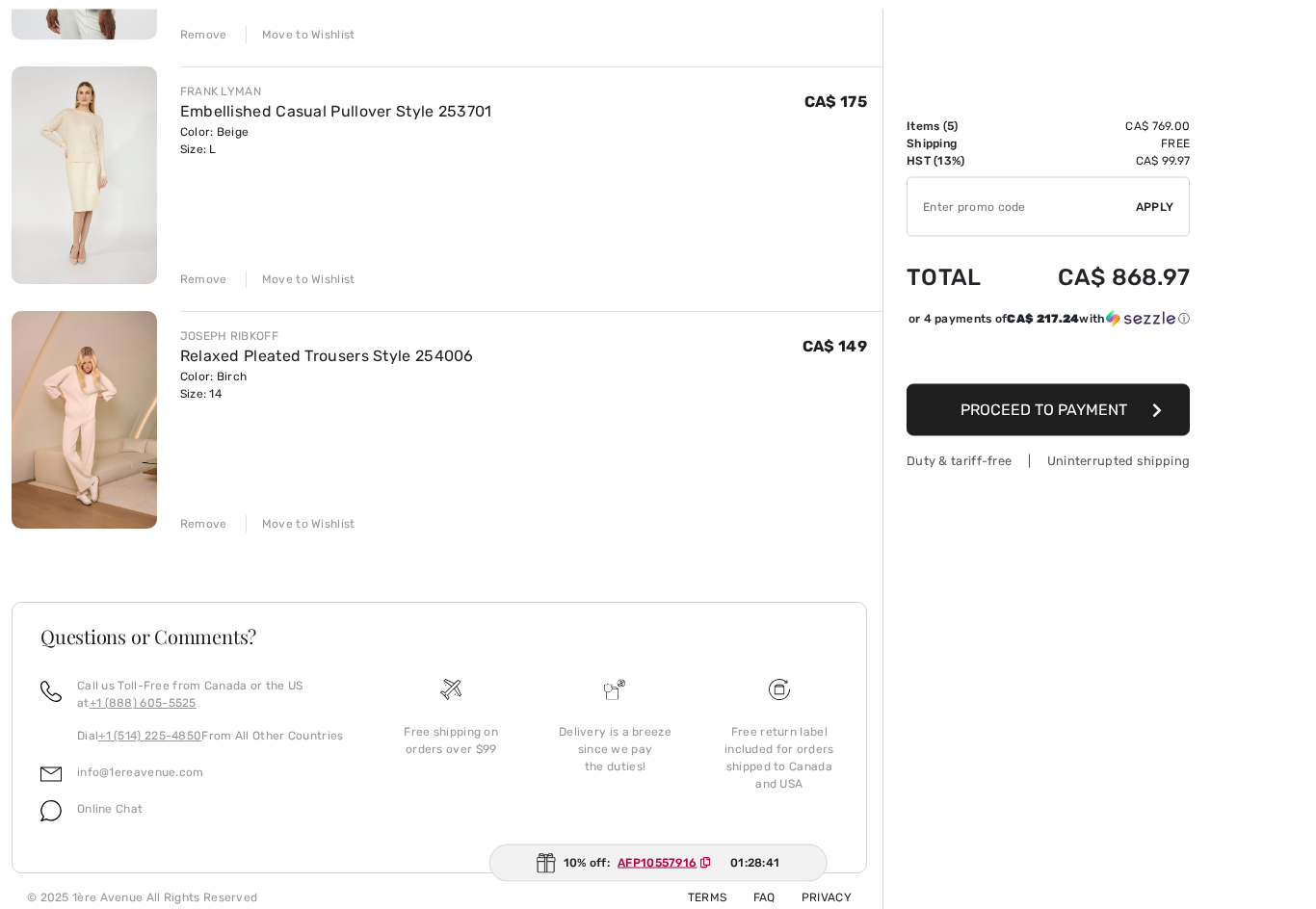 scroll, scrollTop: 919, scrollLeft: 0, axis: vertical 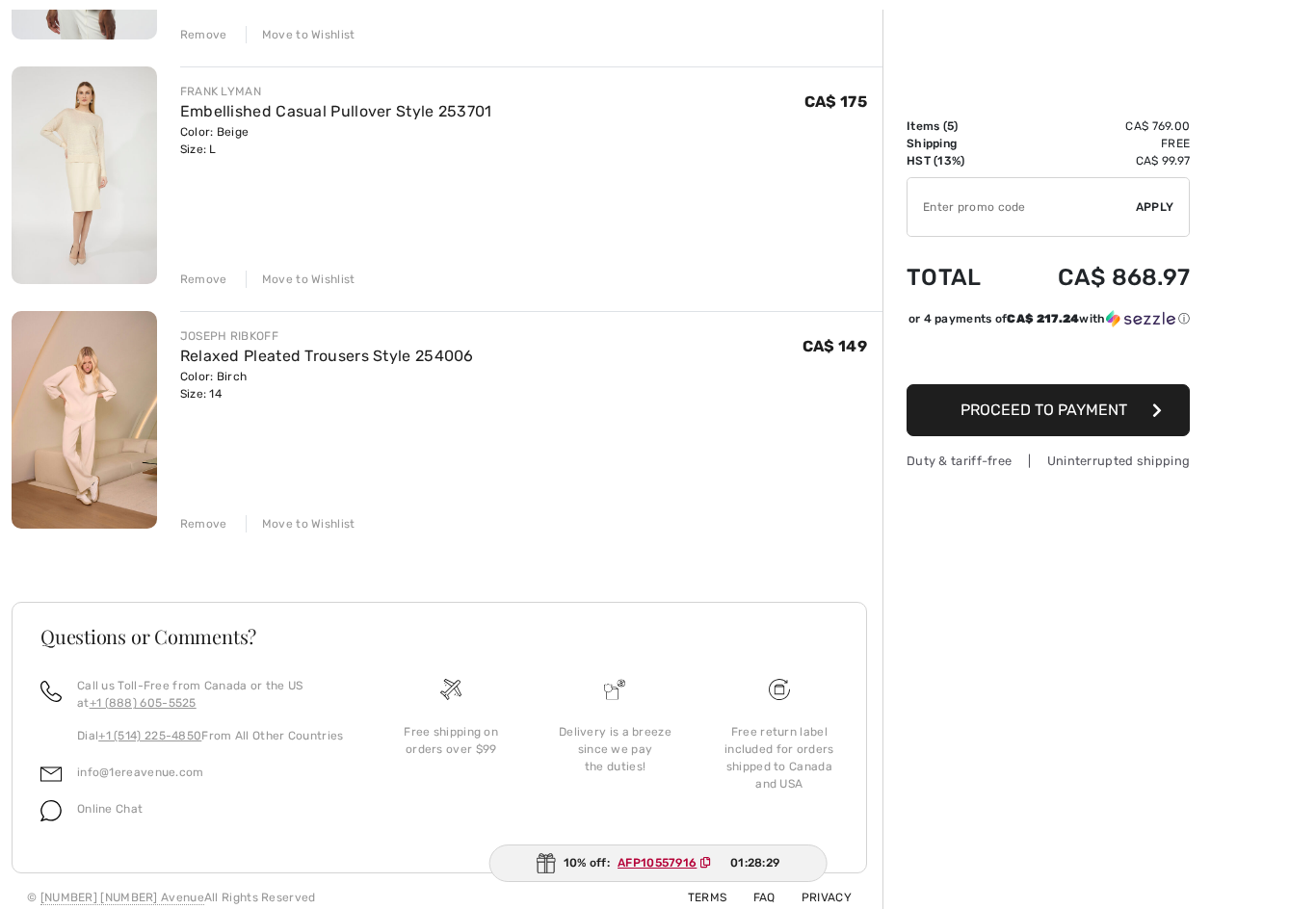 click on "JOSEPH RIBKOFF
Relaxed Pleated Trousers Style 254006
Color: Birch
Size: 14
Final Sale
CA$ 149
CA$ 149
Remove
Move to Wishlist" at bounding box center [531, 422] 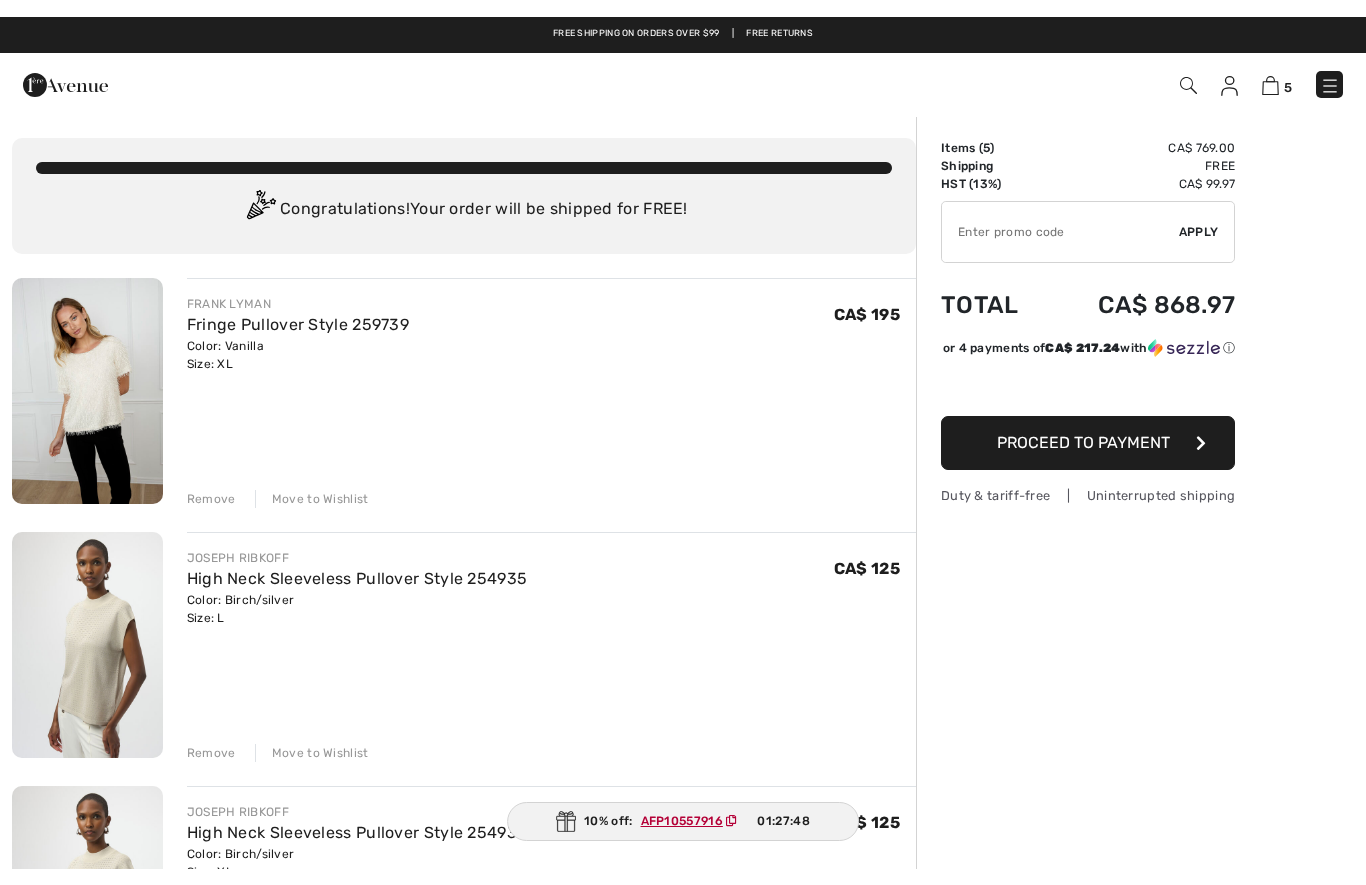 scroll, scrollTop: 0, scrollLeft: 0, axis: both 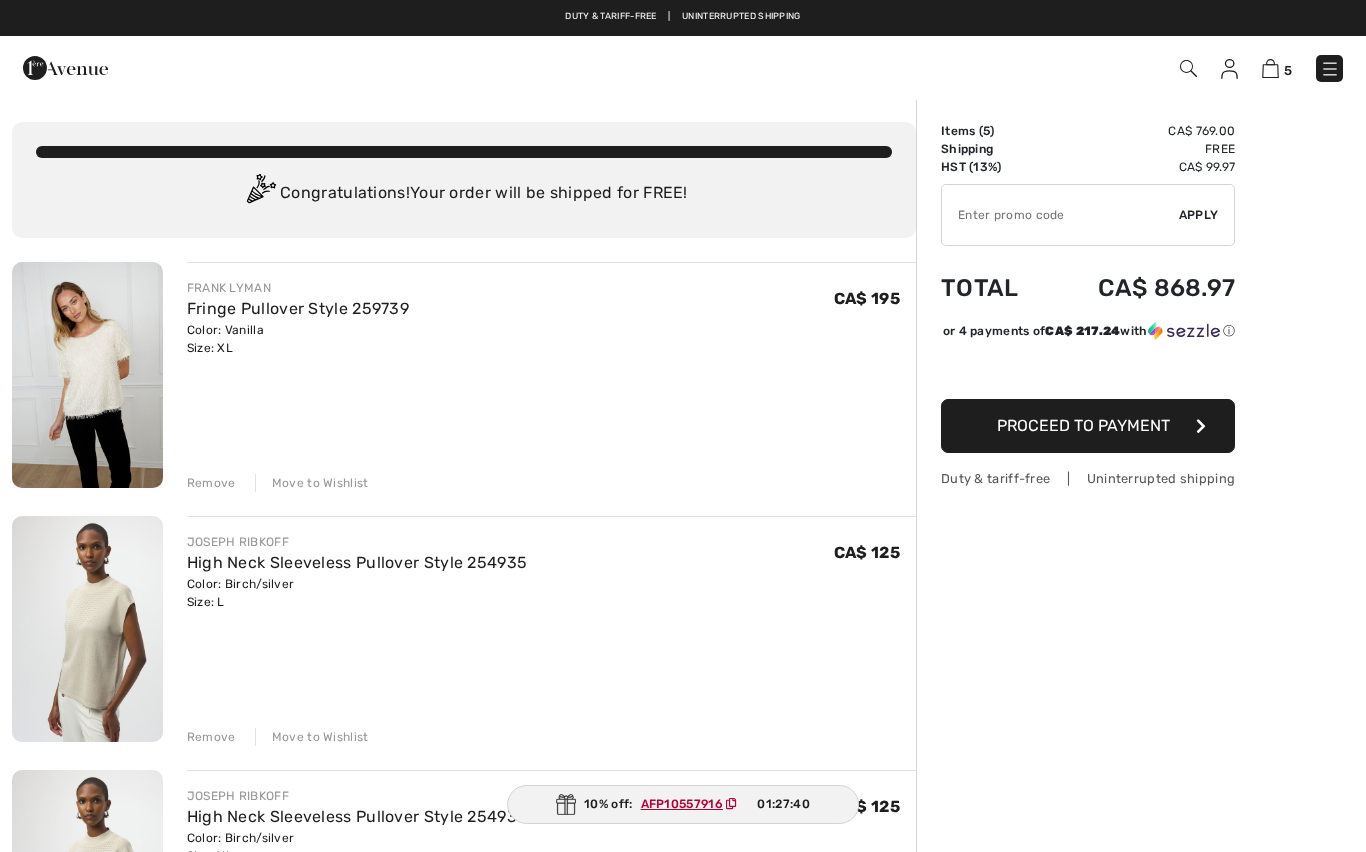 click on "Remove" at bounding box center (211, 483) 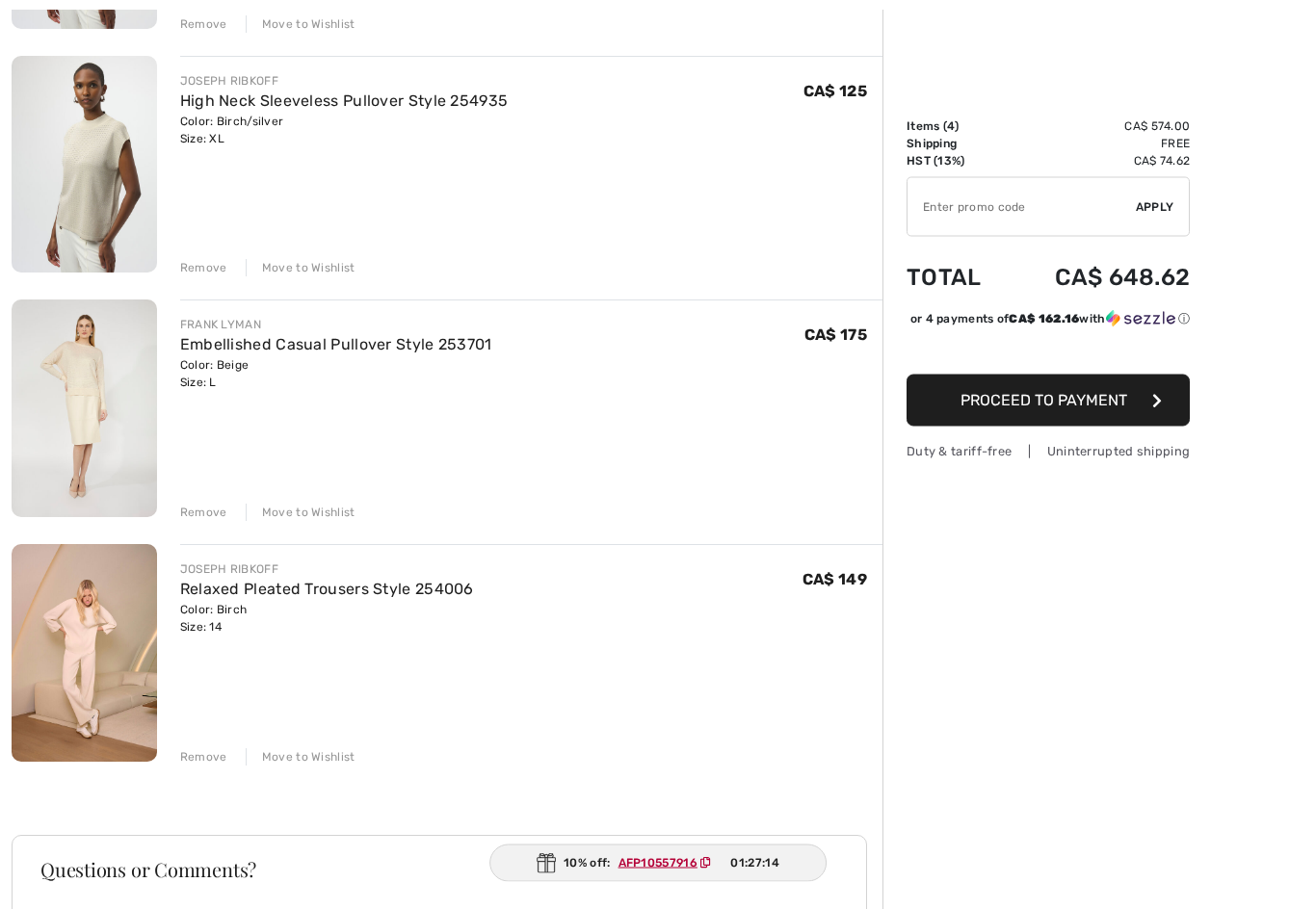scroll, scrollTop: 441, scrollLeft: 0, axis: vertical 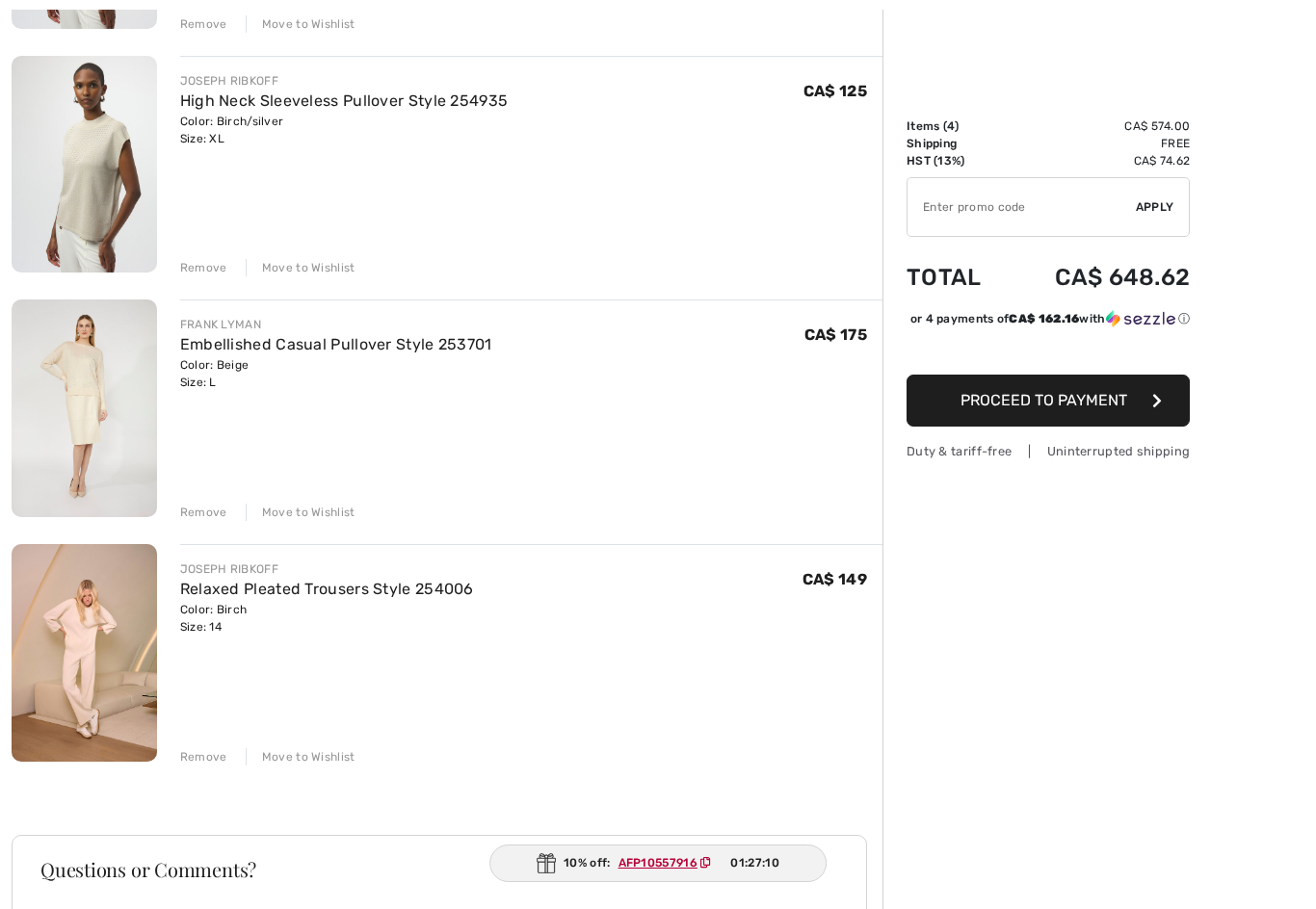 click on "Remove" at bounding box center [203, 757] 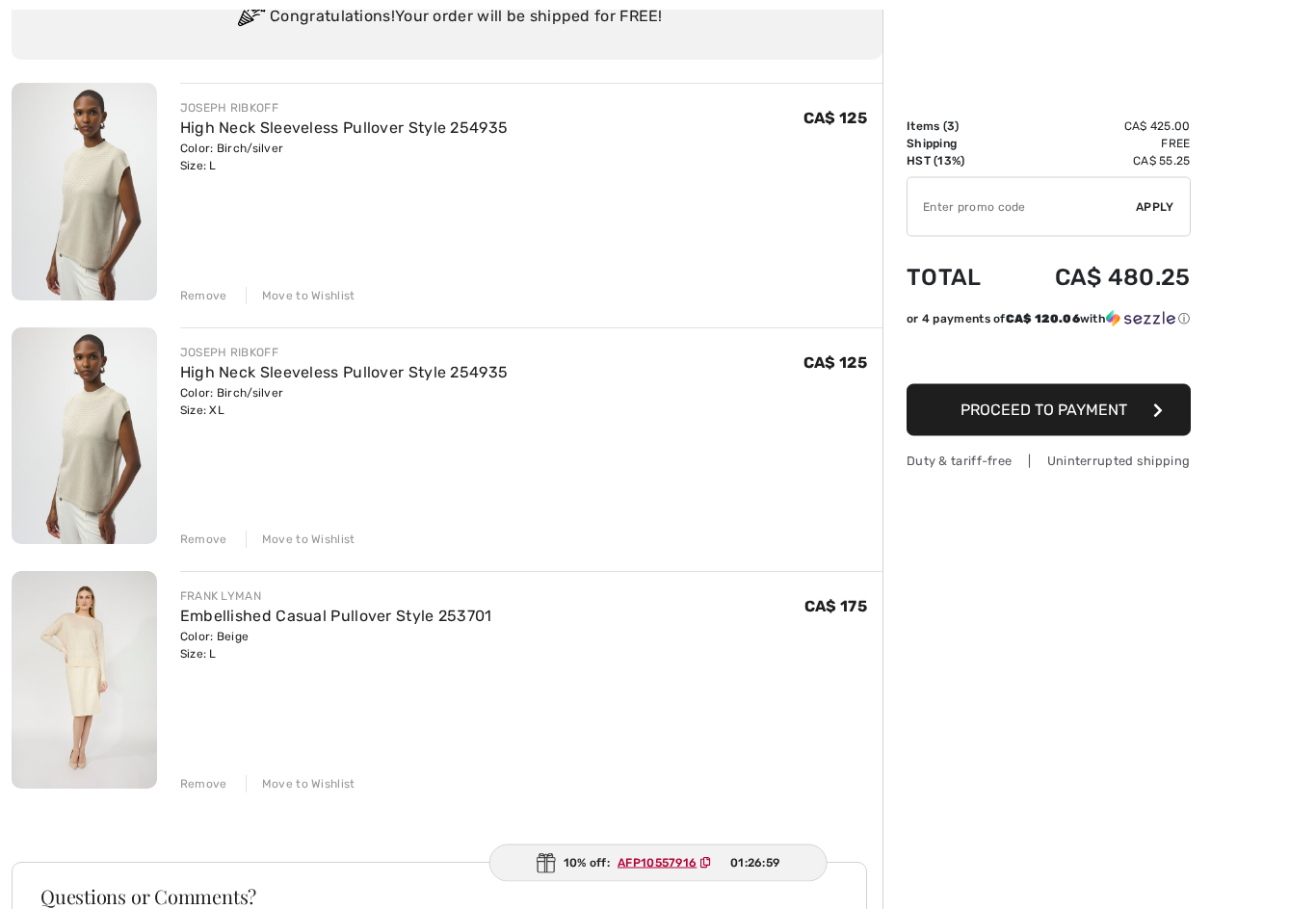 scroll, scrollTop: 169, scrollLeft: 0, axis: vertical 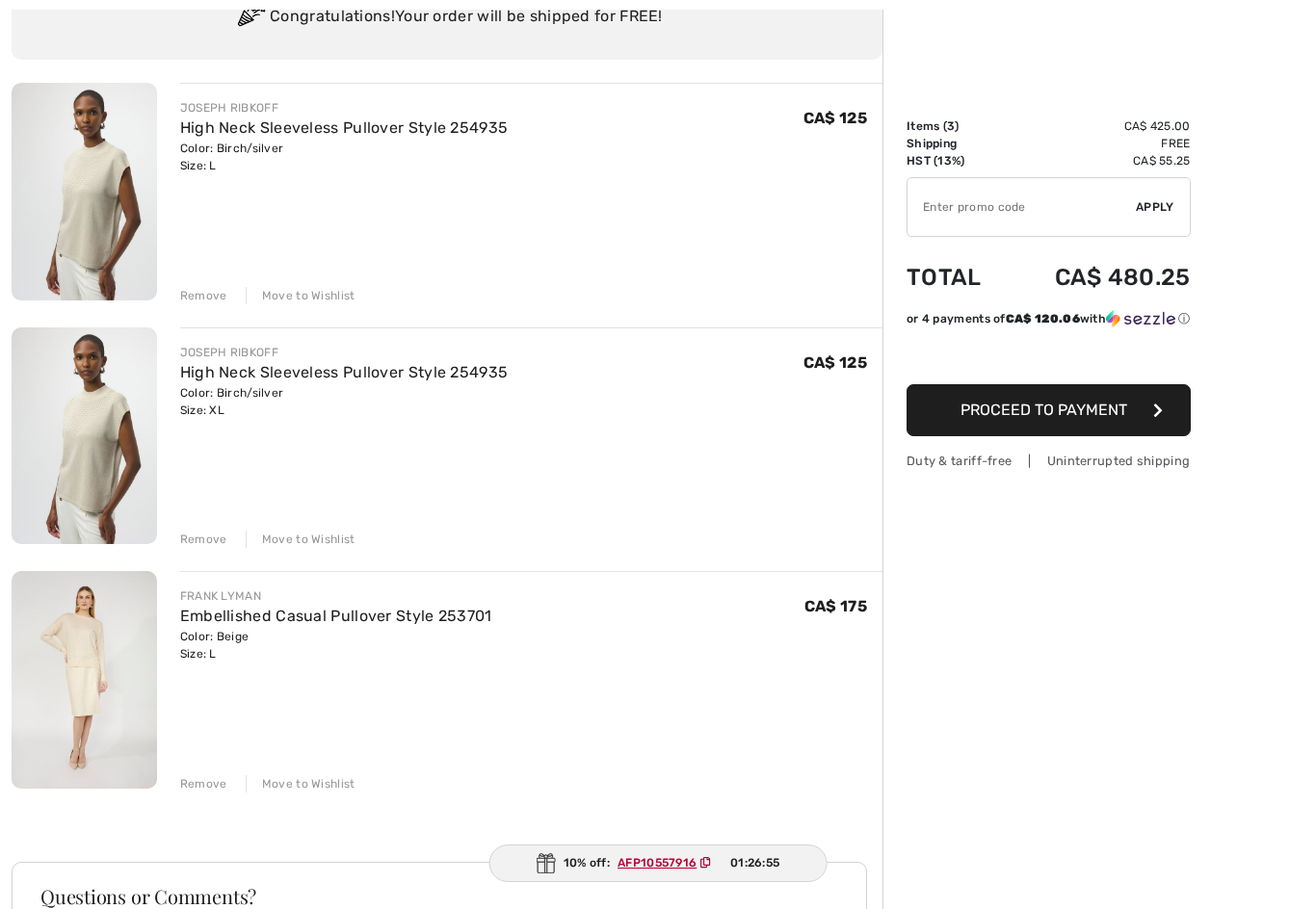 click on "Proceed to Payment" at bounding box center (1043, 409) 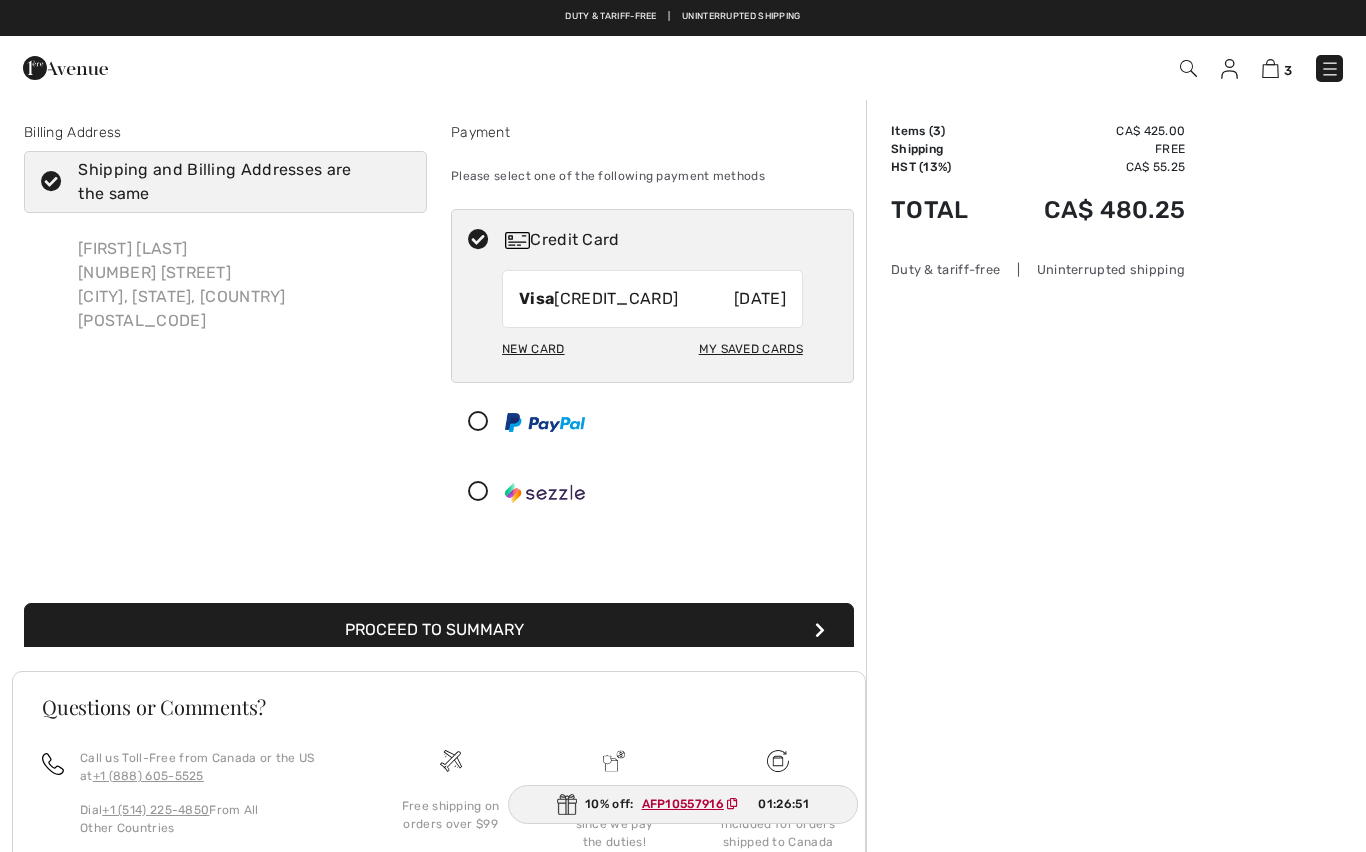 scroll, scrollTop: 0, scrollLeft: 0, axis: both 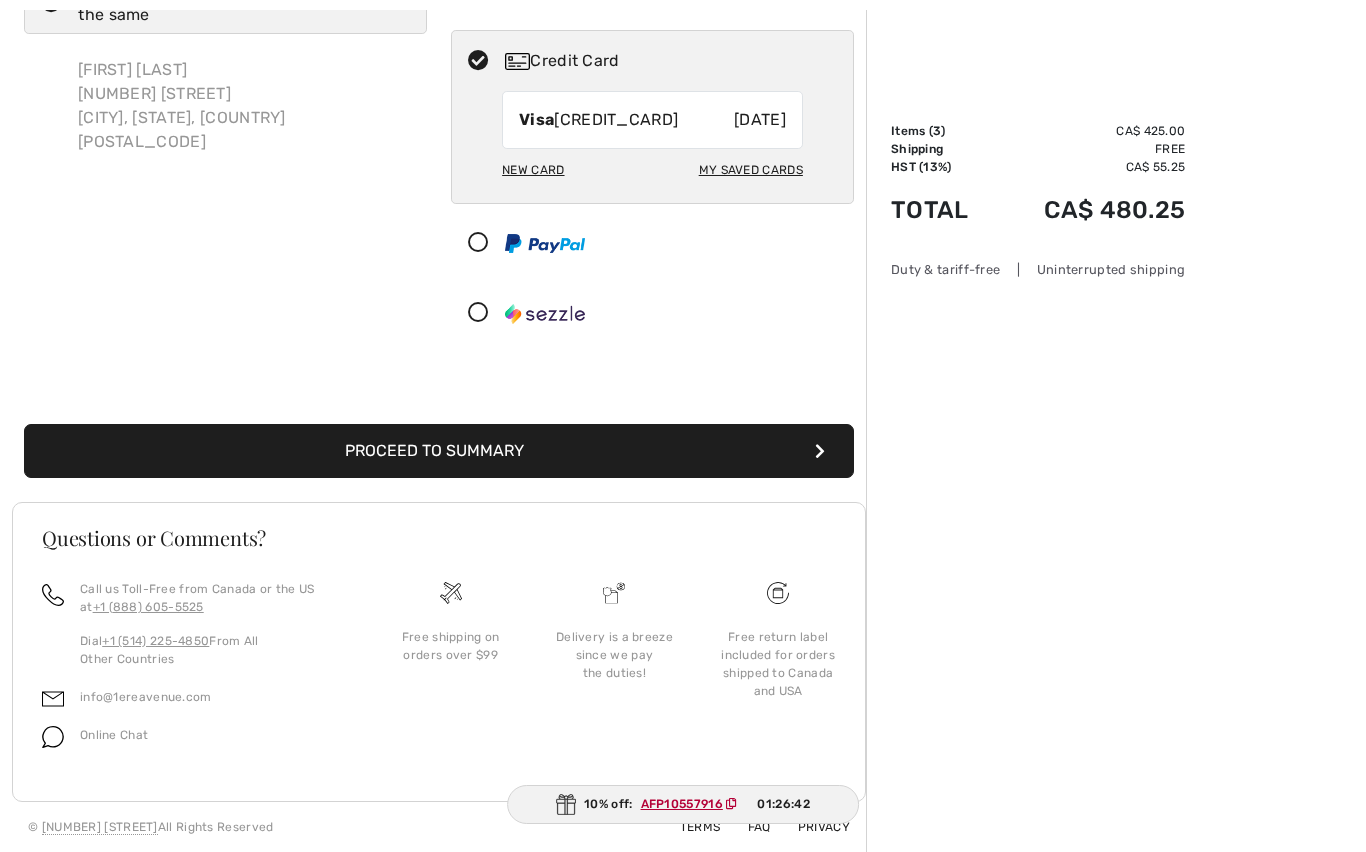 click on "Proceed to Summary" at bounding box center (439, 451) 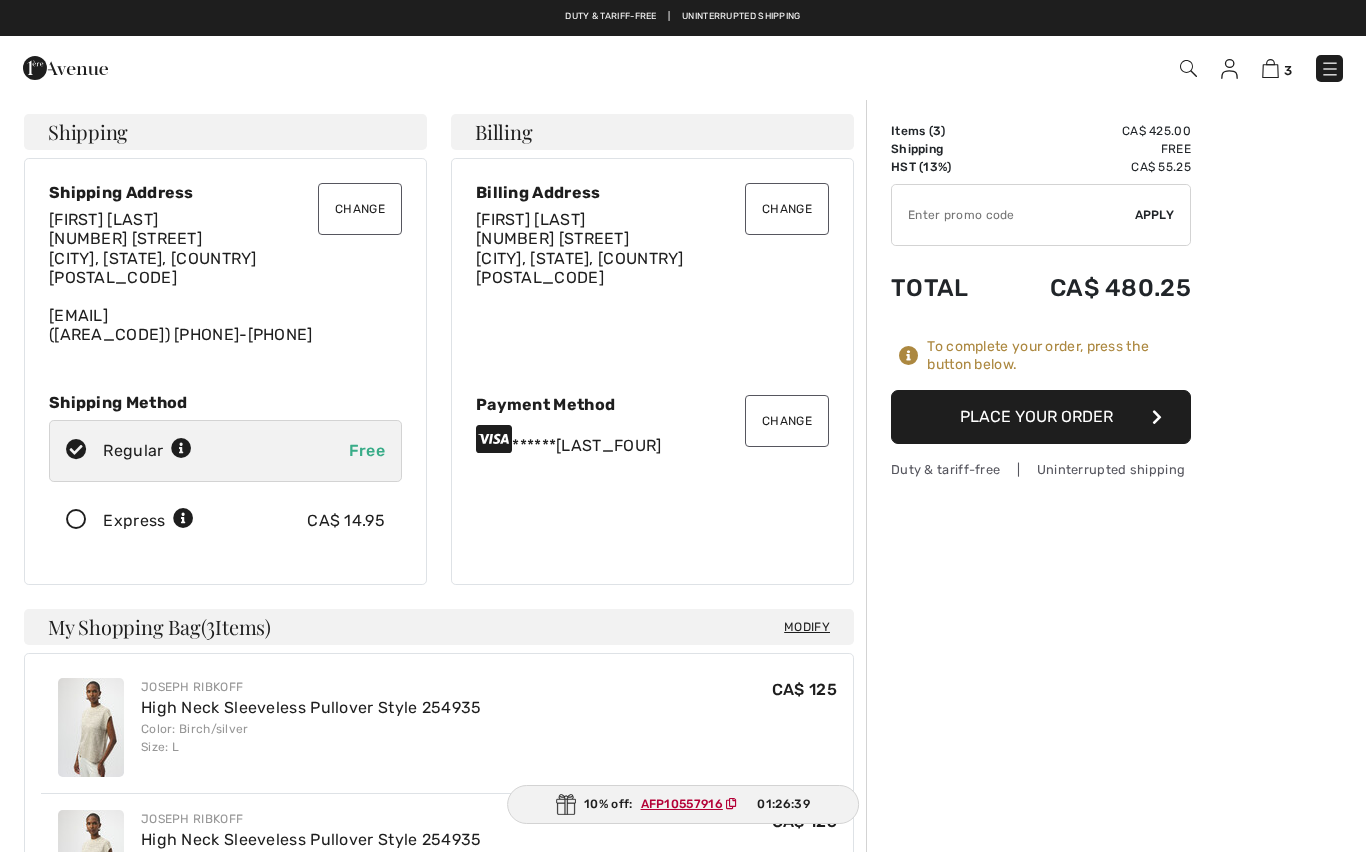 scroll, scrollTop: 0, scrollLeft: 0, axis: both 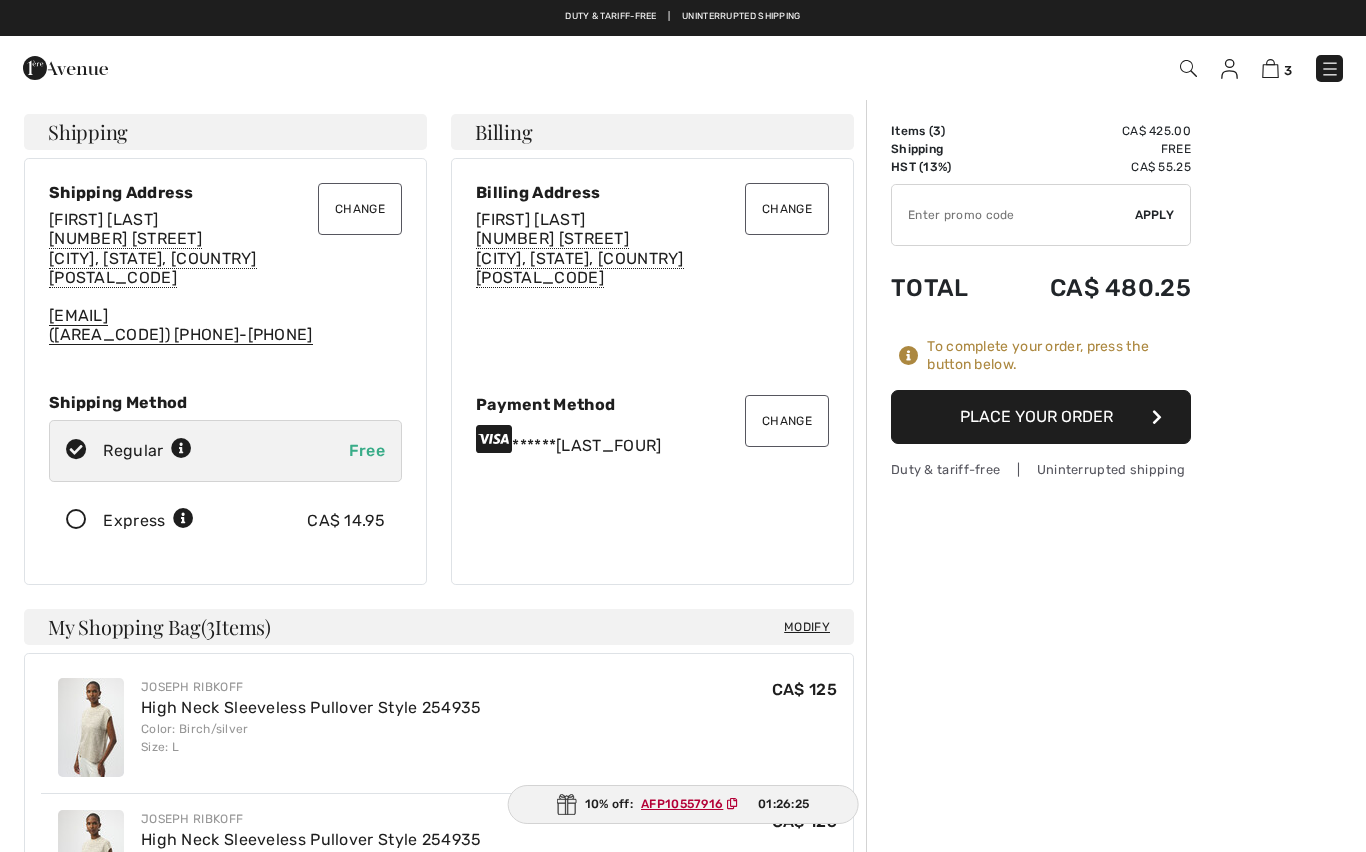 click at bounding box center [1013, 215] 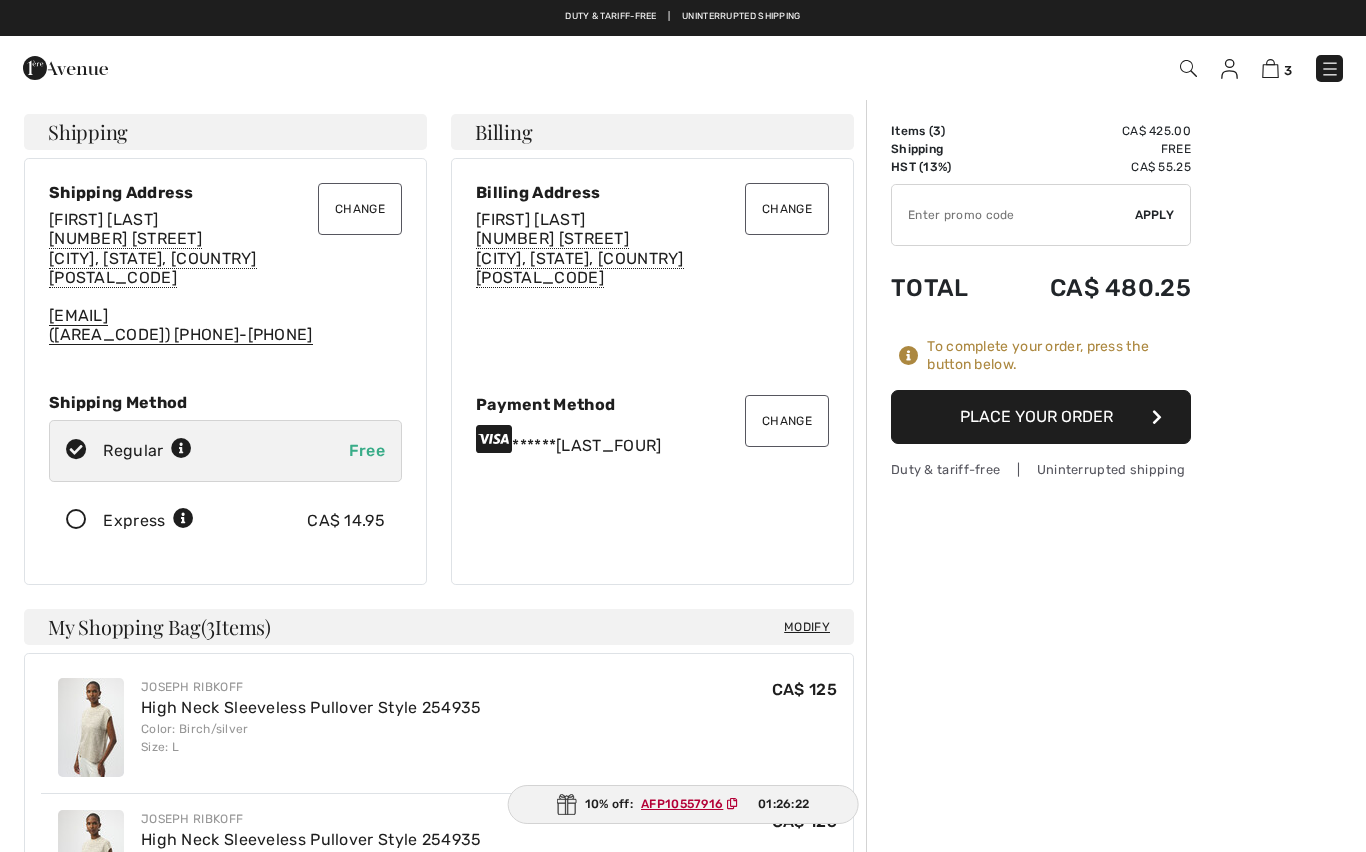 click on "3" at bounding box center [965, 68] 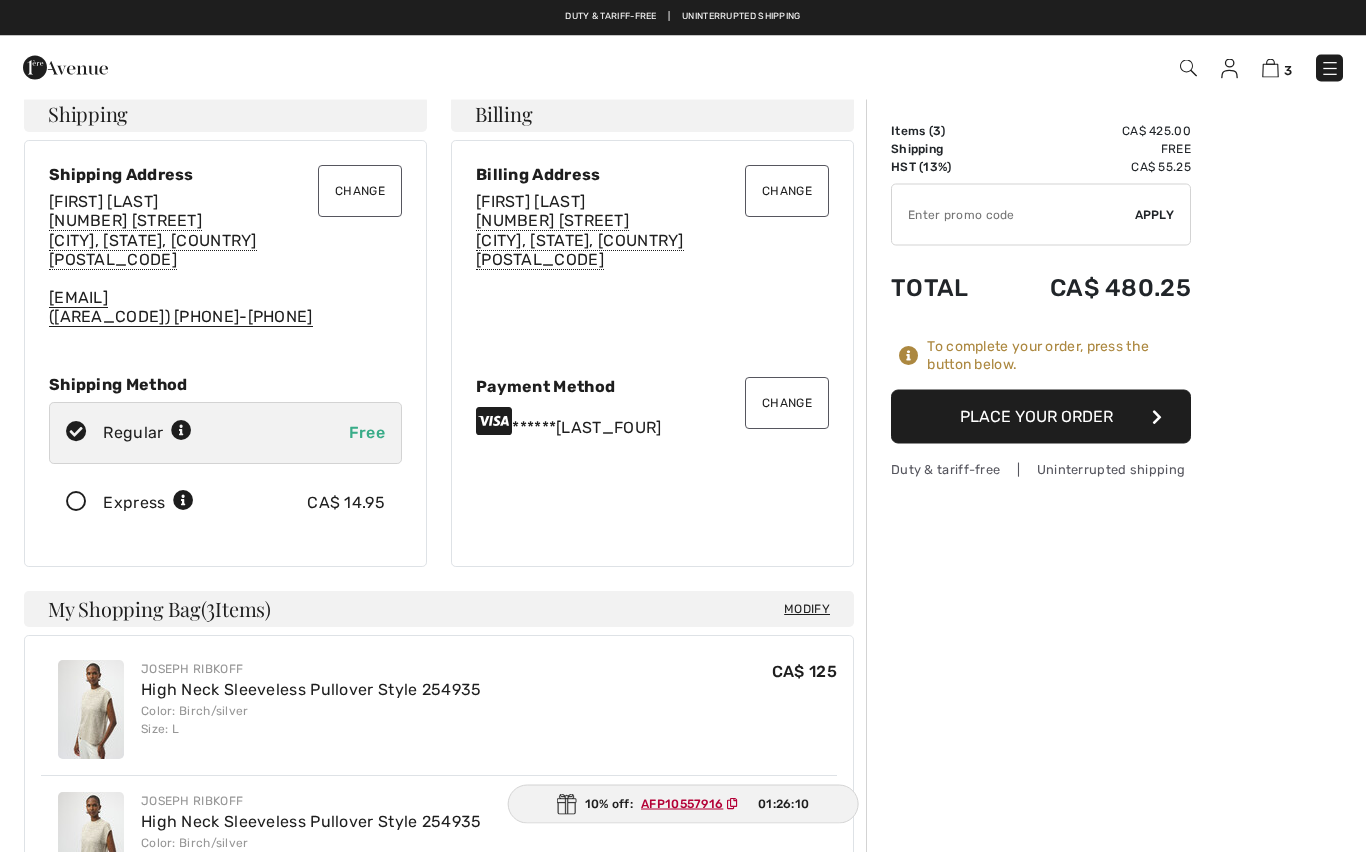 scroll, scrollTop: 18, scrollLeft: 0, axis: vertical 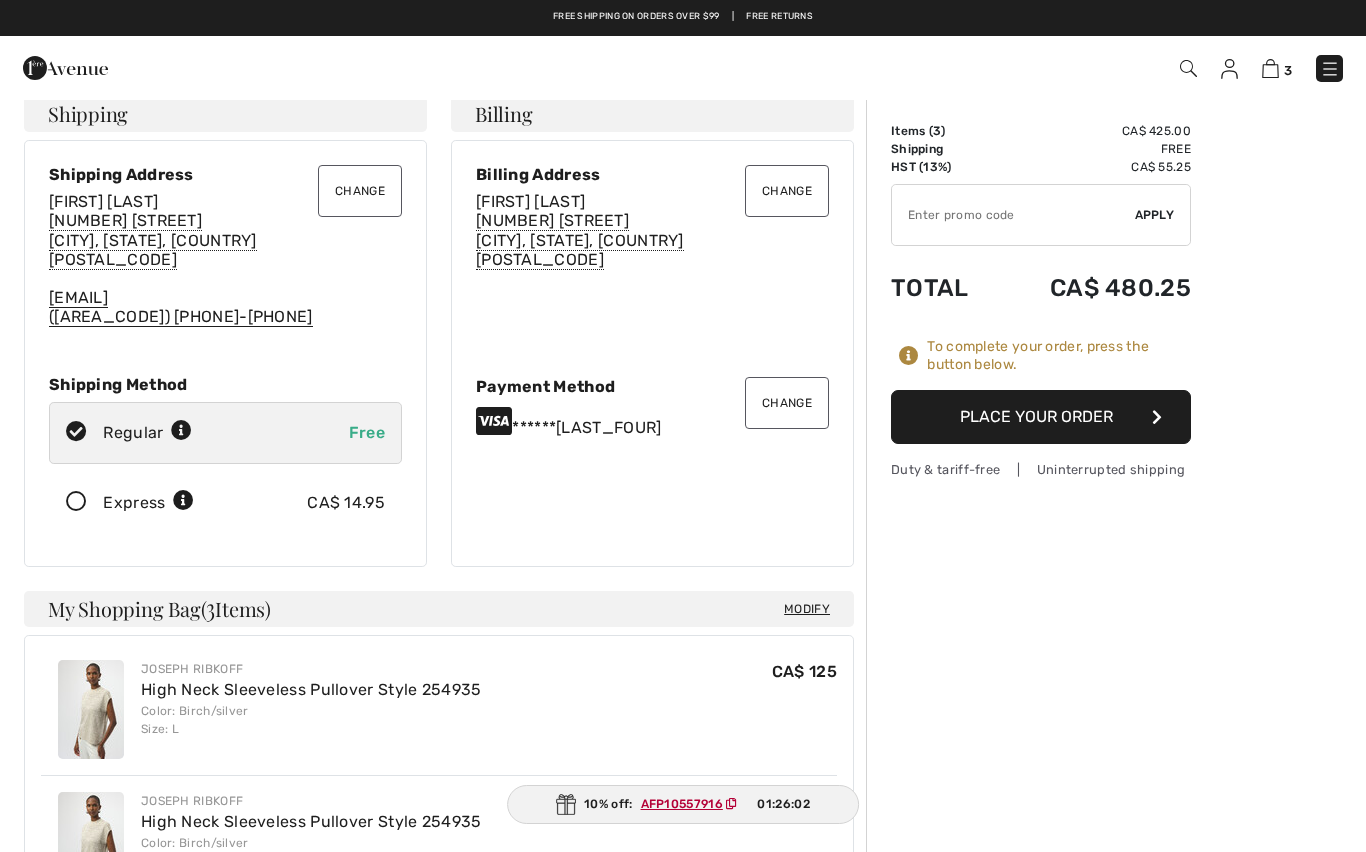 click at bounding box center (1013, 215) 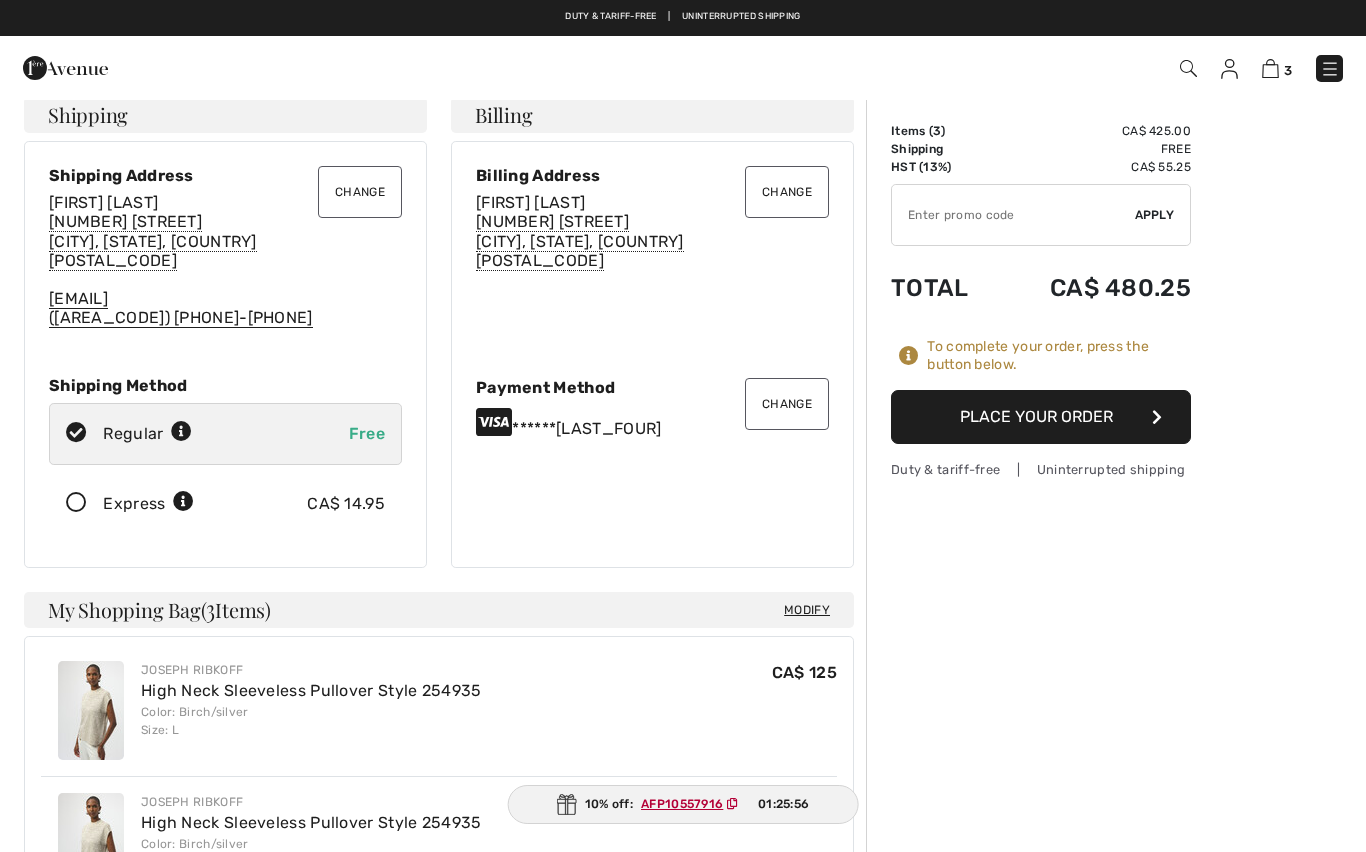 click on "3
Checkout" at bounding box center (683, 68) 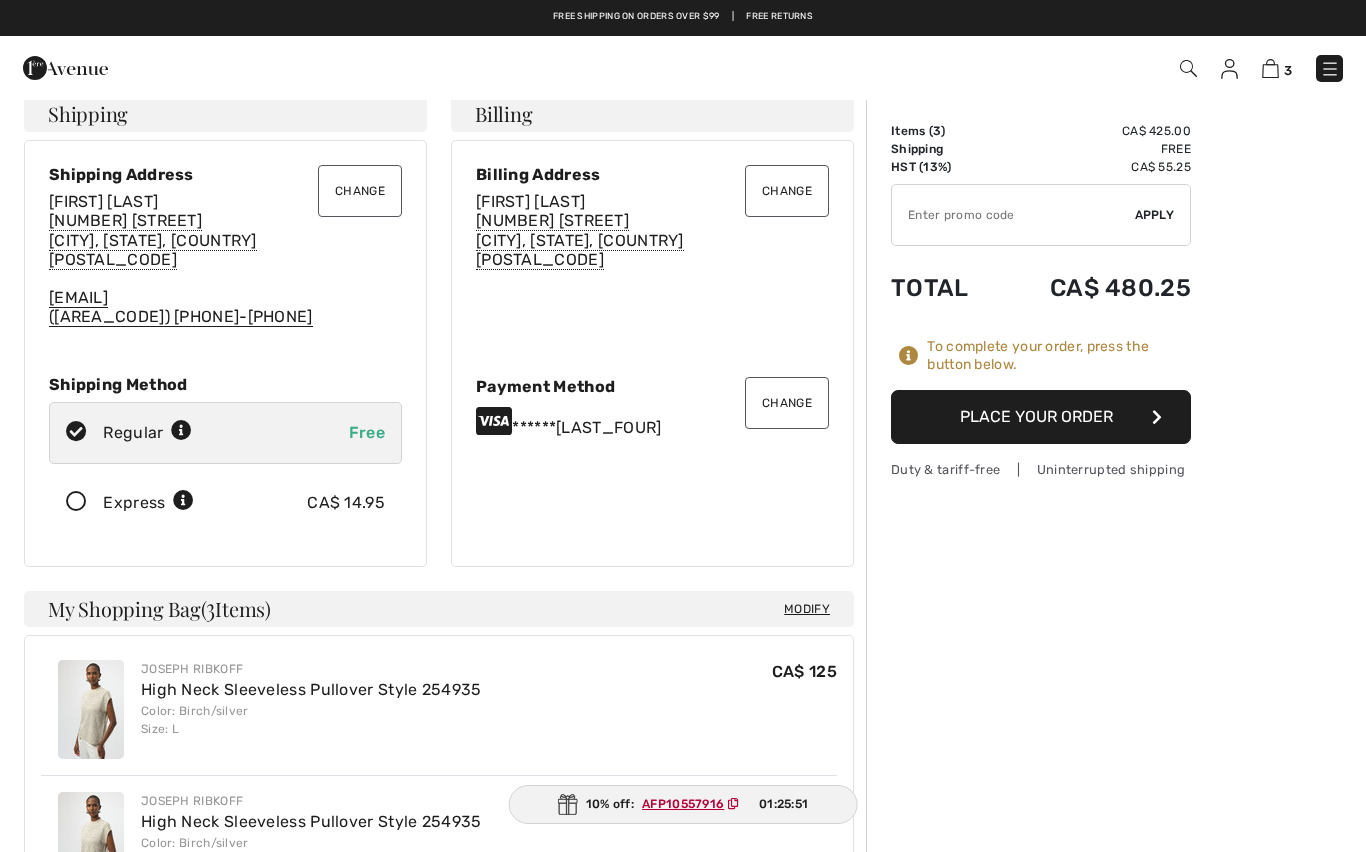 click on "10% off:
AFP10557916
01:25:51" at bounding box center (683, 804) 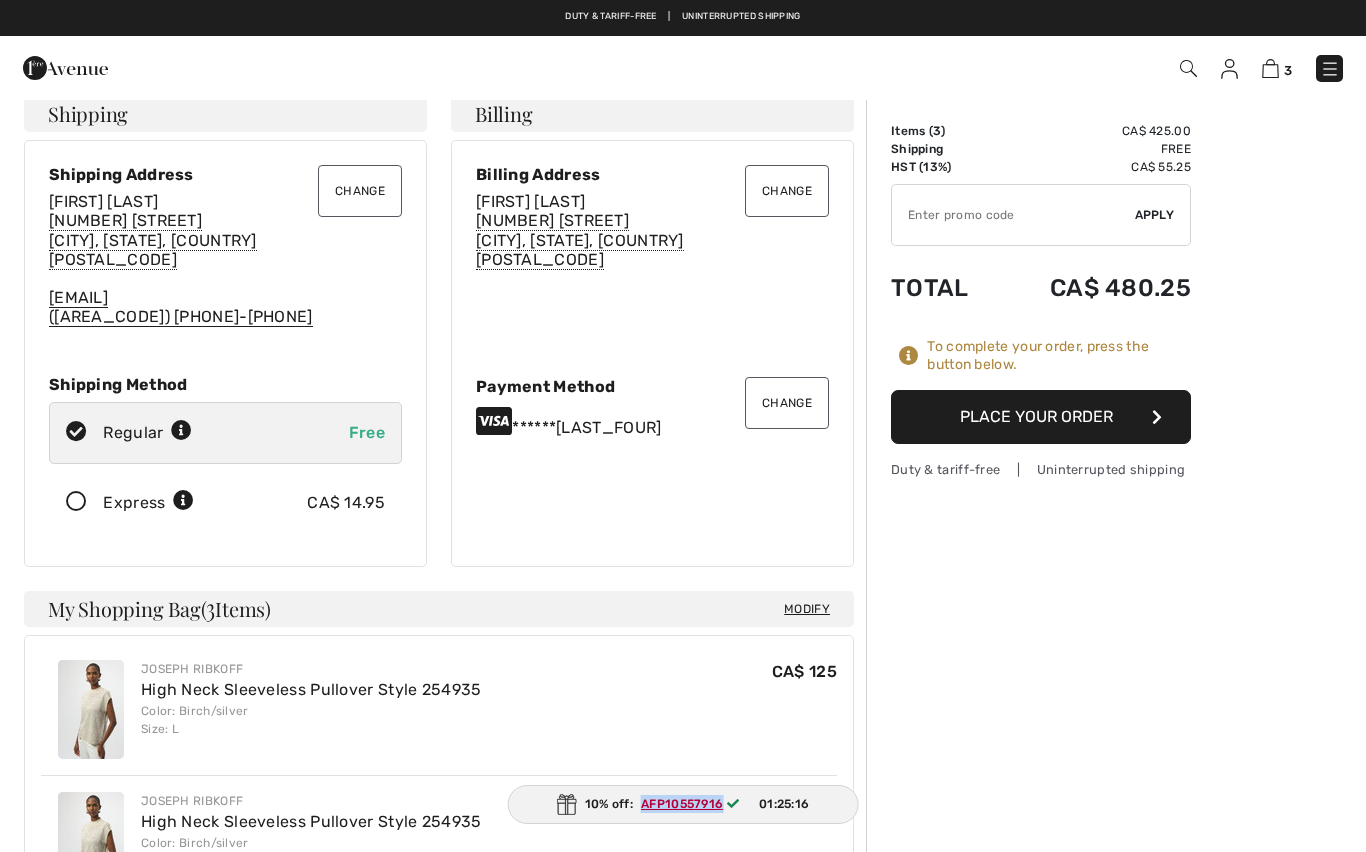 click on "Joseph Ribkoff
High Neck Sleeveless Pullover Style 254935
Color: Birch/silver Size: L
CA$ 125
CA$ 125" at bounding box center [439, 709] 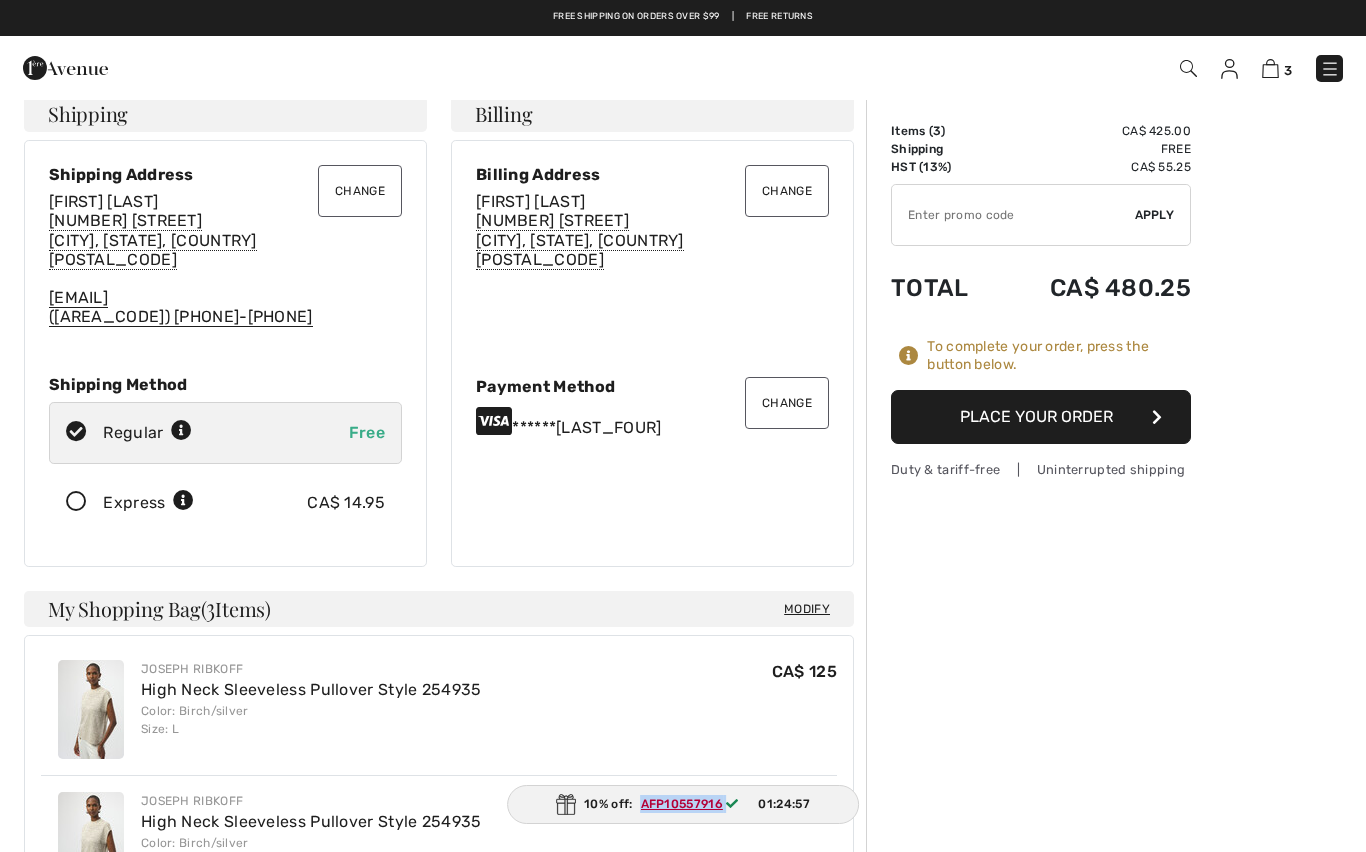click on "Joseph Ribkoff
High Neck Sleeveless Pullover Style 254935
Color: Birch/silver Size: XL
CA$ 125
CA$ 125" at bounding box center [439, 841] 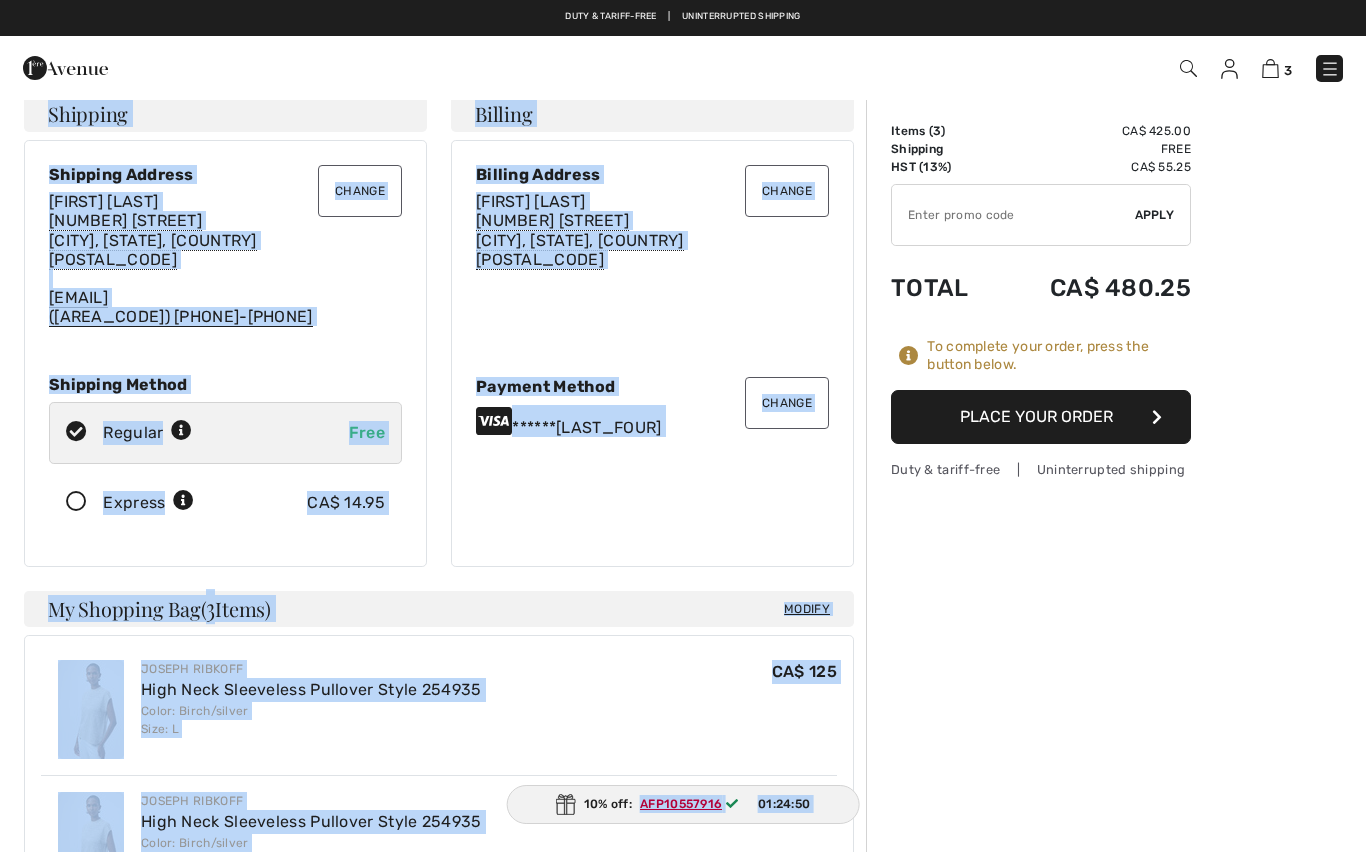 click on "Order Summary			 Details
Items ( 3 )
CA$ 425.00
Promo code CA$ 0.00
Shipping
Free
HST (13%) CA$ 55.25
Tax2 CA$ 0.00
Duties & Taxes CA$ 0.00
✔
Apply
Remove
Total
CA$ 480.25
To complete your order, press the button below.
Place Your Order
Duty & tariff-free      |     Uninterrupted shipping" at bounding box center (1116, 868) 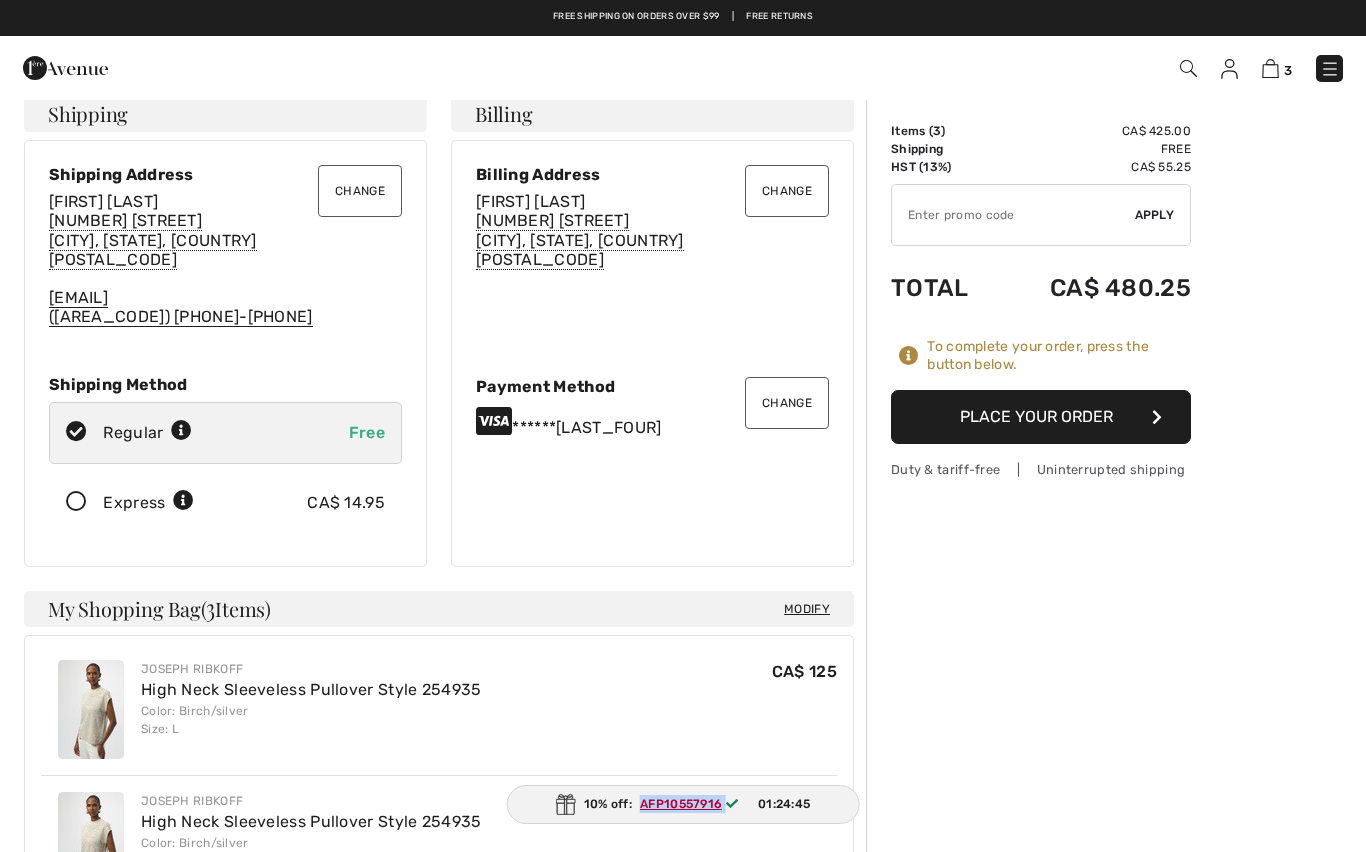 copy on "AFP10557916" 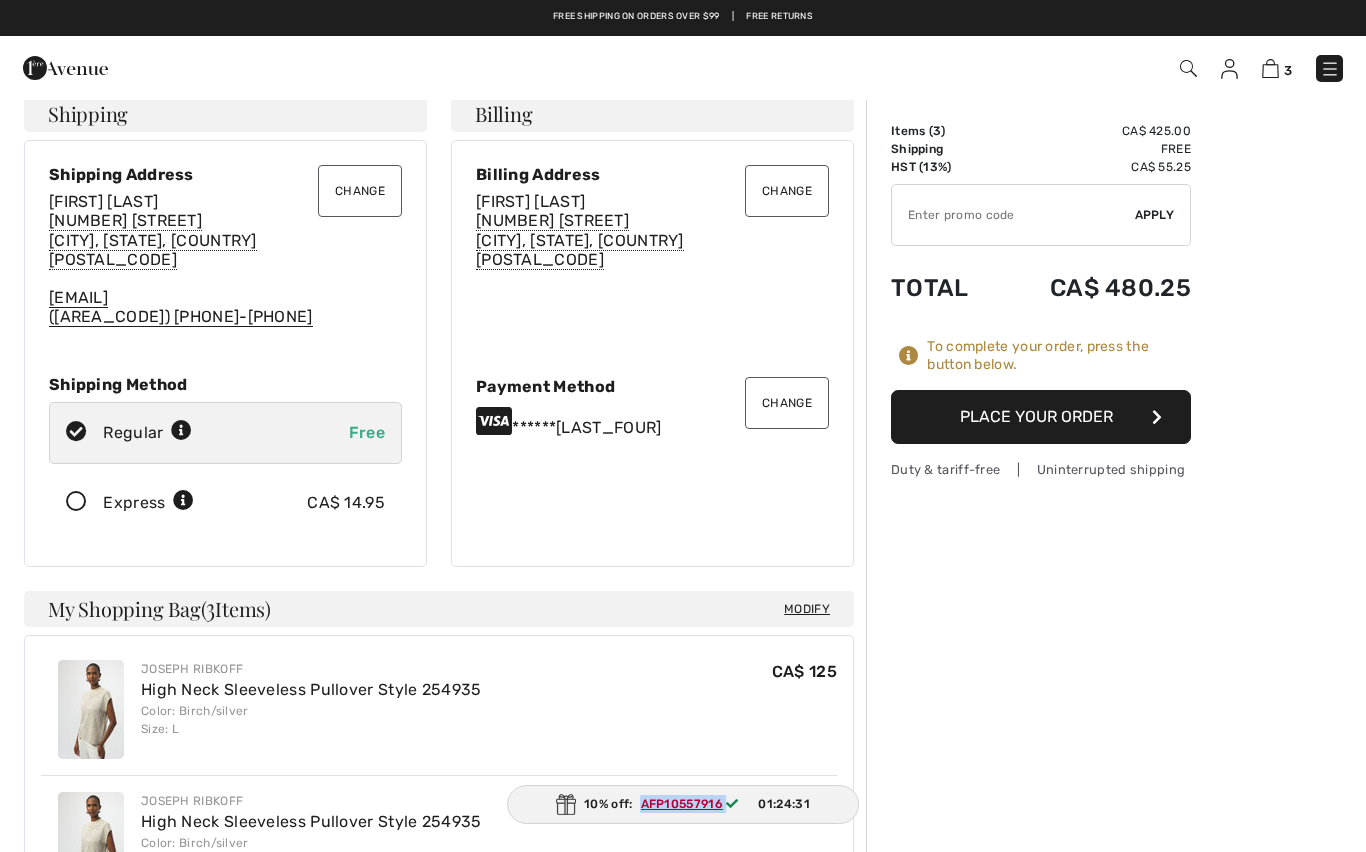 click on "Order Summary			 Details
Items ( 3 )
CA$ 425.00
Promo code CA$ 0.00
Shipping
Free
HST (13%) CA$ 55.25
Tax2 CA$ 0.00
Duties & Taxes CA$ 0.00
✔
Apply
Remove
Total
CA$ 480.25
To complete your order, press the button below.
Place Your Order
Duty & tariff-free      |     Uninterrupted shipping" at bounding box center [1116, 868] 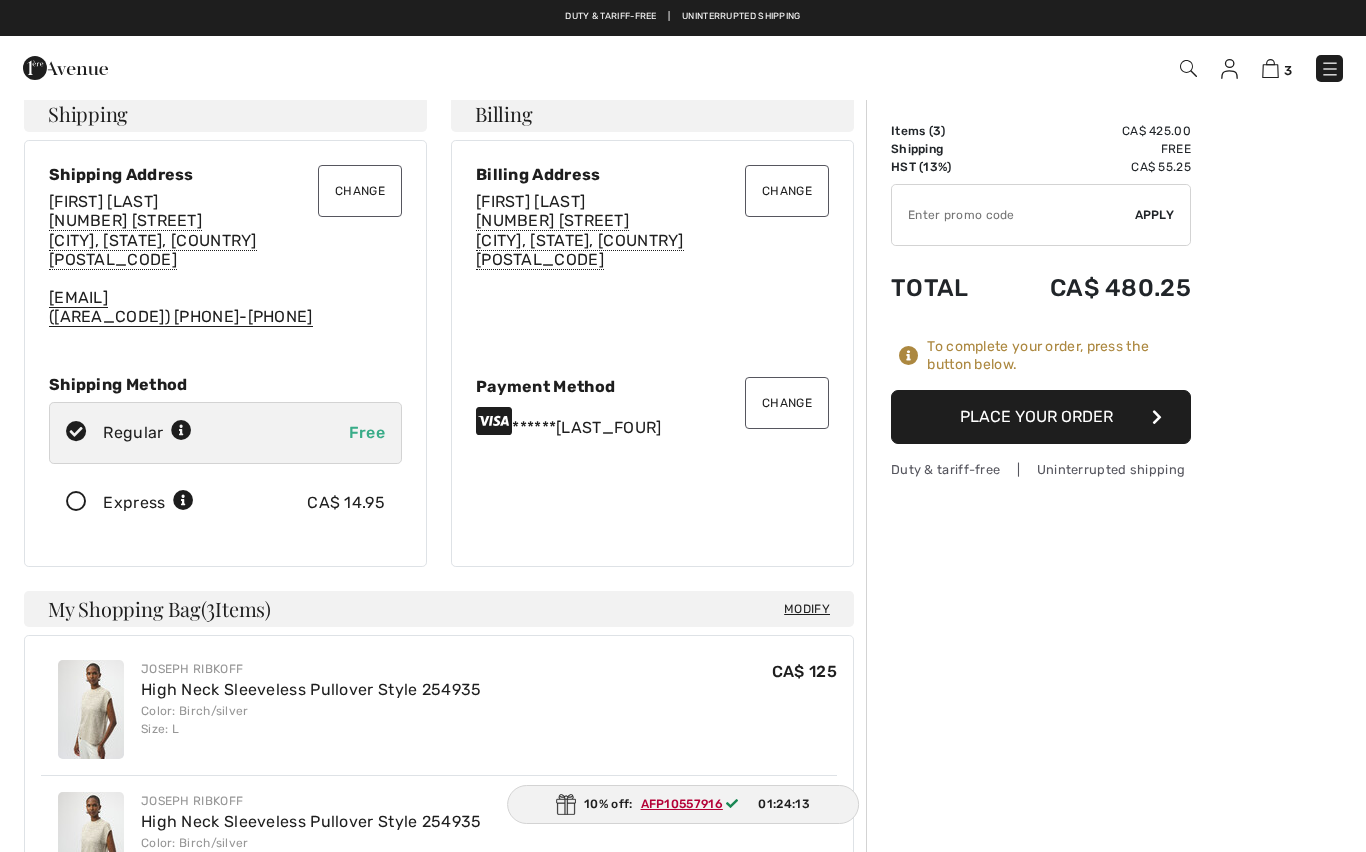 click at bounding box center (1013, 215) 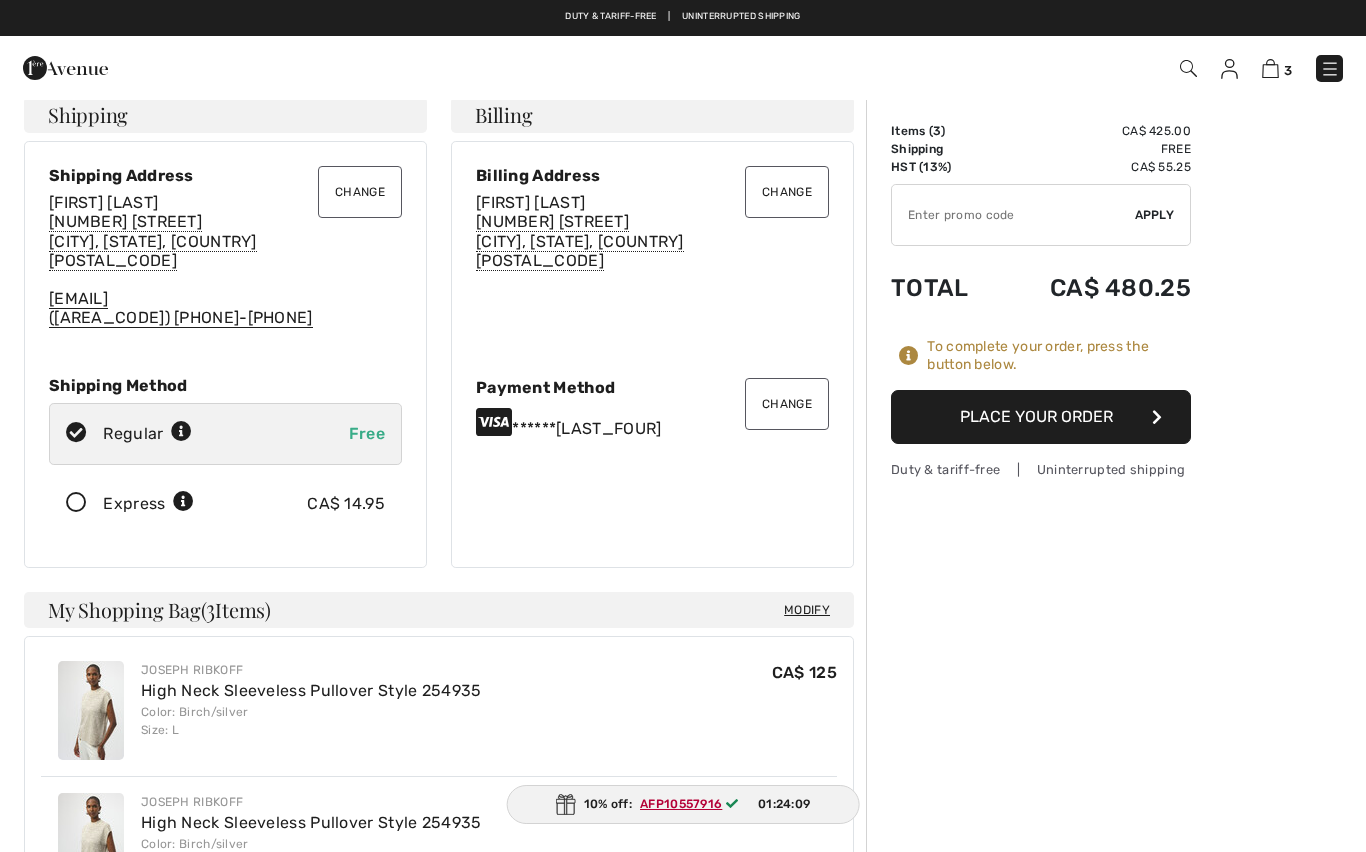 click on "Apply" at bounding box center (1155, 215) 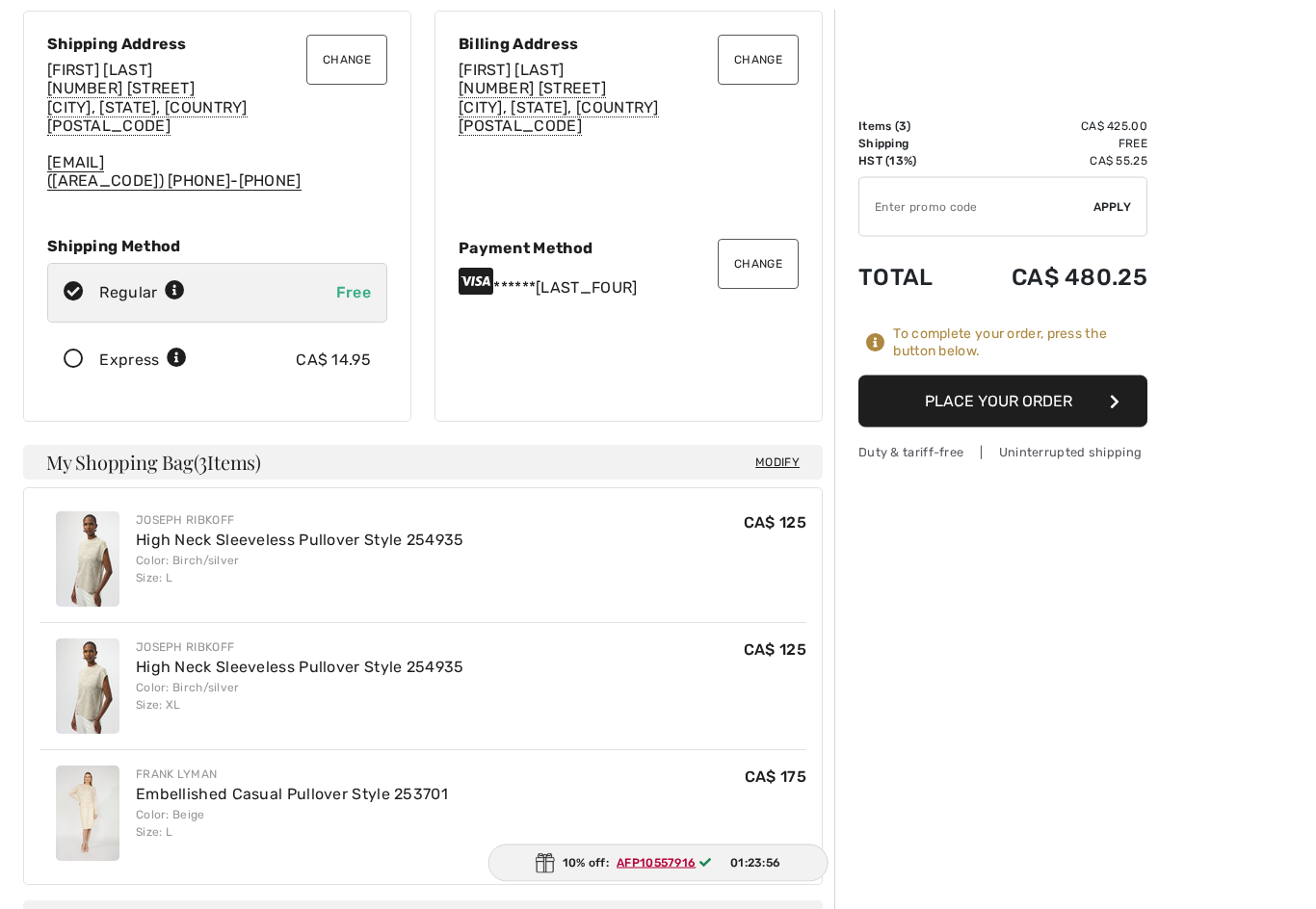 scroll, scrollTop: 142, scrollLeft: 0, axis: vertical 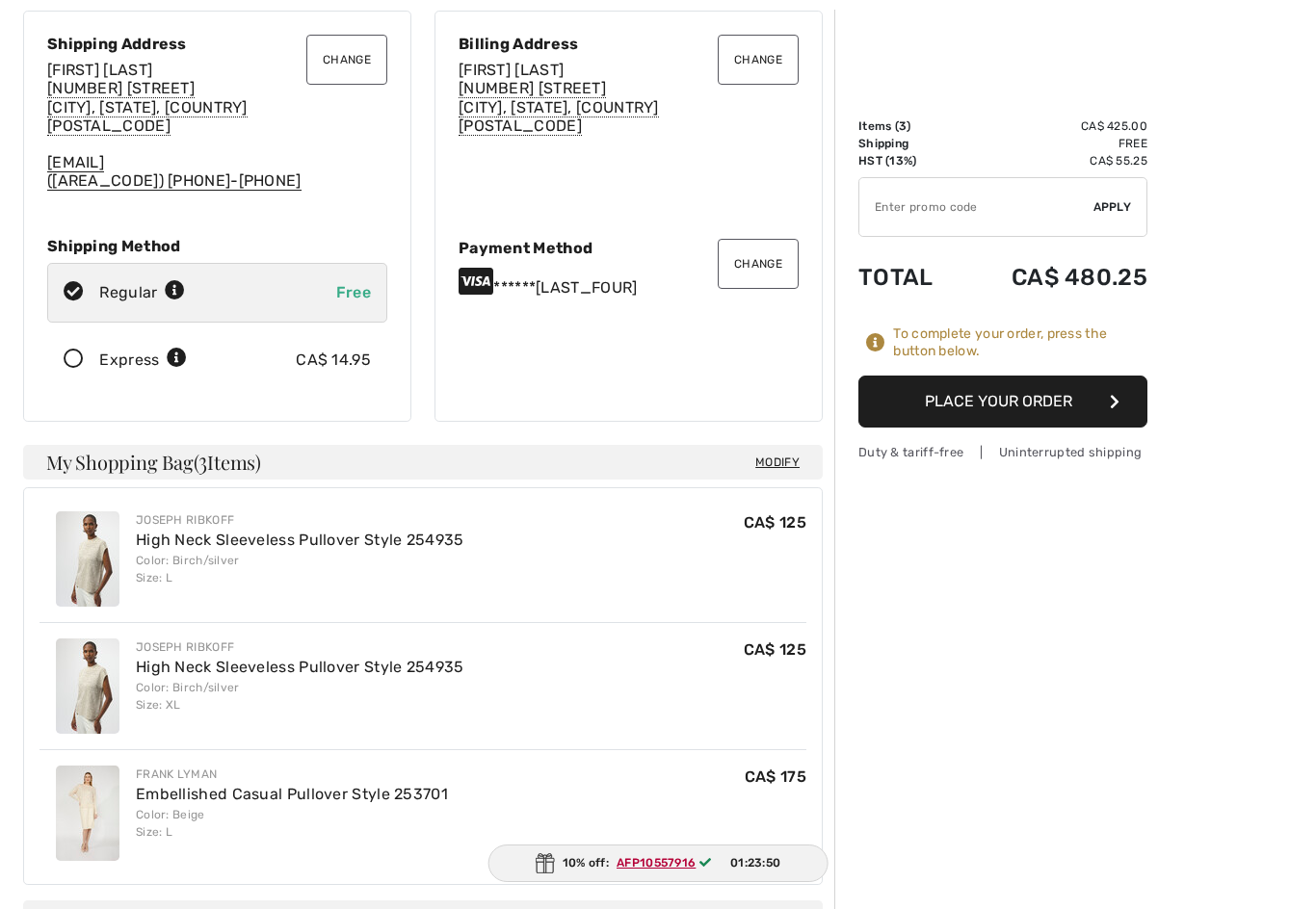 click on "Place Your Order" at bounding box center (1003, 402) 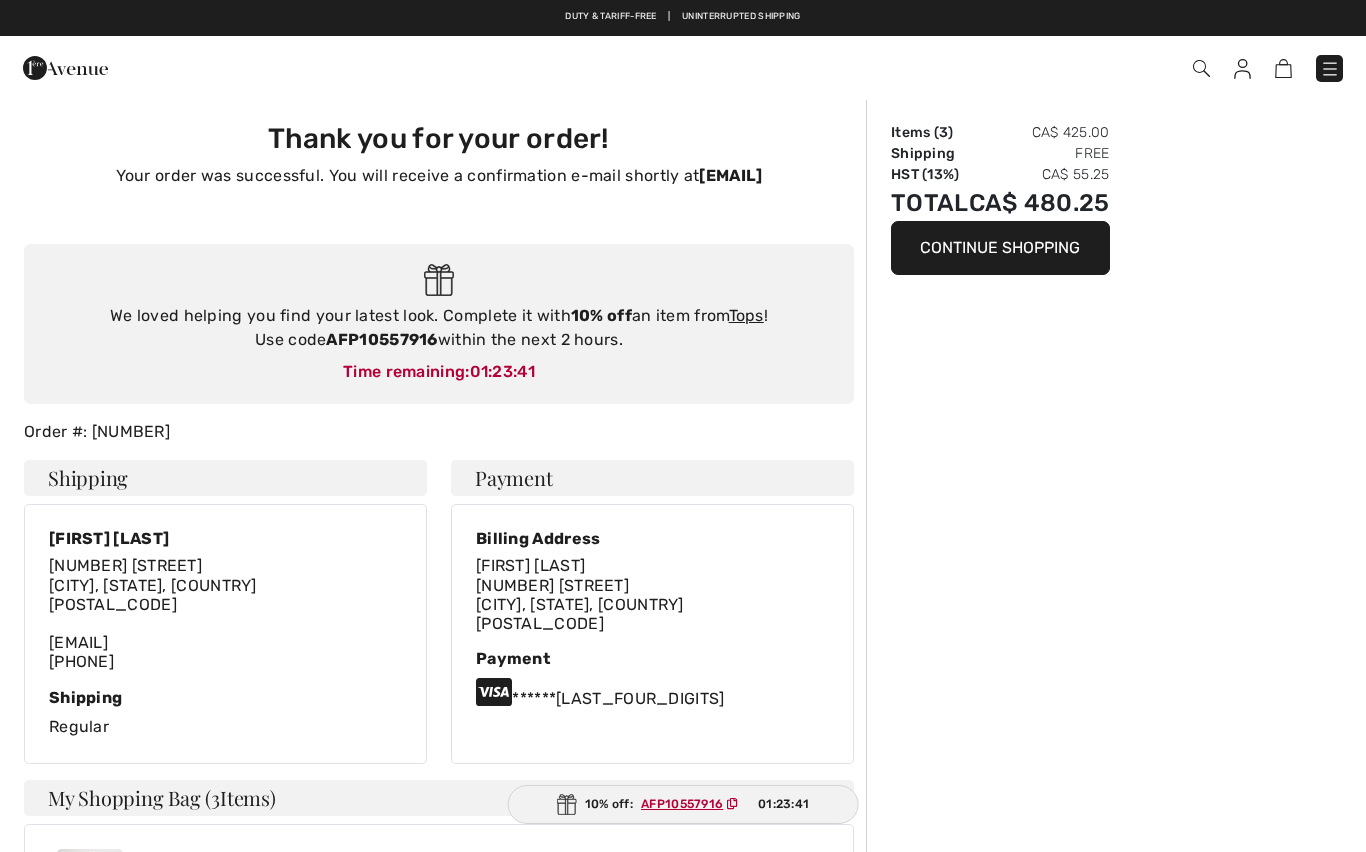 scroll, scrollTop: 0, scrollLeft: 0, axis: both 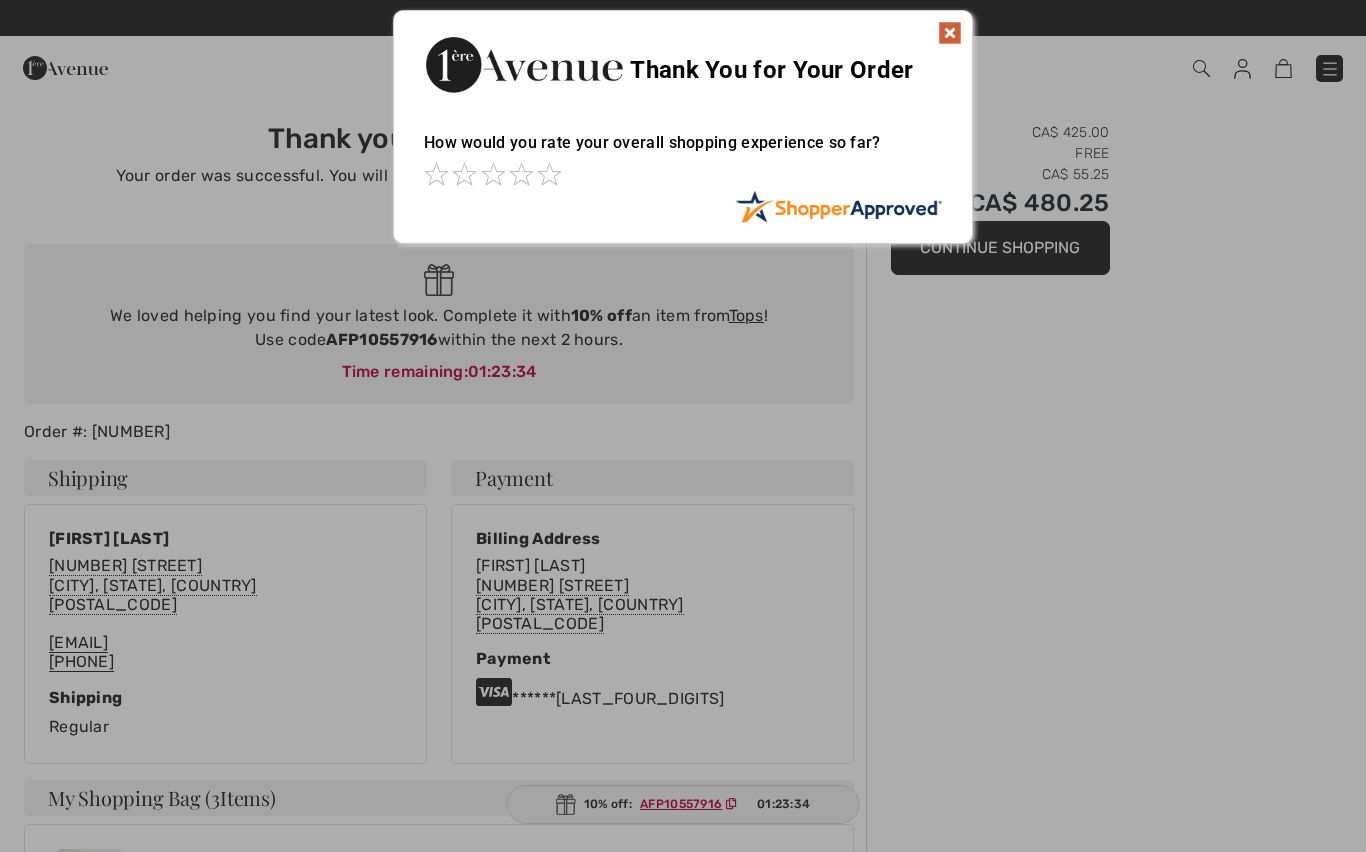 click at bounding box center (950, 33) 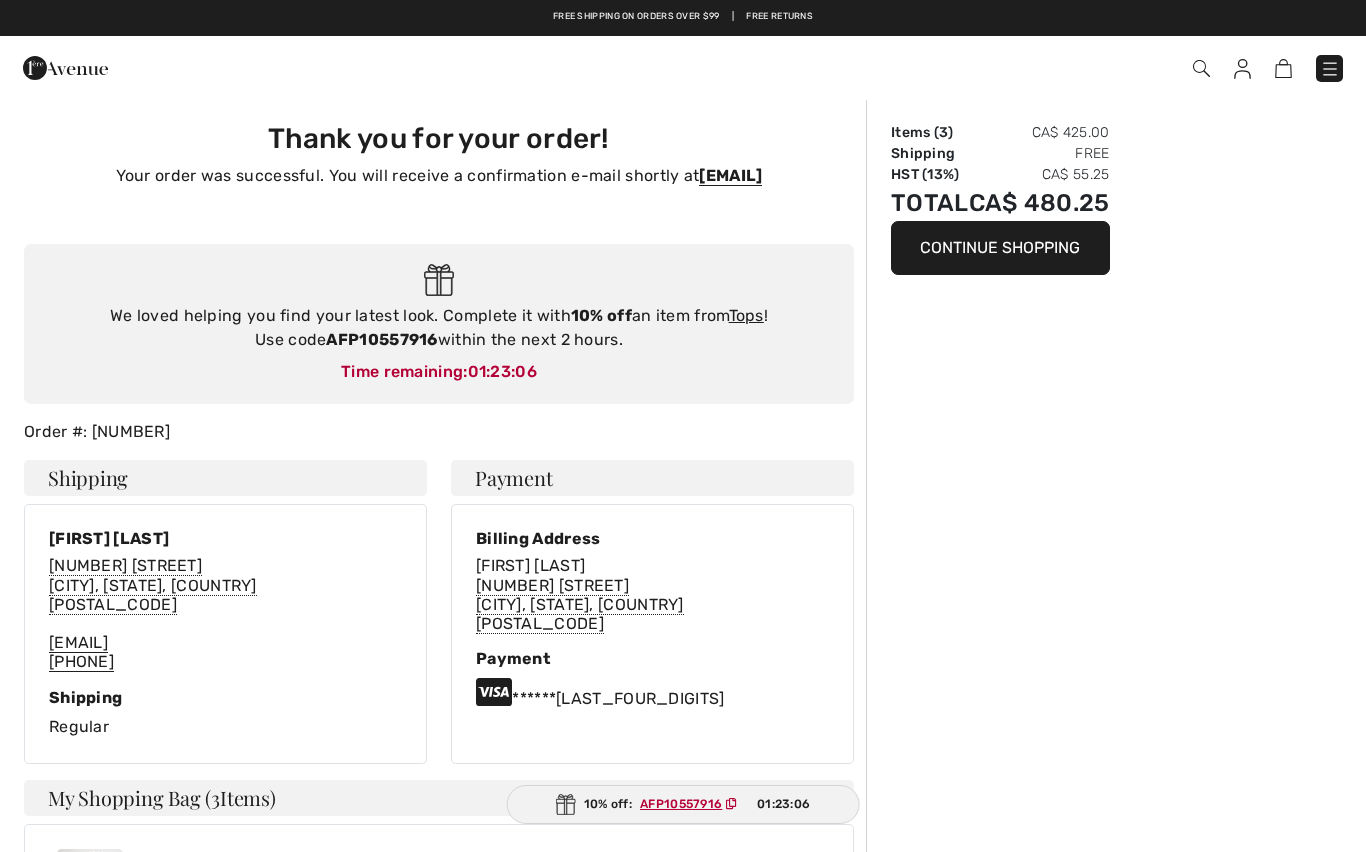 click on "Continue Shopping" at bounding box center (1000, 248) 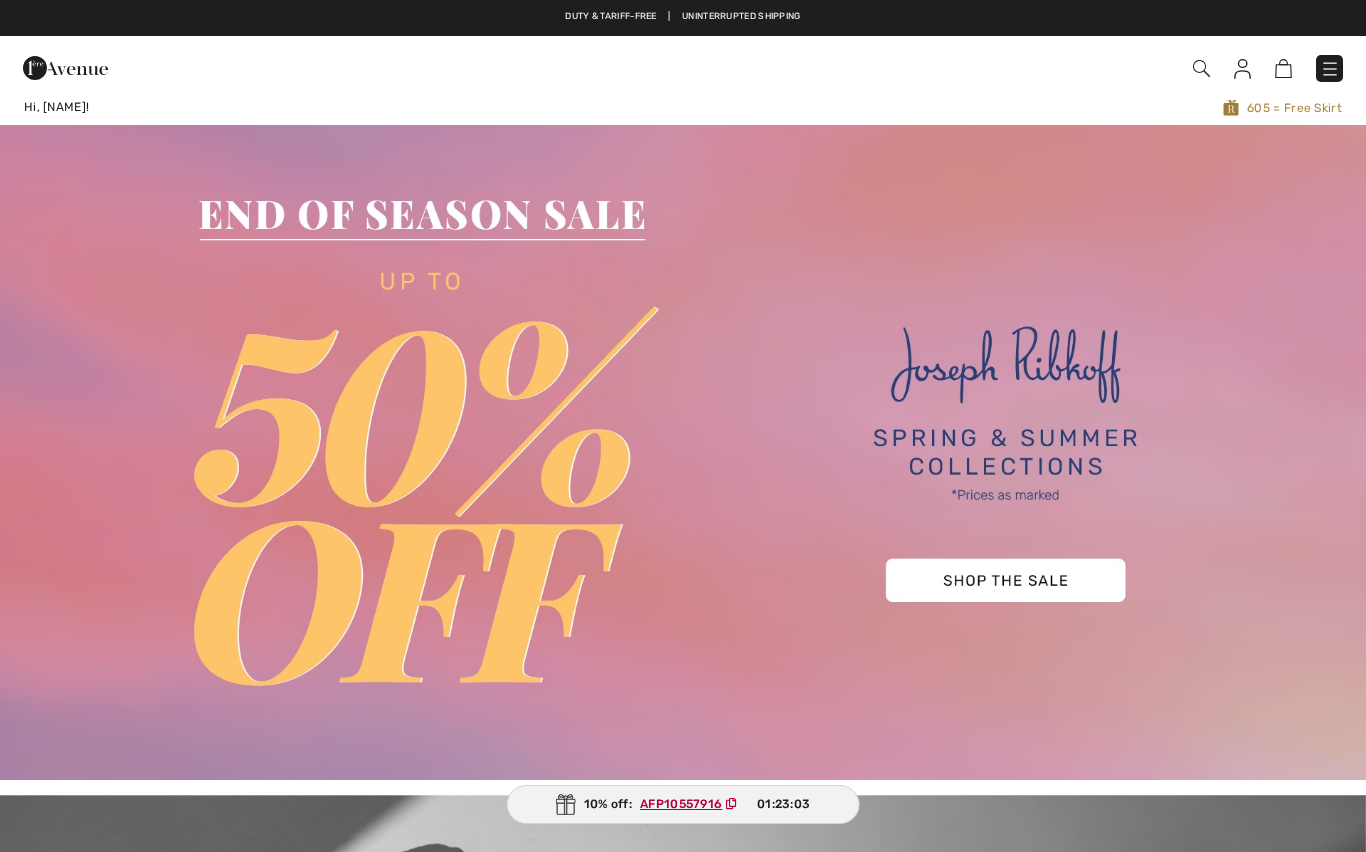 scroll, scrollTop: 0, scrollLeft: 0, axis: both 